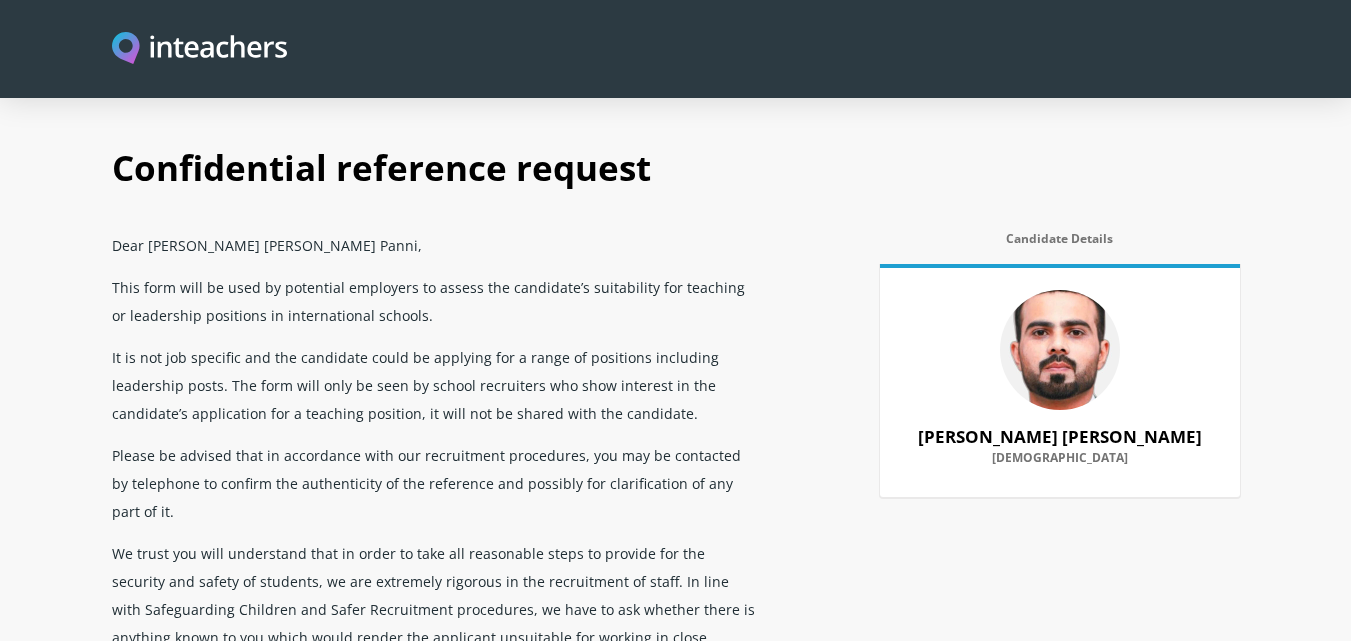 select on "2021" 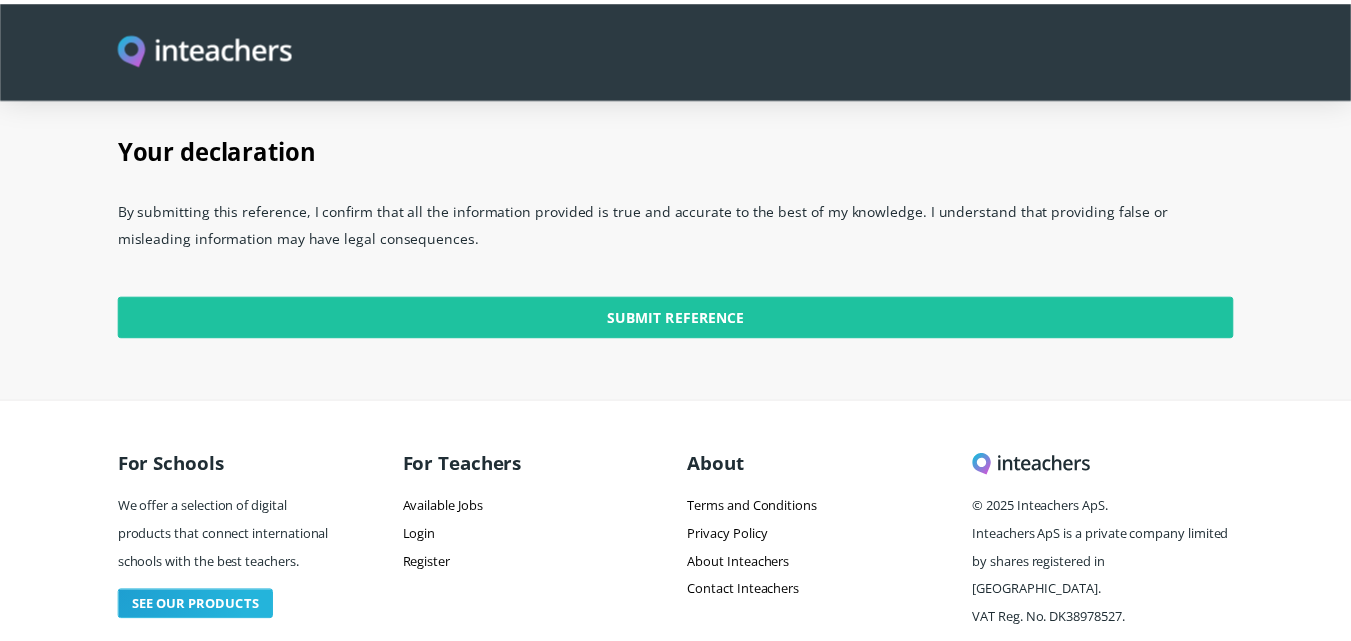 scroll, scrollTop: 1369, scrollLeft: 0, axis: vertical 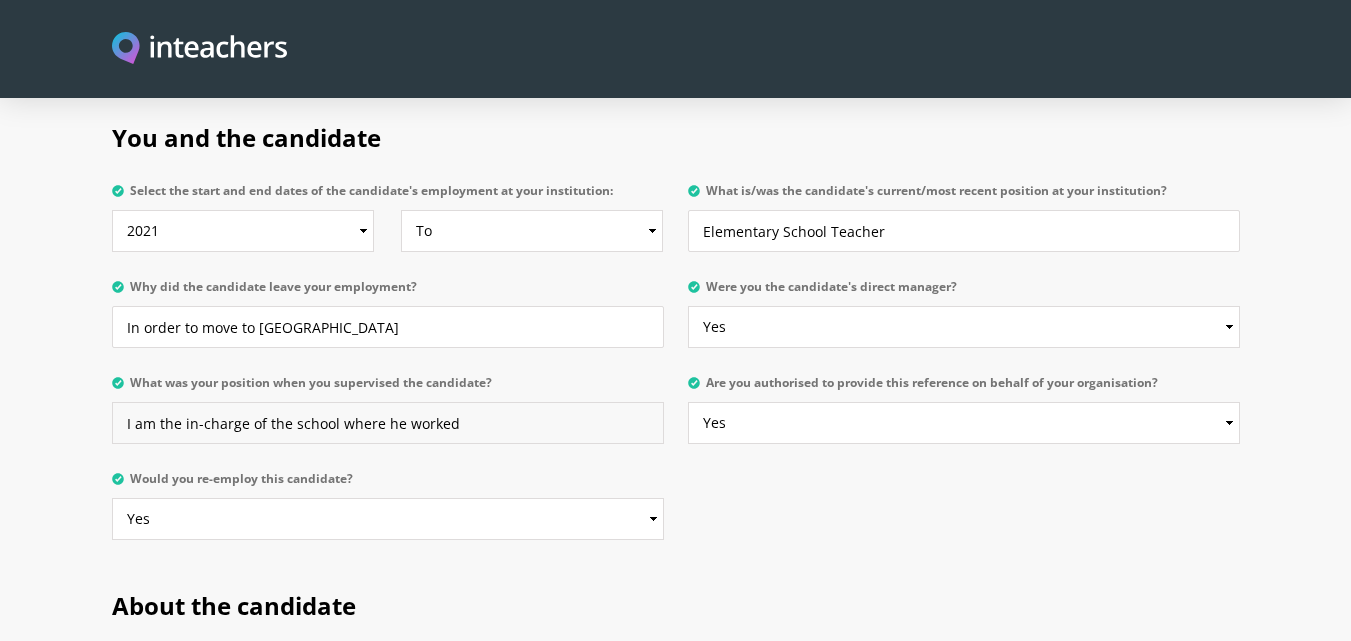 click on "I am the in-charge of the school where he worked" at bounding box center (388, 423) 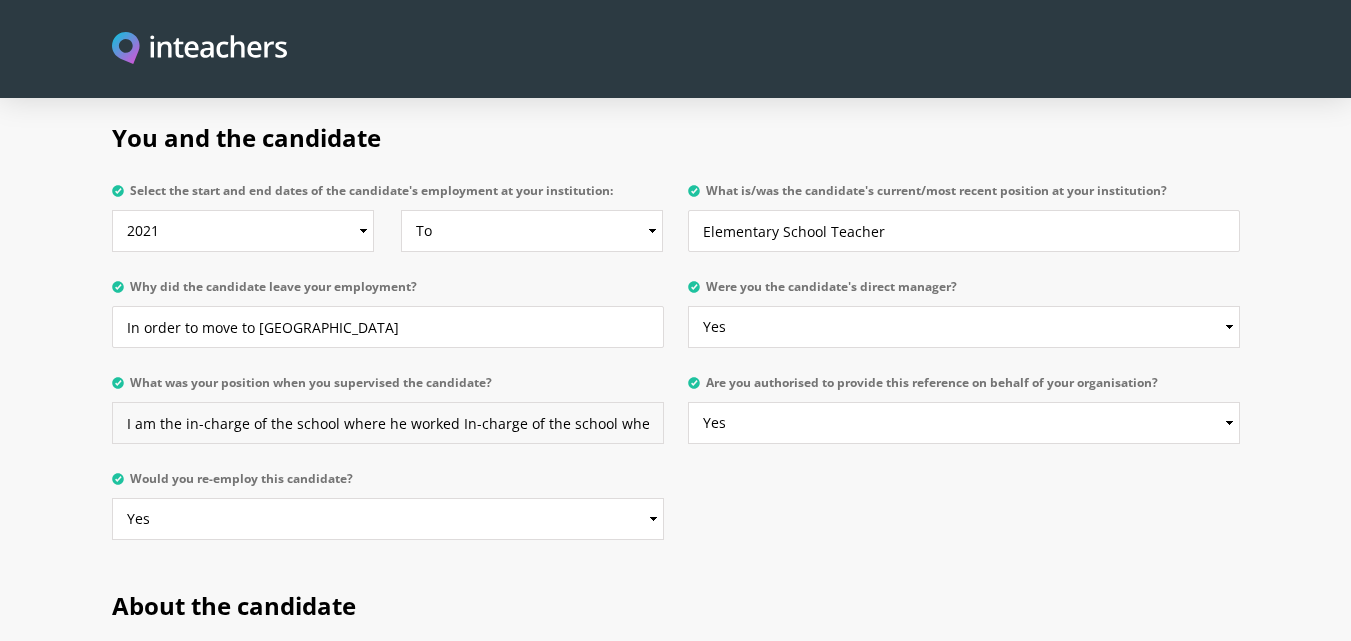 scroll, scrollTop: 0, scrollLeft: 70, axis: horizontal 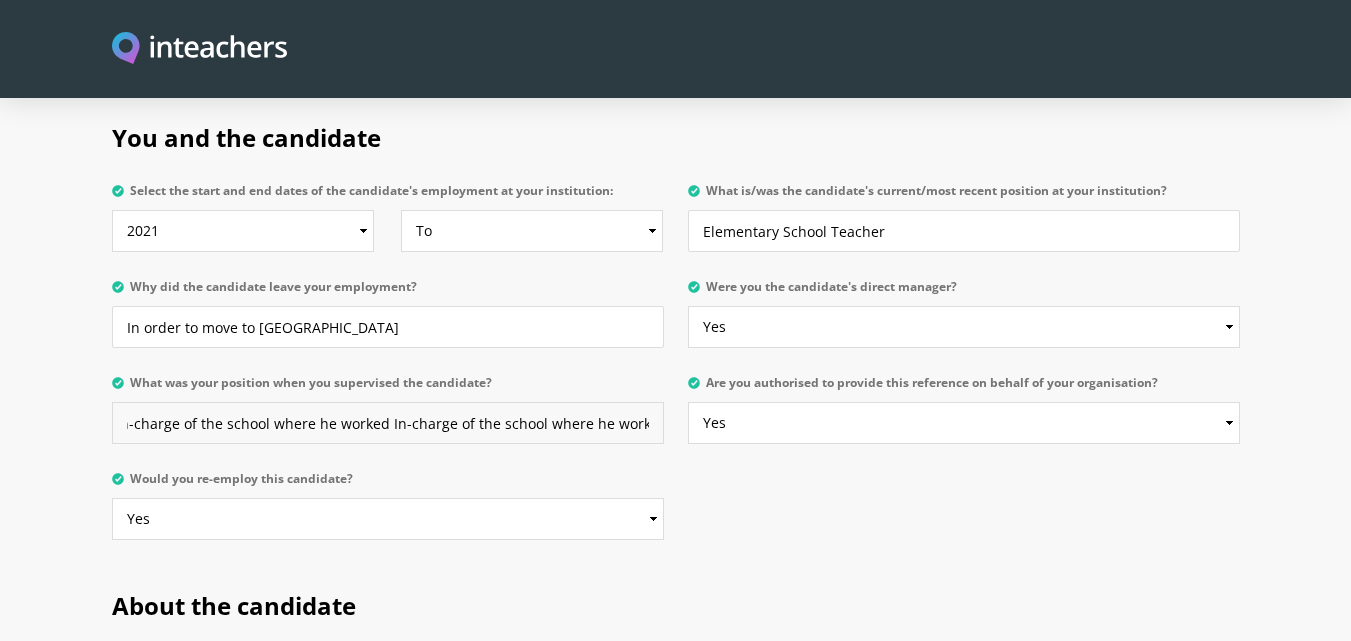 click on "I am the in-charge of the school where he worked In-charge of the school where he worked" at bounding box center (388, 423) 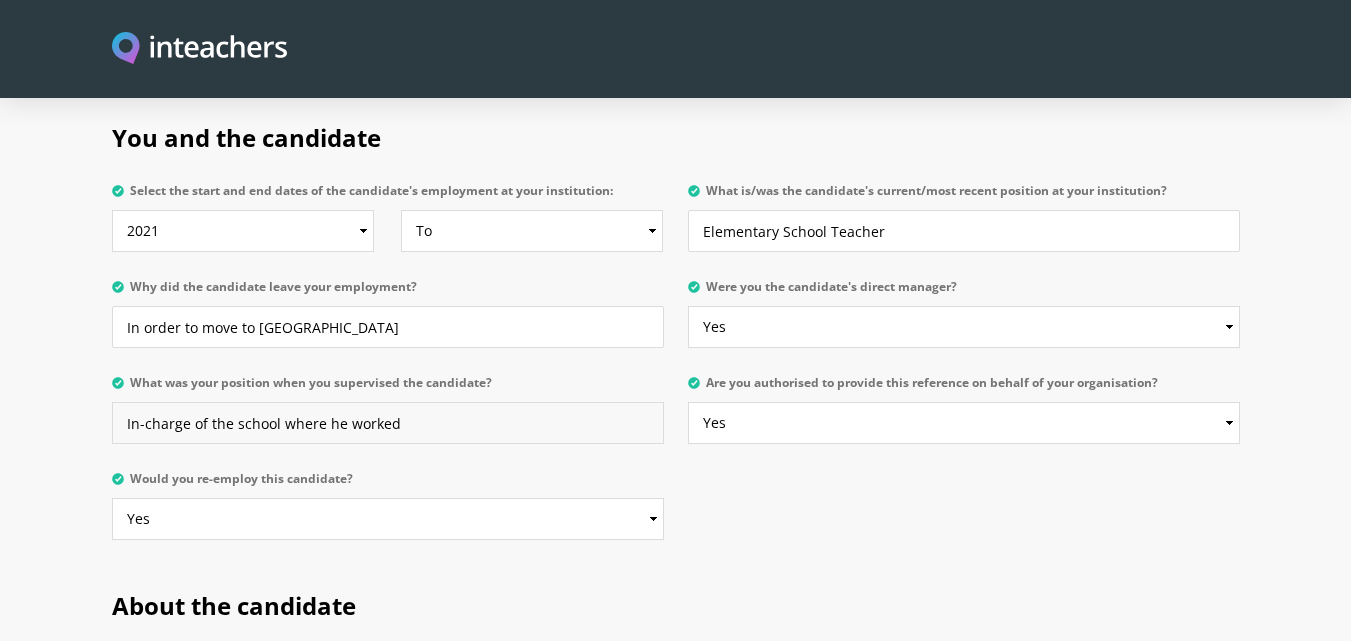 scroll, scrollTop: 0, scrollLeft: 0, axis: both 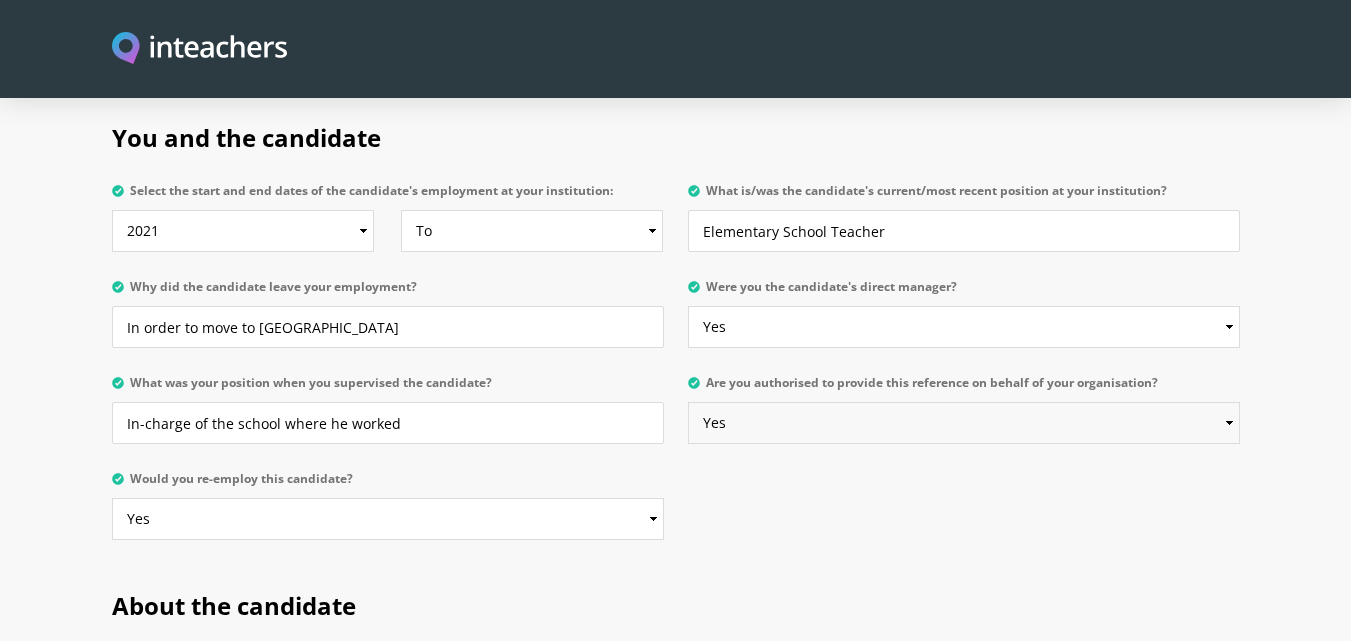 click on "Please select... Yes
No" at bounding box center (964, 423) 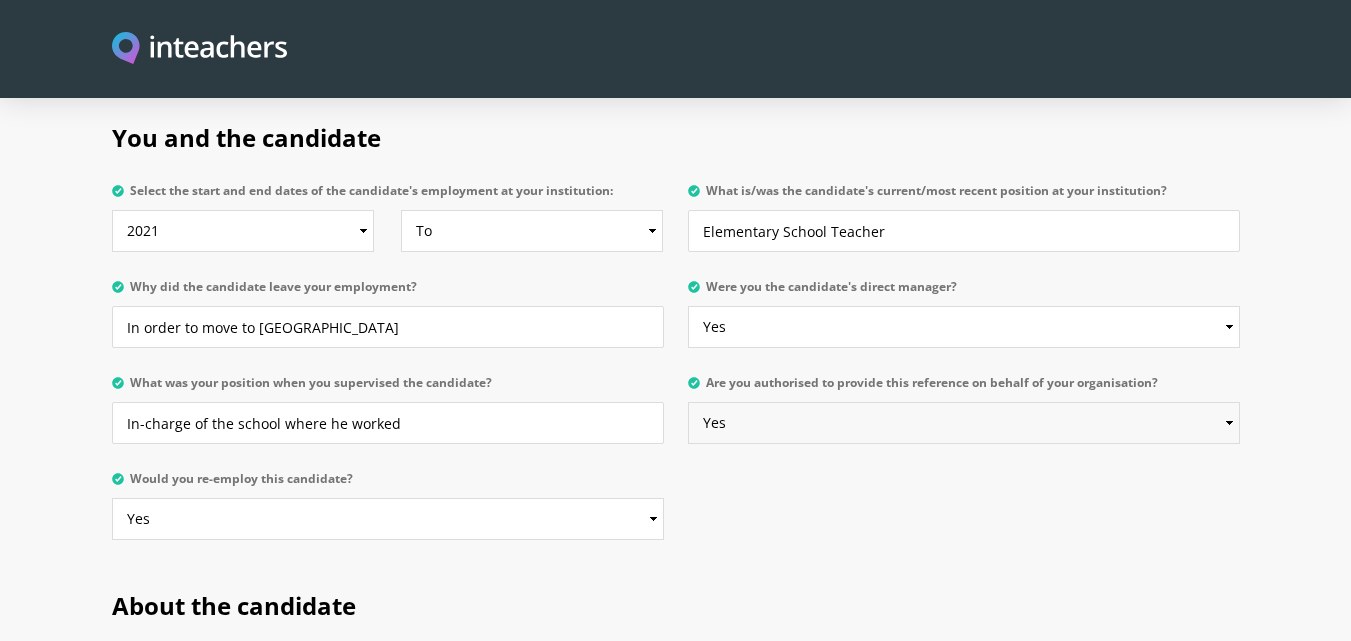 click on "Please select... Yes
No" at bounding box center (964, 423) 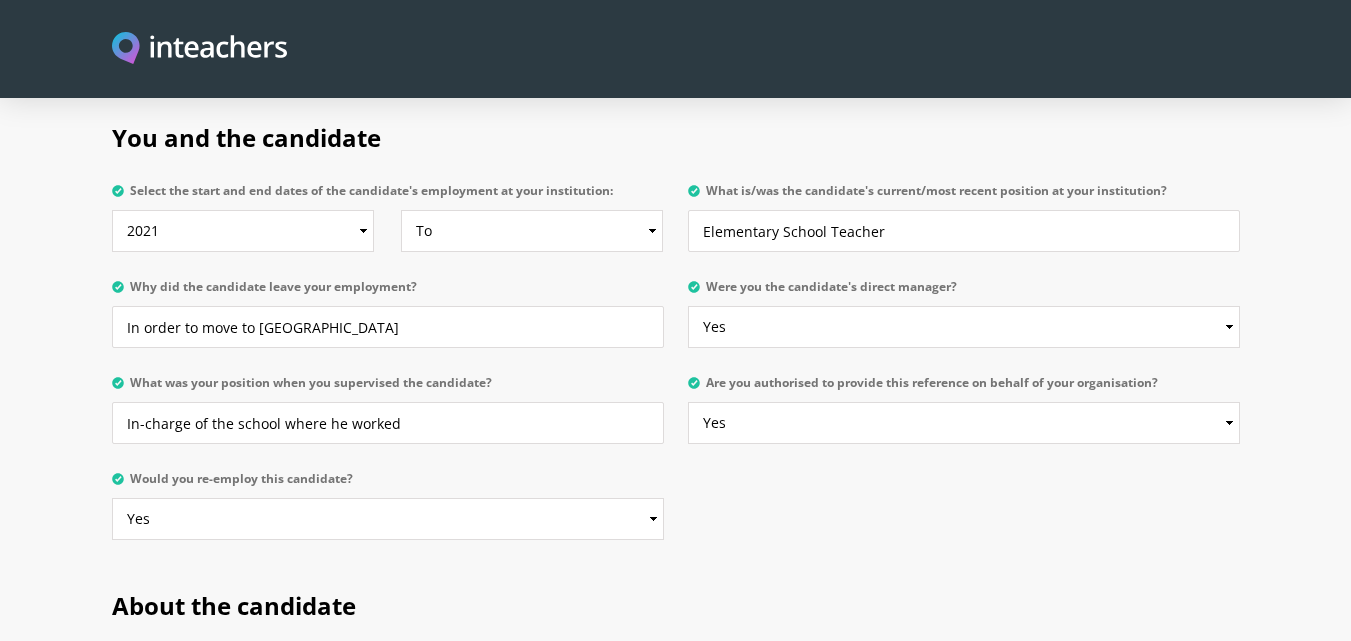 click on "About the candidate" at bounding box center (676, 602) 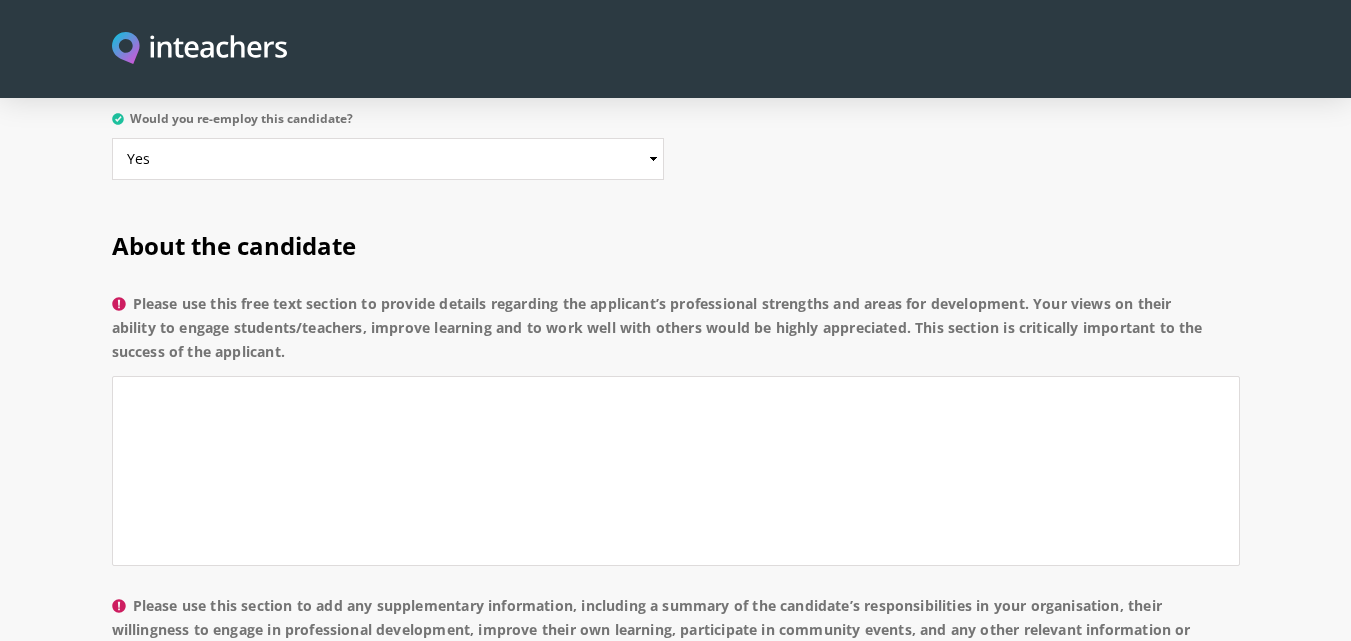 scroll, scrollTop: 1419, scrollLeft: 0, axis: vertical 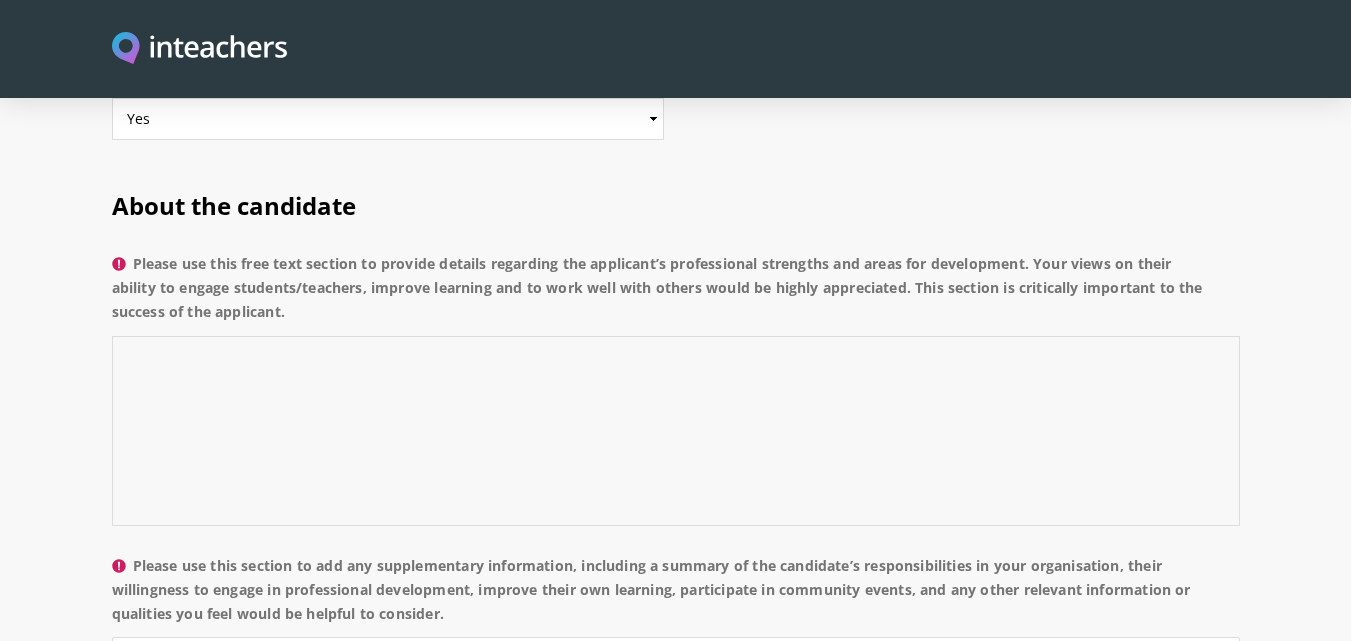 click on "Please use this free text section to provide details regarding the applicant’s professional strengths and areas for development. Your views on their ability to engage students/teachers, improve learning and to work well with others would be highly appreciated. This section is critically important to the success of the applicant." at bounding box center (676, 431) 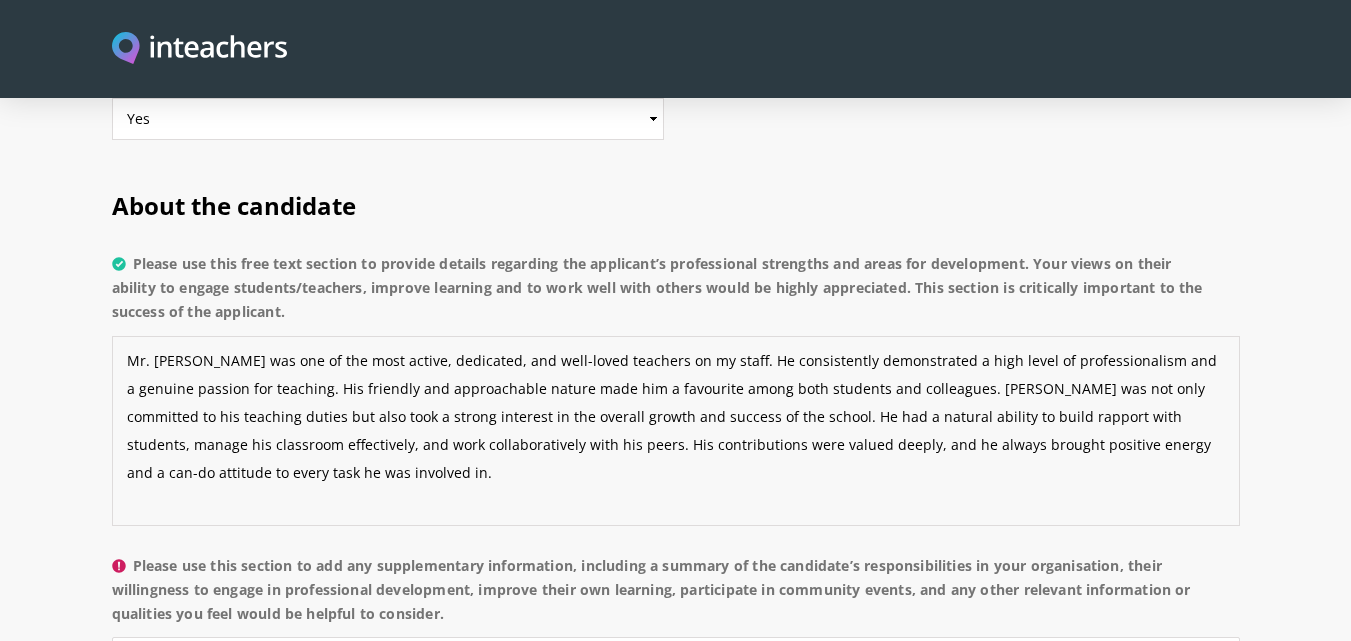 click on "Mr. Zulfiullah Minhas was one of the most active, dedicated, and well-loved teachers on my staff. He consistently demonstrated a high level of professionalism and a genuine passion for teaching. His friendly and approachable nature made him a favourite among both students and colleagues. Zulfiullah was not only committed to his teaching duties but also took a strong interest in the overall growth and success of the school. He had a natural ability to build rapport with students, manage his classroom effectively, and work collaboratively with his peers. His contributions were valued deeply, and he always brought positive energy and a can-do attitude to every task he was involved in." at bounding box center (676, 431) 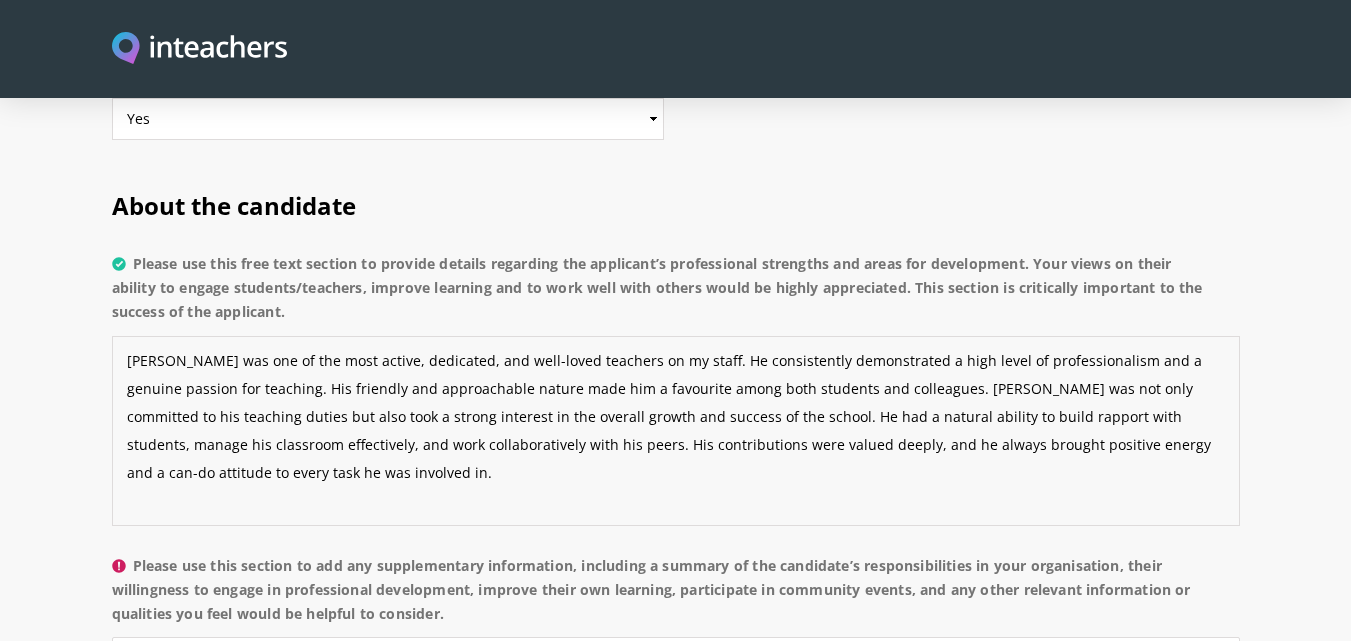 click on "Mr. Zaifullah Minhas was one of the most active, dedicated, and well-loved teachers on my staff. He consistently demonstrated a high level of professionalism and a genuine passion for teaching. His friendly and approachable nature made him a favourite among both students and colleagues. Zulfiullah was not only committed to his teaching duties but also took a strong interest in the overall growth and success of the school. He had a natural ability to build rapport with students, manage his classroom effectively, and work collaboratively with his peers. His contributions were valued deeply, and he always brought positive energy and a can-do attitude to every task he was involved in." at bounding box center (676, 431) 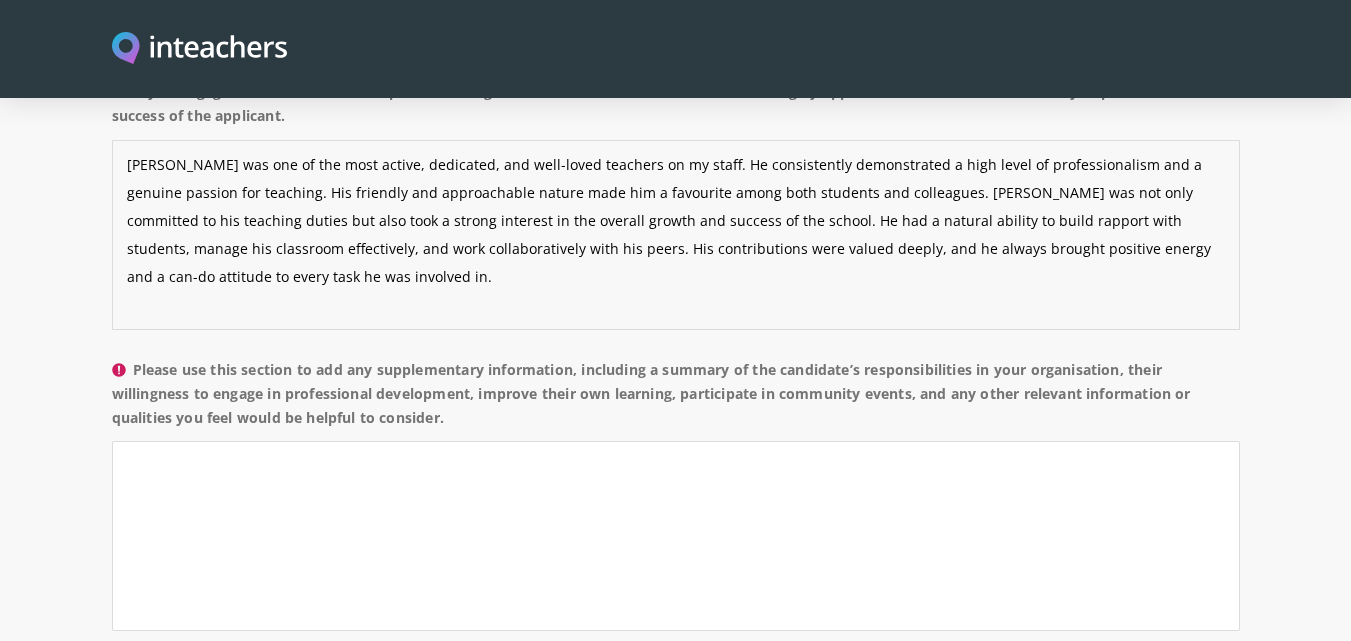 scroll, scrollTop: 1631, scrollLeft: 0, axis: vertical 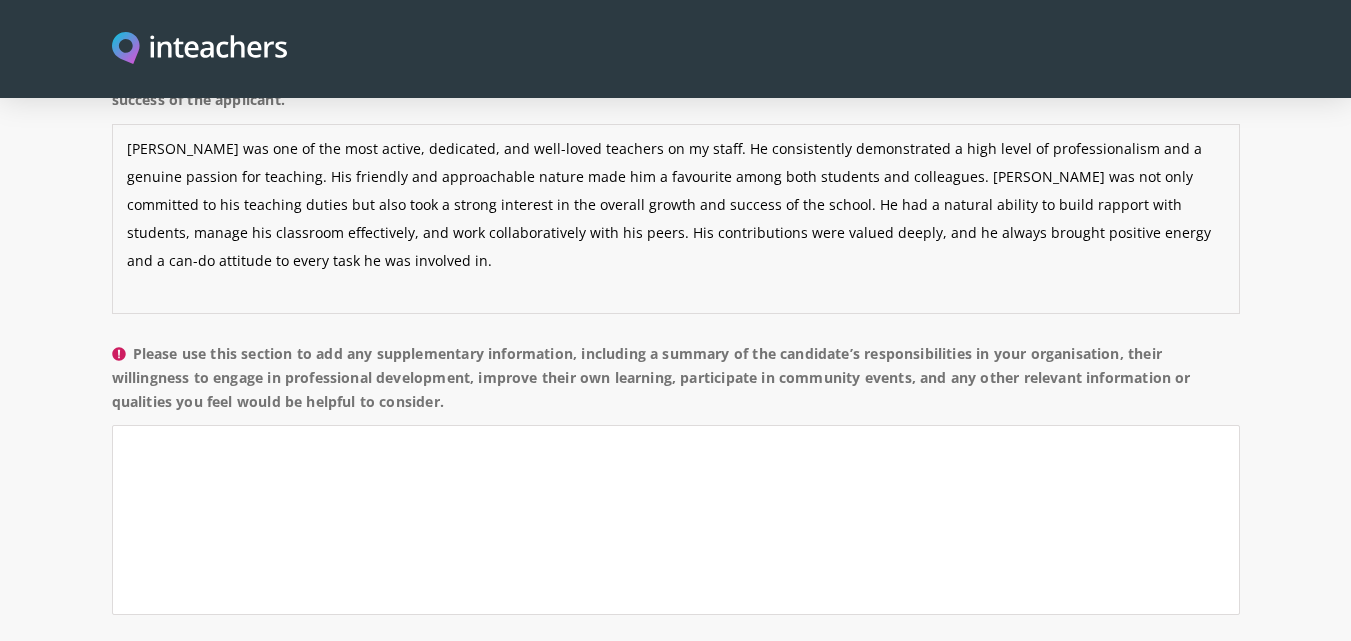 type on "Mr. Zaifullah Minhas was one of the most active, dedicated, and well-loved teachers on my staff. He consistently demonstrated a high level of professionalism and a genuine passion for teaching. His friendly and approachable nature made him a favourite among both students and colleagues. Zaifullah was not only committed to his teaching duties but also took a strong interest in the overall growth and success of the school. He had a natural ability to build rapport with students, manage his classroom effectively, and work collaboratively with his peers. His contributions were valued deeply, and he always brought positive energy and a can-do attitude to every task he was involved in." 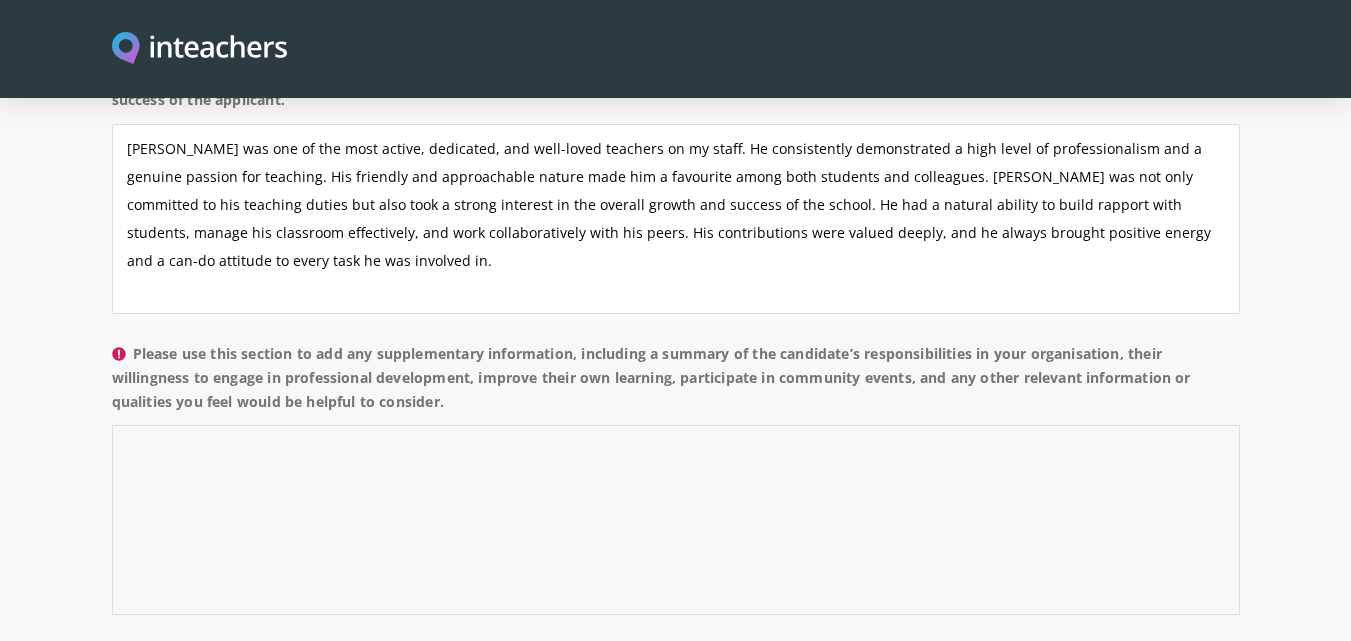 click on "Please use this section to add any supplementary information, including a summary of the candidate’s responsibilities in your organisation, their willingness to engage in professional development, improve their own learning, participate in community events, and any other relevant information or qualities you feel would be helpful to consider." at bounding box center (676, 520) 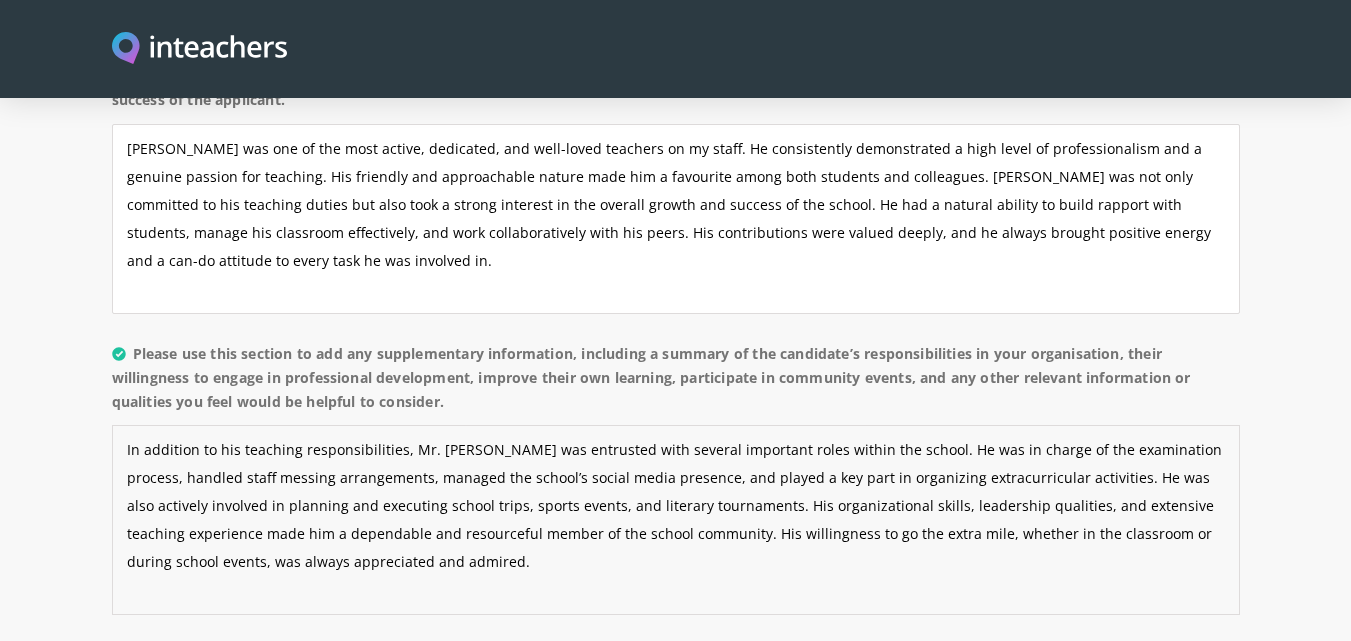 click on "In addition to his teaching responsibilities, Mr. Zulfiullah Minhas was entrusted with several important roles within the school. He was in charge of the examination process, handled staff messing arrangements, managed the school’s social media presence, and played a key part in organizing extracurricular activities. He was also actively involved in planning and executing school trips, sports events, and literary tournaments. His organizational skills, leadership qualities, and extensive teaching experience made him a dependable and resourceful member of the school community. His willingness to go the extra mile, whether in the classroom or during school events, was always appreciated and admired." at bounding box center [676, 520] 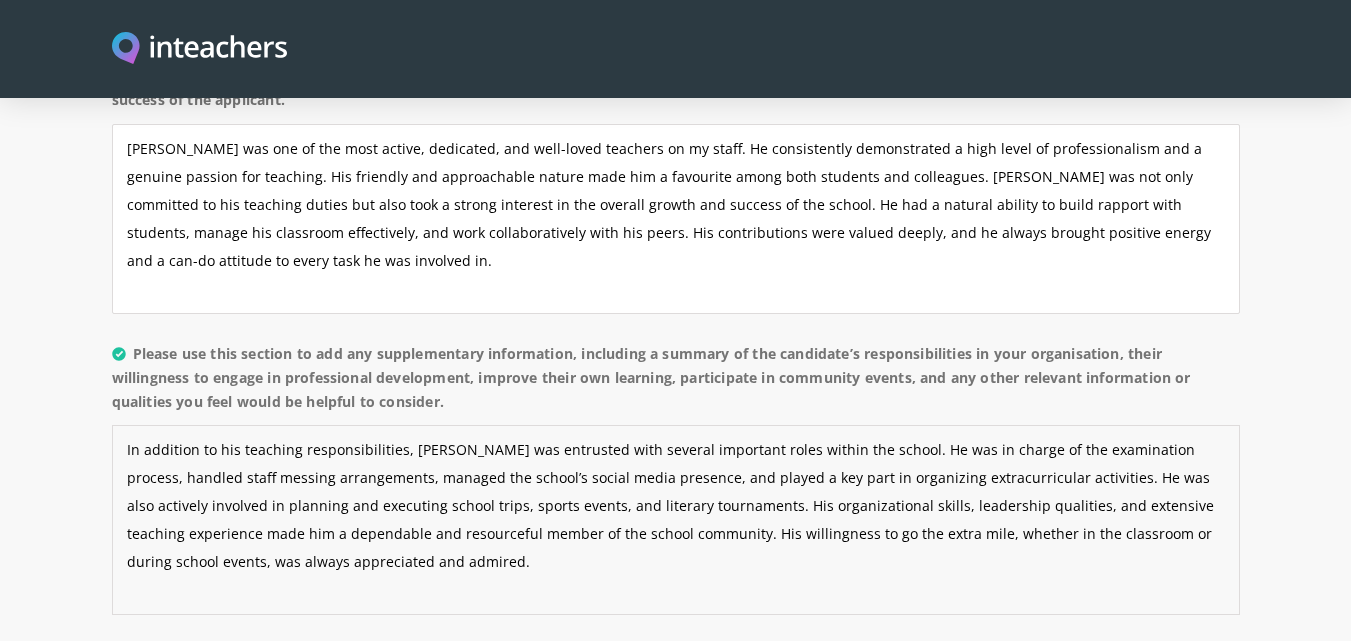 click on "In addition to his teaching responsibilities, Mr. Zaifullah Minhas was entrusted with several important roles within the school. He was in charge of the examination process, handled staff messing arrangements, managed the school’s social media presence, and played a key part in organizing extracurricular activities. He was also actively involved in planning and executing school trips, sports events, and literary tournaments. His organizational skills, leadership qualities, and extensive teaching experience made him a dependable and resourceful member of the school community. His willingness to go the extra mile, whether in the classroom or during school events, was always appreciated and admired." at bounding box center (676, 520) 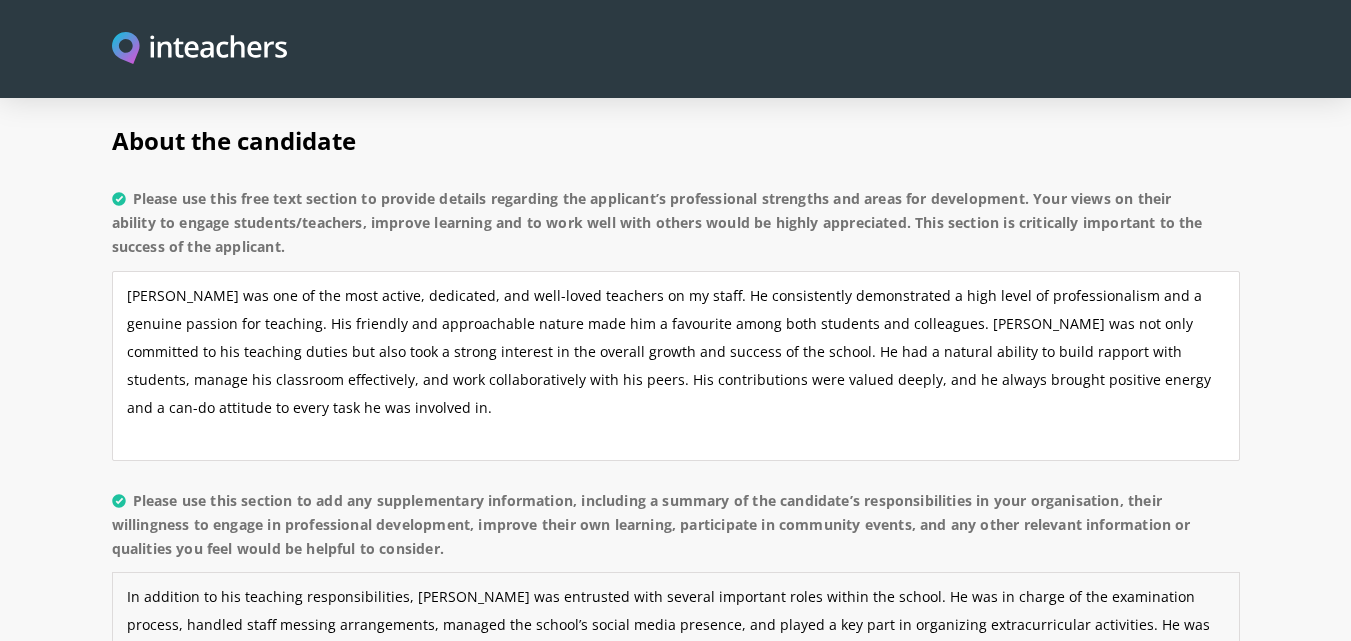 scroll, scrollTop: 1329, scrollLeft: 0, axis: vertical 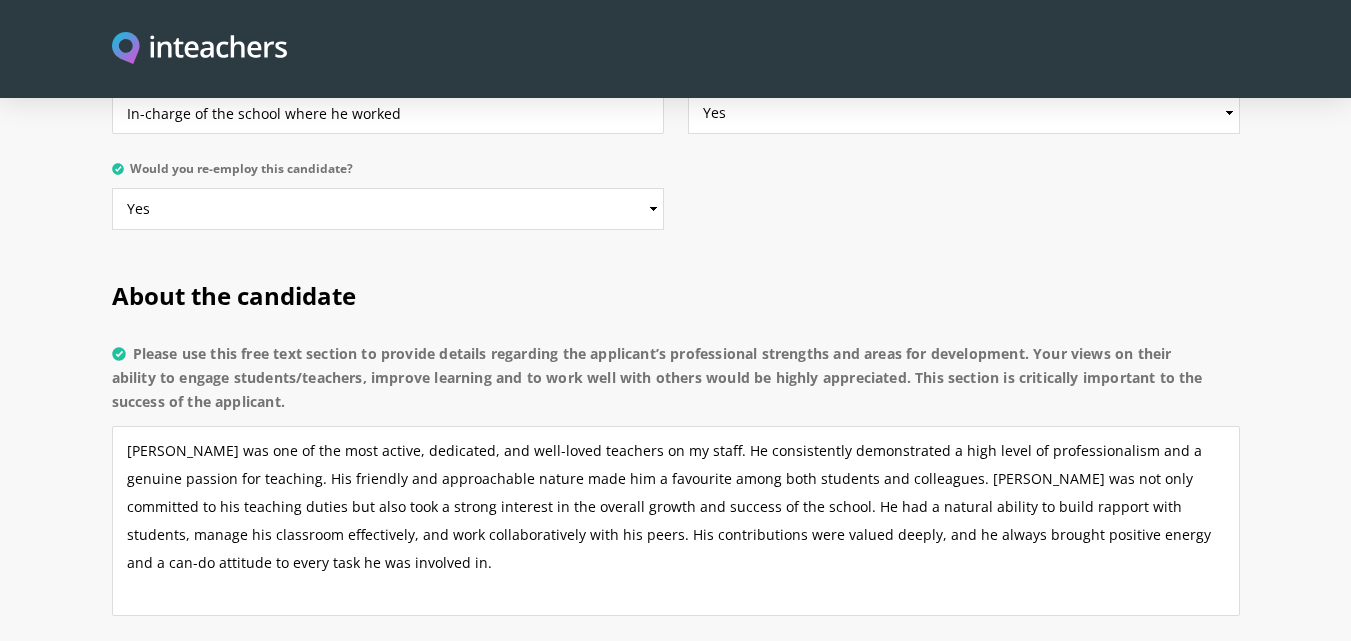 type on "In addition to his teaching responsibilities, Mr. Zaifullah Minhas was entrusted with several important roles within the school. He was in charge of the examination process, handled staff messing arrangements, managed the school’s social media presence, and played a key part in organizing extracurricular activities. He was also actively involved in planning and executing school trips, sports events, and literary tournaments. His organizational skills, leadership qualities, and extensive teaching experience made him a dependable and resourceful member of the school community. His willingness to go the extra mile, whether in the classroom or during school events, was always appreciated and admired." 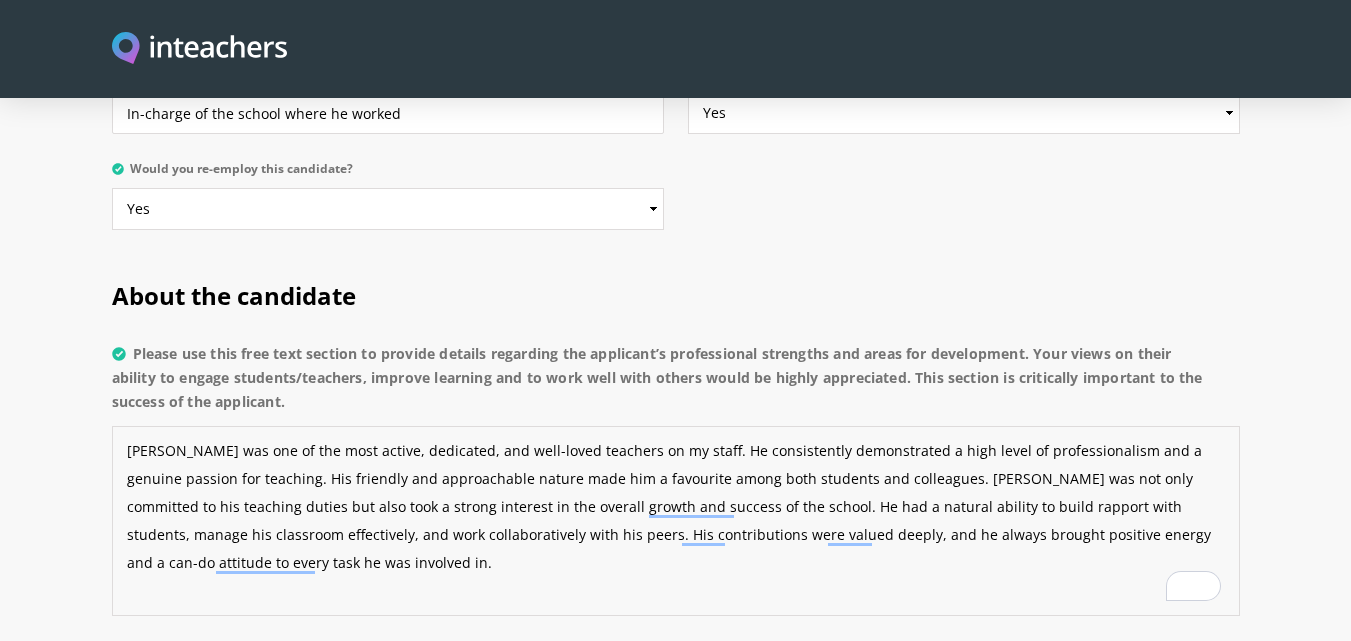 drag, startPoint x: 197, startPoint y: 394, endPoint x: 173, endPoint y: 422, distance: 36.878178 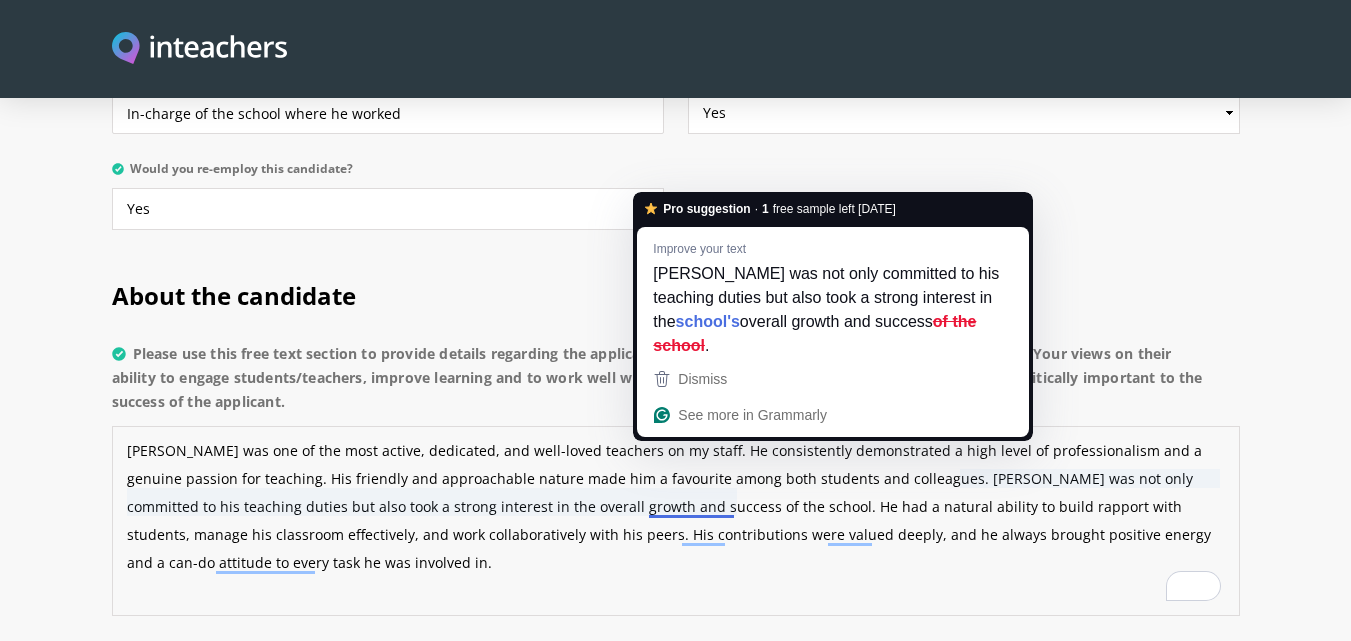 click on "Mr. Zaifullah Minhas was one of the most active, dedicated, and well-loved teachers on my staff. He consistently demonstrated a high level of professionalism and a genuine passion for teaching. His friendly and approachable nature made him a favourite among both students and colleagues. Zaifullah was not only committed to his teaching duties but also took a strong interest in the overall growth and success of the school. He had a natural ability to build rapport with students, manage his classroom effectively, and work collaboratively with his peers. His contributions were valued deeply, and he always brought positive energy and a can-do attitude to every task he was involved in." at bounding box center (676, 521) 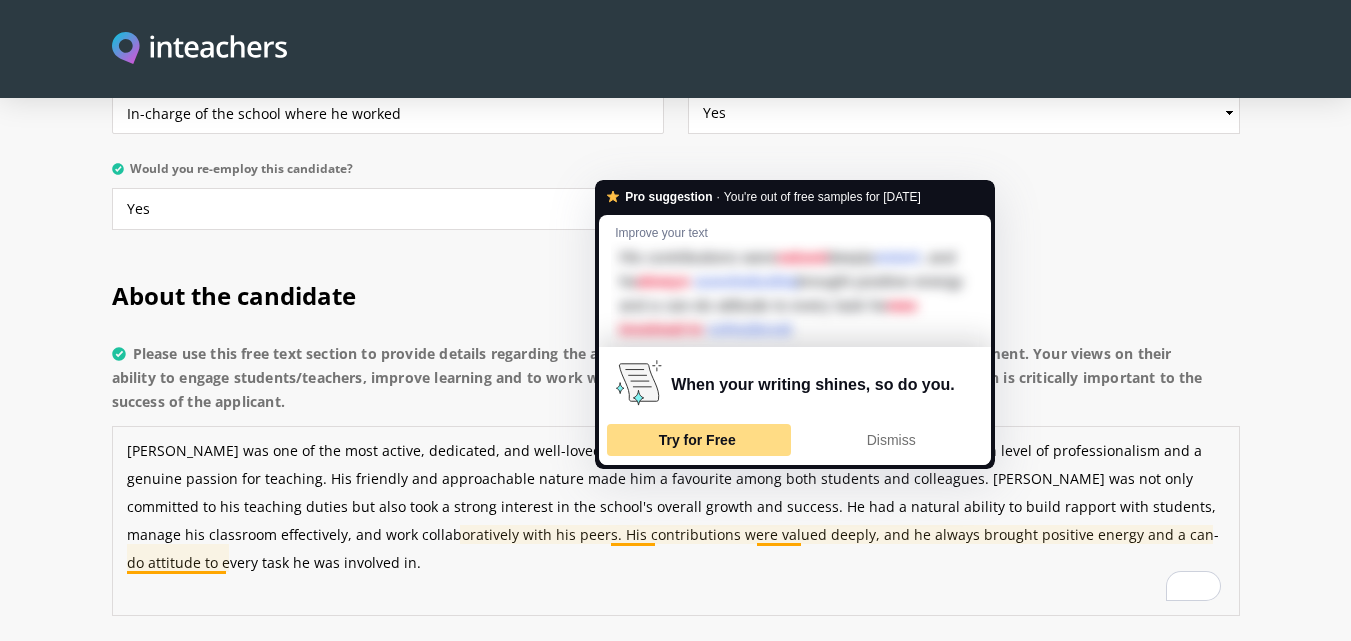 click on "Try for Free" at bounding box center [699, 440] 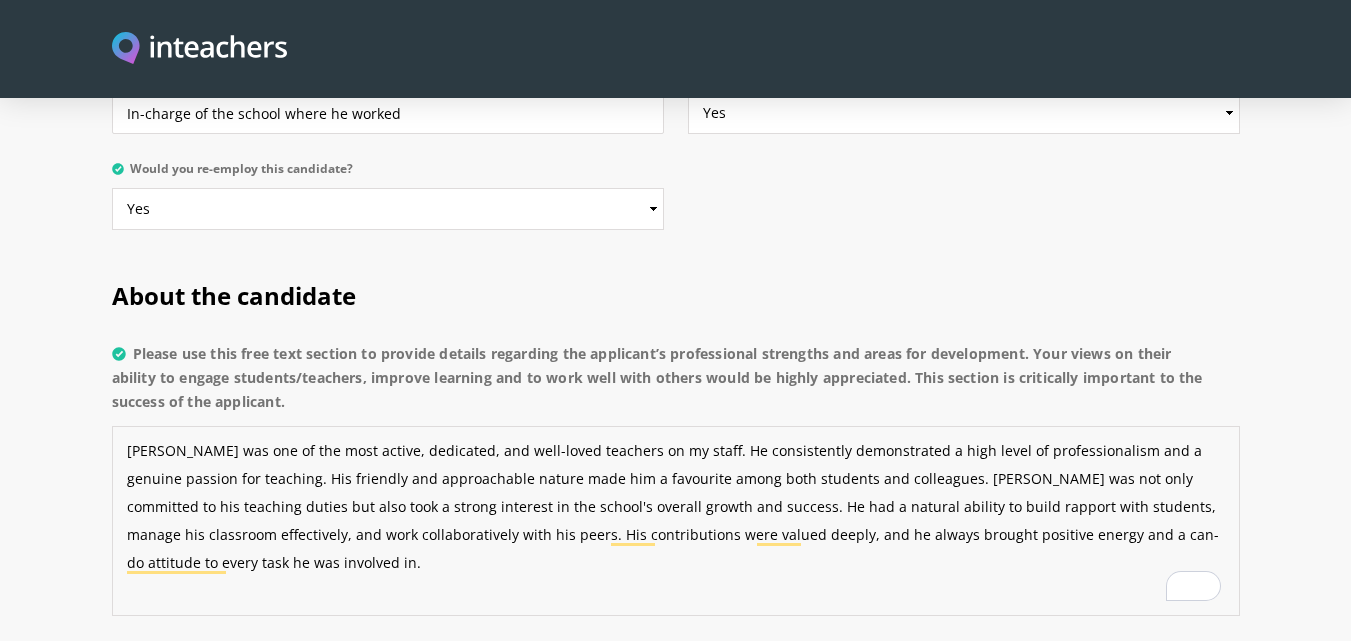 click on "Mr. Zaifullah Minhas was one of the most active, dedicated, and well-loved teachers on my staff. He consistently demonstrated a high level of professionalism and a genuine passion for teaching. His friendly and approachable nature made him a favourite among both students and colleagues. Zaifullah was not only committed to his teaching duties but also took a strong interest in the school's overall growth and success. He had a natural ability to build rapport with students, manage his classroom effectively, and work collaboratively with his peers. His contributions were valued deeply, and he always brought positive energy and a can-do attitude to every task he was involved in." at bounding box center [676, 521] 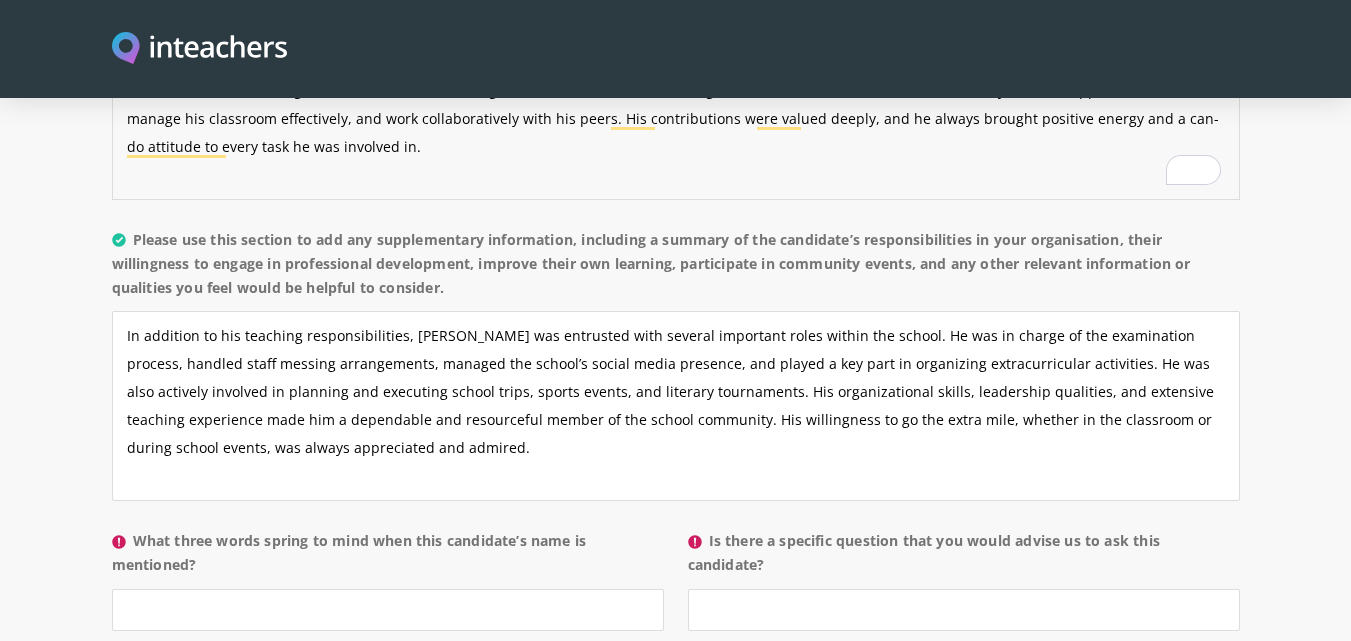 scroll, scrollTop: 1737, scrollLeft: 0, axis: vertical 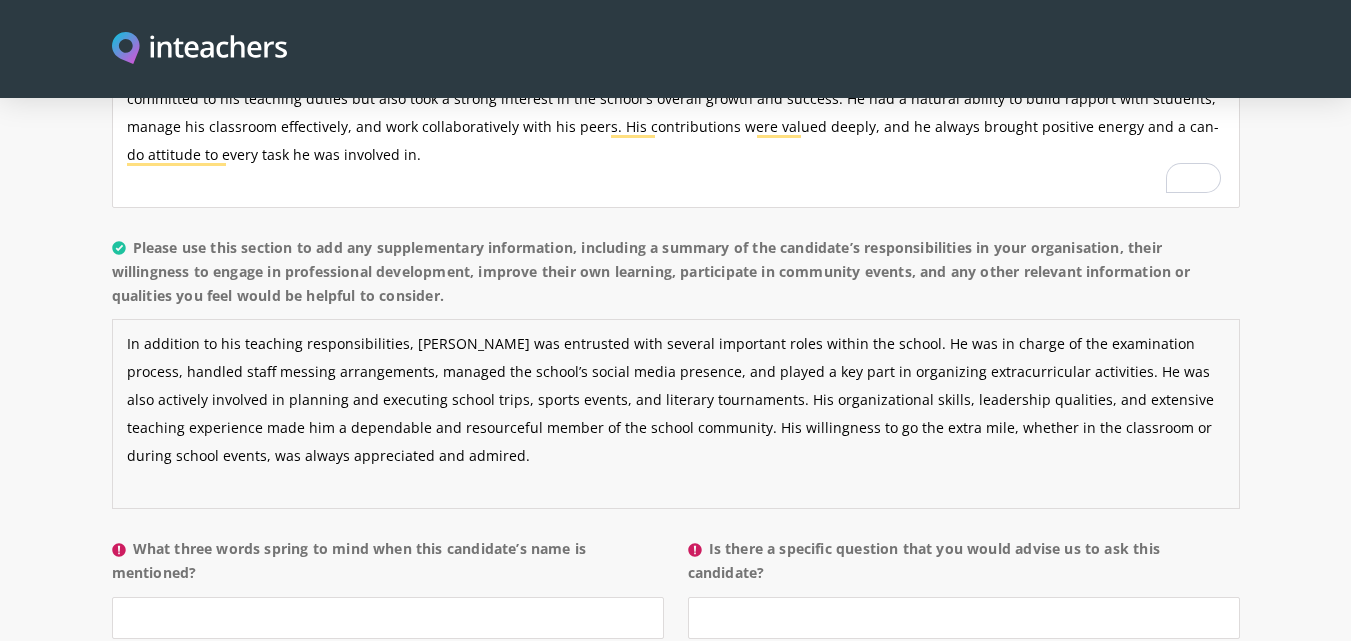 click on "In addition to his teaching responsibilities, Mr. Zaifullah Minhas was entrusted with several important roles within the school. He was in charge of the examination process, handled staff messing arrangements, managed the school’s social media presence, and played a key part in organizing extracurricular activities. He was also actively involved in planning and executing school trips, sports events, and literary tournaments. His organizational skills, leadership qualities, and extensive teaching experience made him a dependable and resourceful member of the school community. His willingness to go the extra mile, whether in the classroom or during school events, was always appreciated and admired." at bounding box center [676, 414] 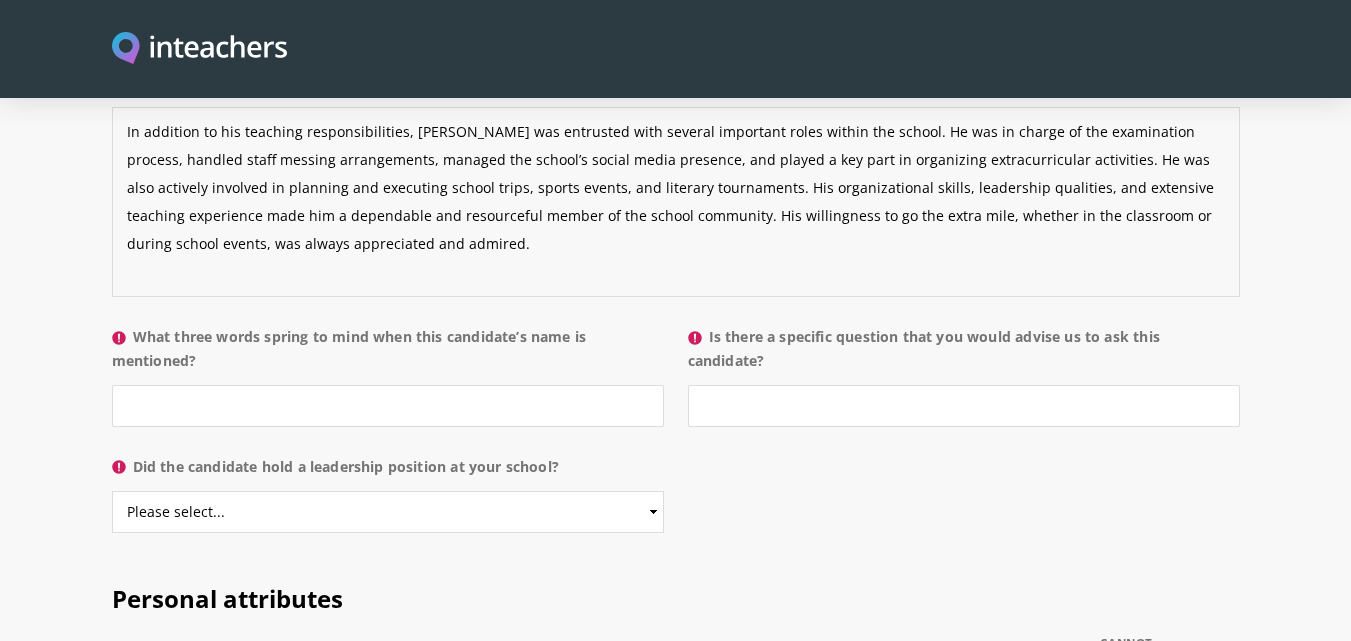 scroll, scrollTop: 1957, scrollLeft: 0, axis: vertical 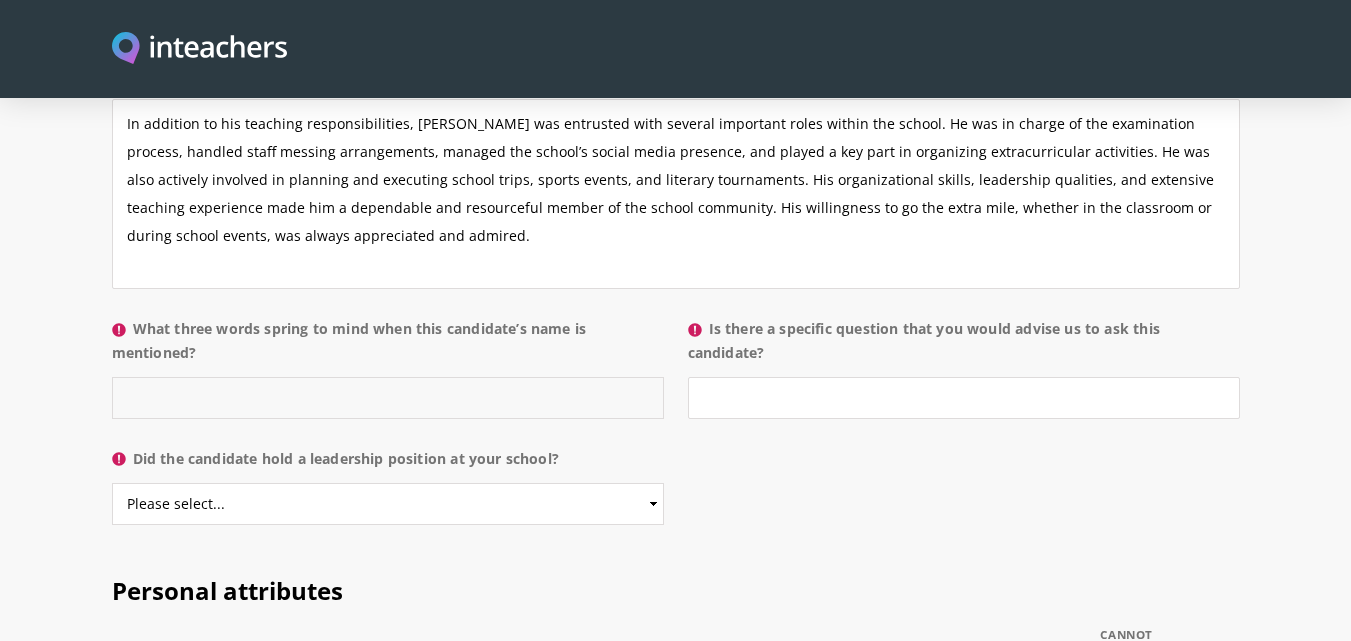 click on "What three words spring to mind when this candidate’s name is mentioned?" at bounding box center [388, 398] 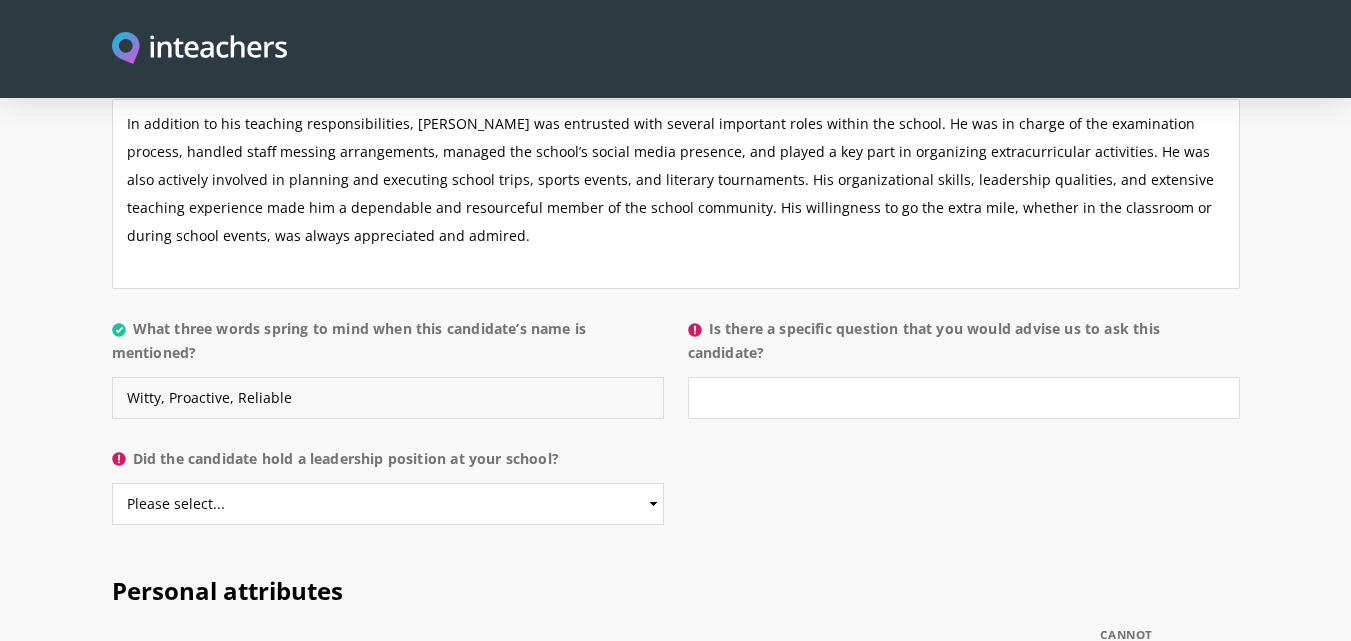 type on "Witty, Proactive, Reliable" 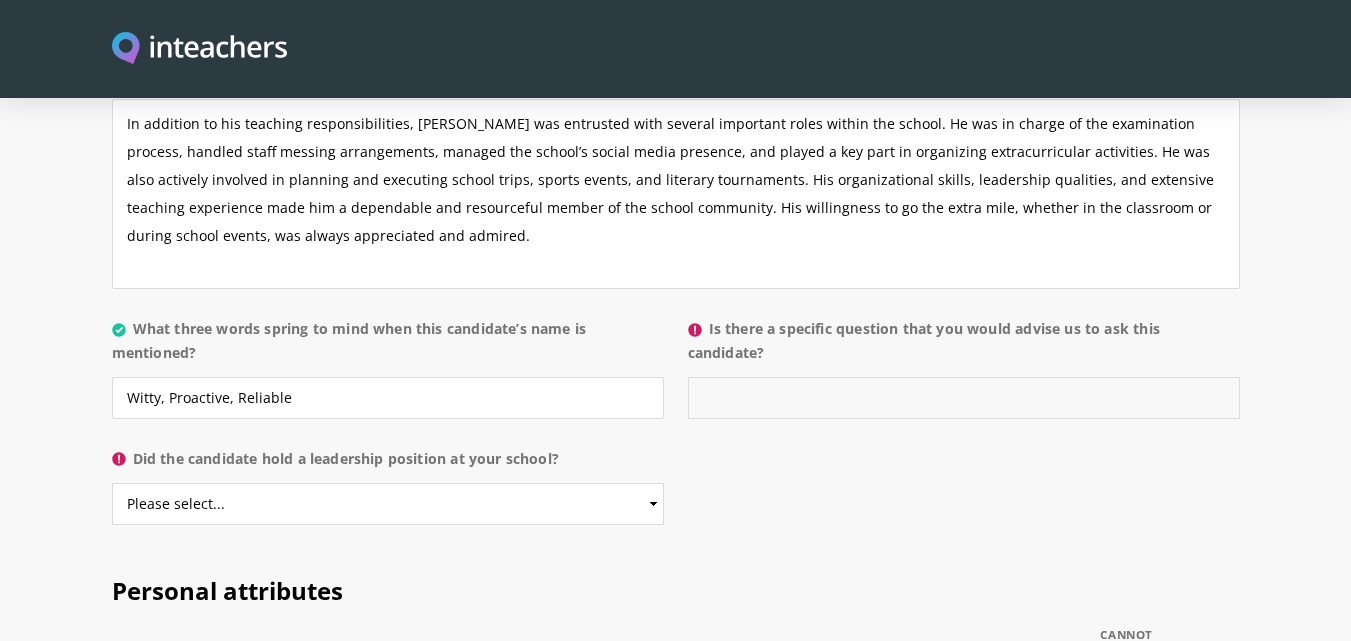 click on "Is there a specific question that you would advise us to ask this candidate?" at bounding box center (964, 398) 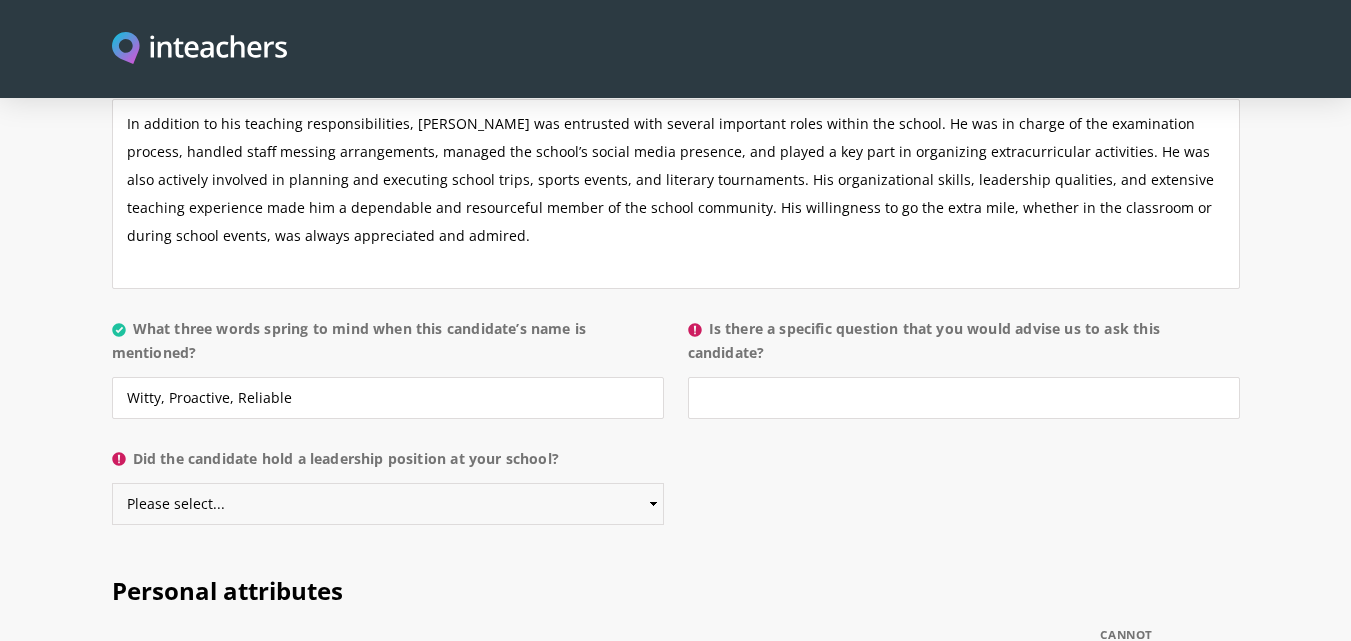 click on "Please select... Yes
No" at bounding box center [388, 504] 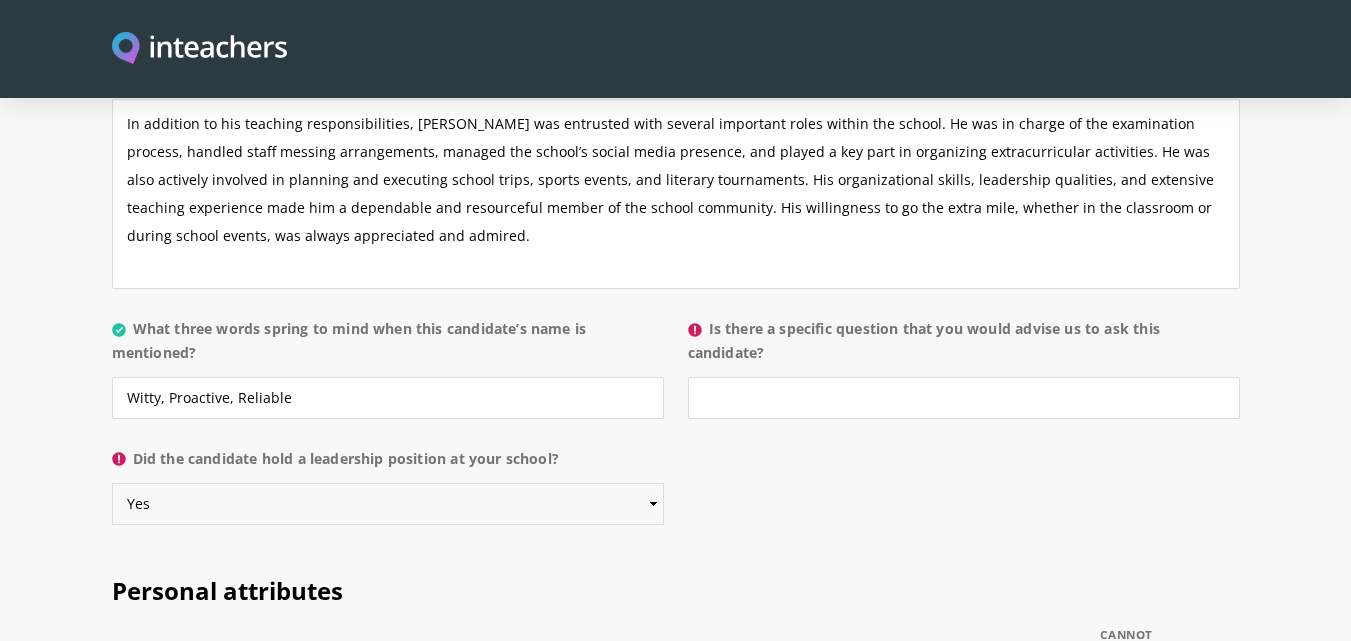 click on "Please select... Yes
No" at bounding box center [388, 504] 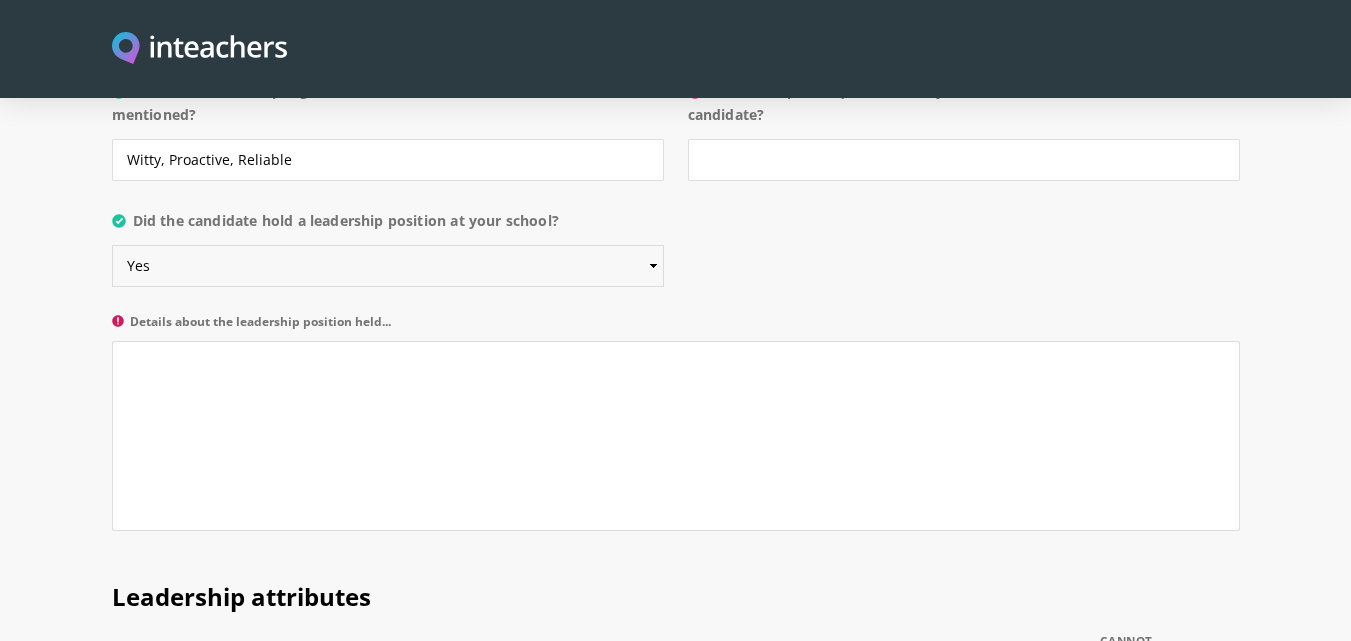scroll, scrollTop: 2214, scrollLeft: 0, axis: vertical 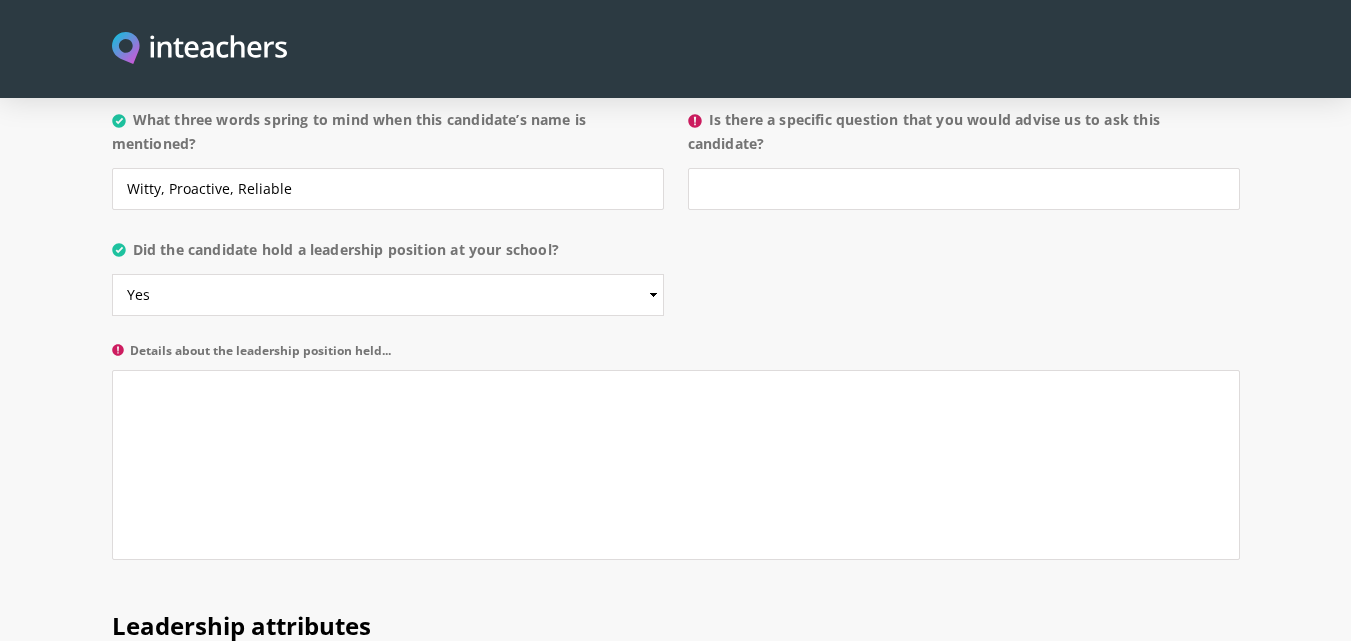 drag, startPoint x: 396, startPoint y: 295, endPoint x: 104, endPoint y: 276, distance: 292.6175 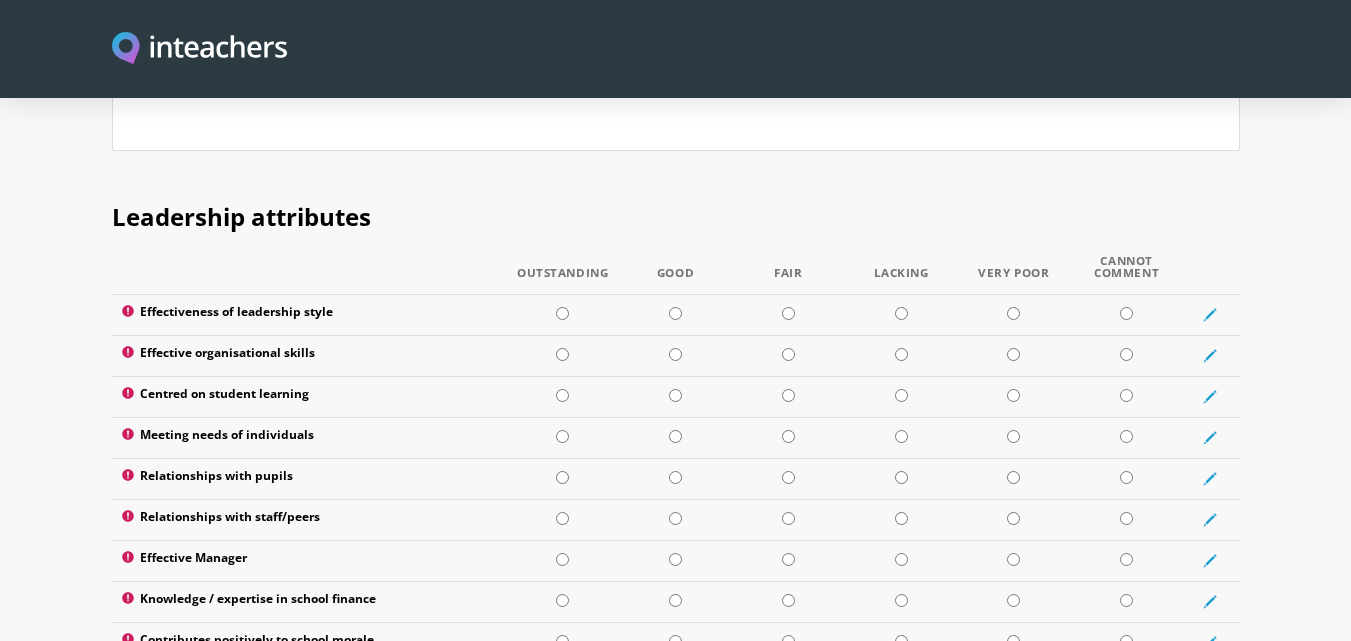 scroll, scrollTop: 2594, scrollLeft: 0, axis: vertical 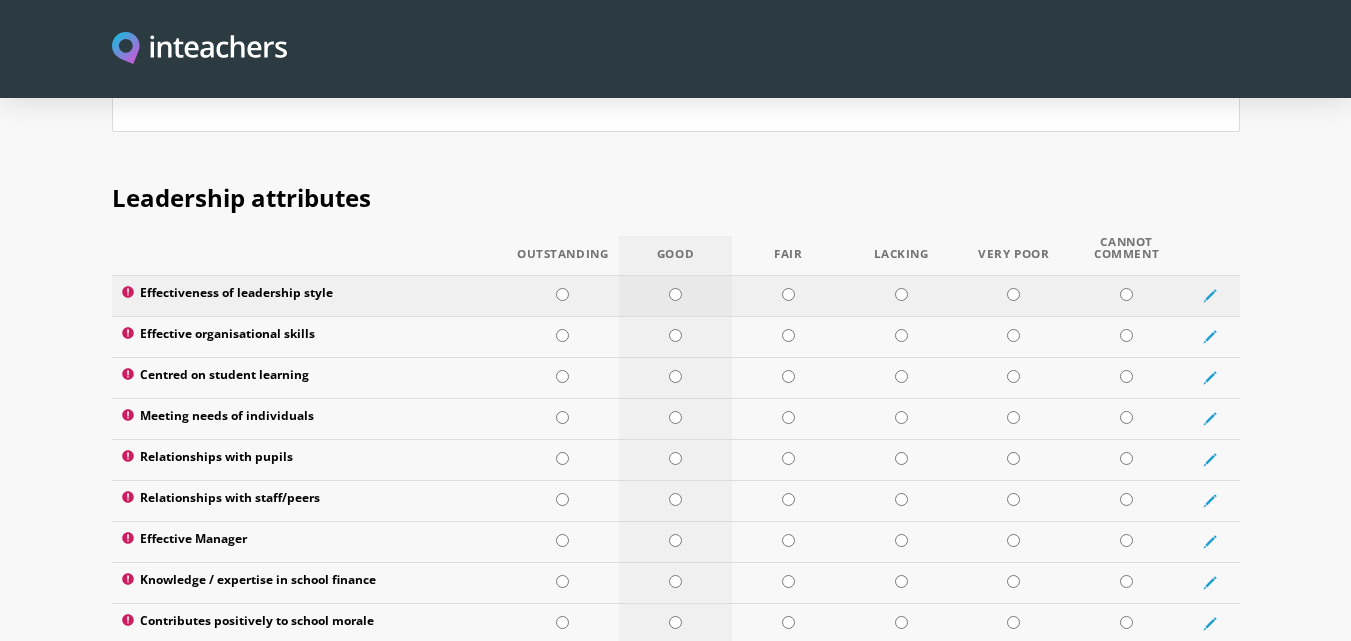 click at bounding box center [675, 294] 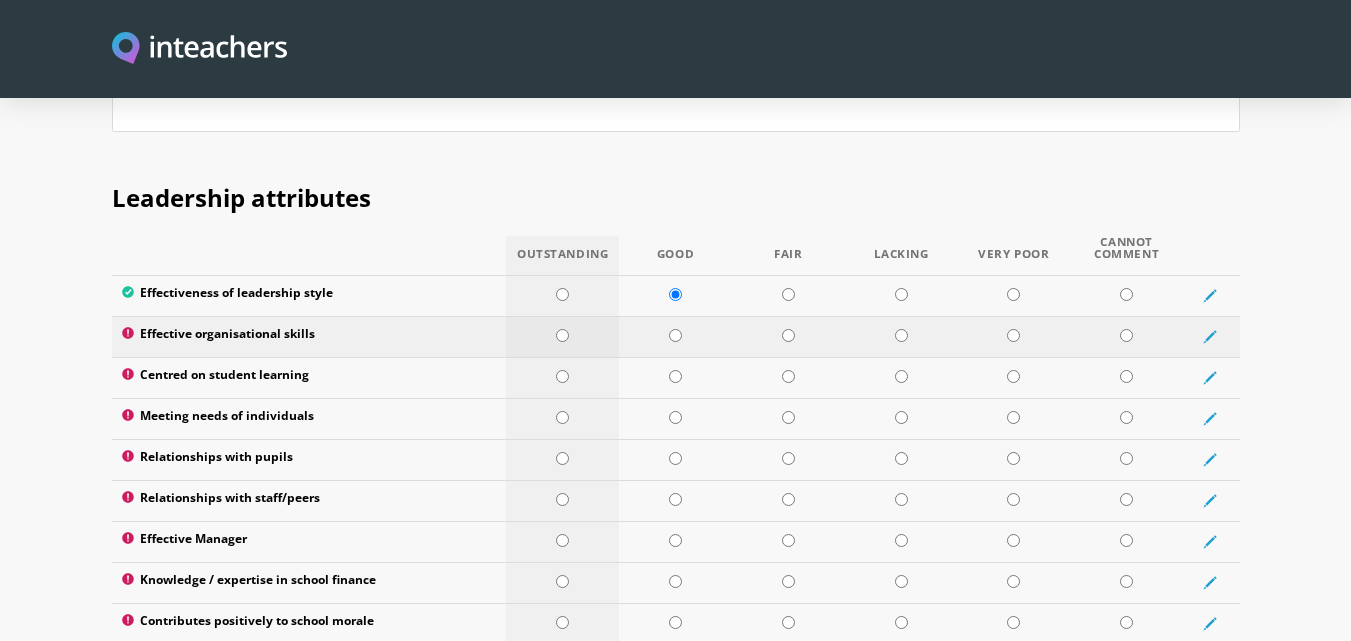 click at bounding box center [562, 335] 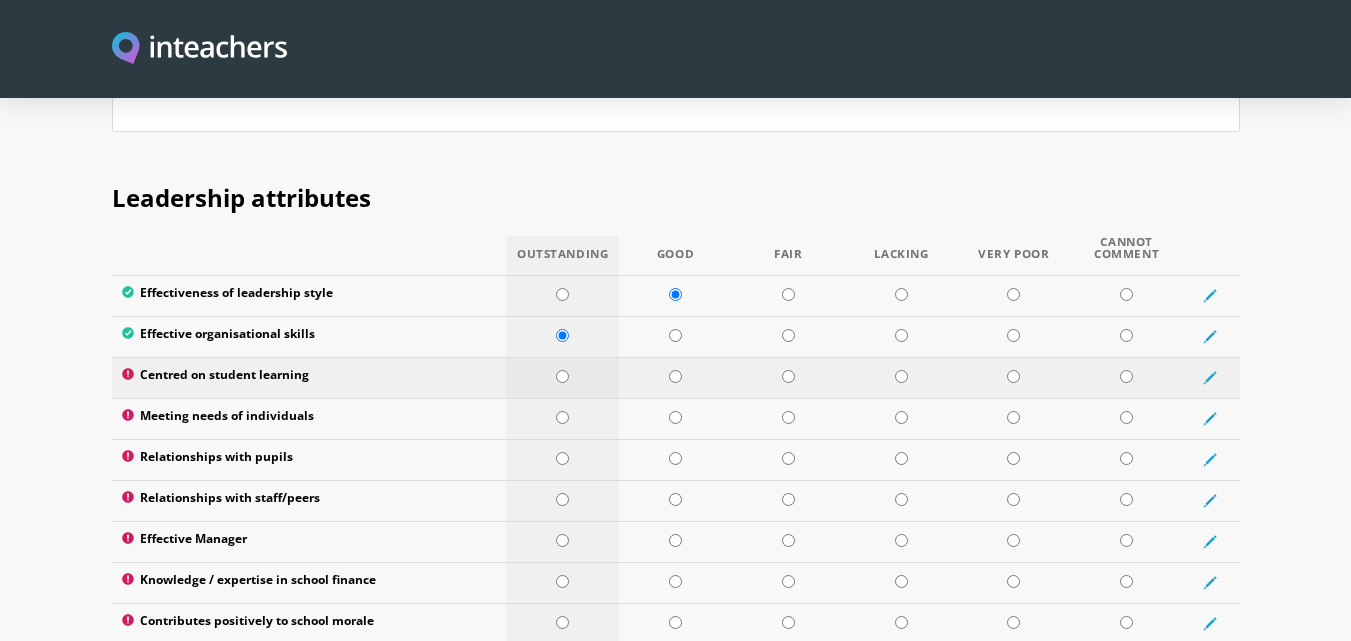 click at bounding box center (562, 376) 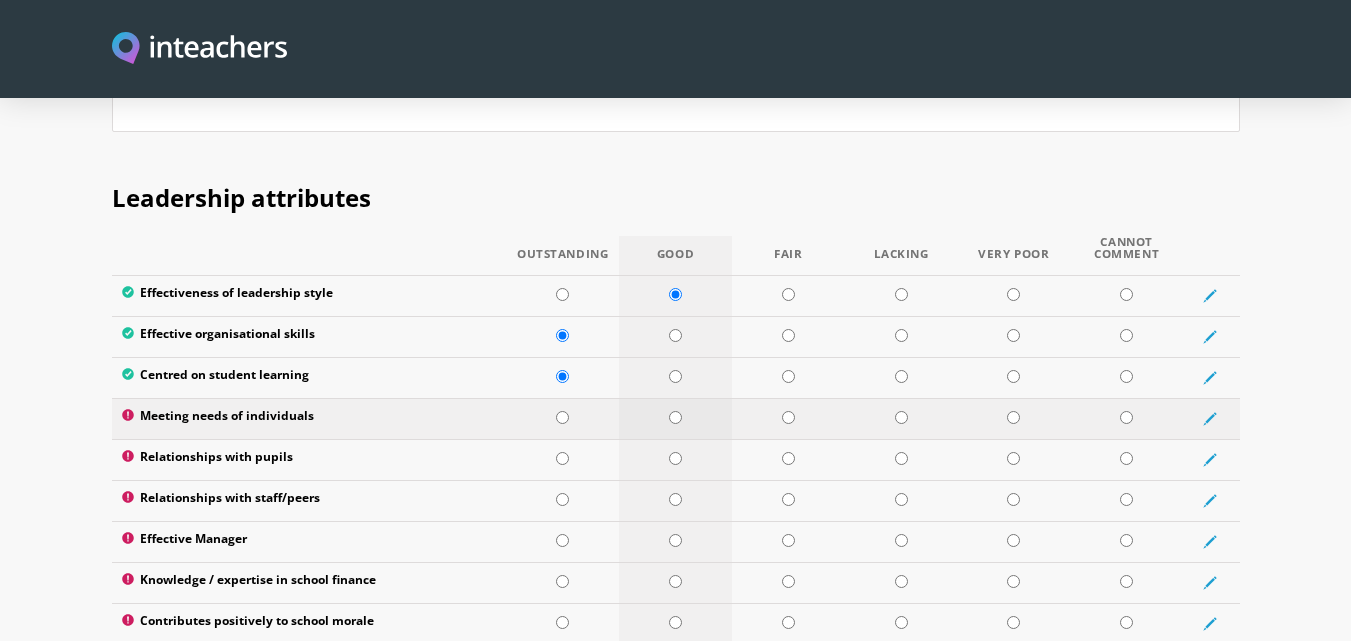 click at bounding box center [675, 417] 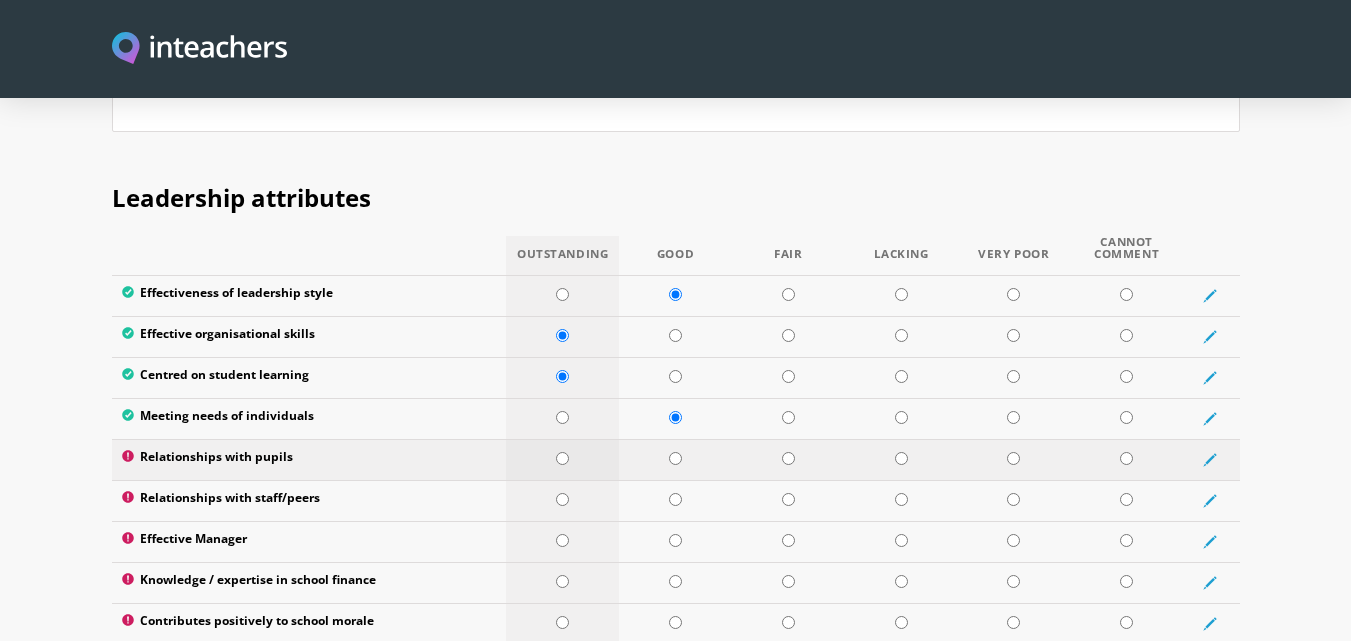 click at bounding box center [562, 458] 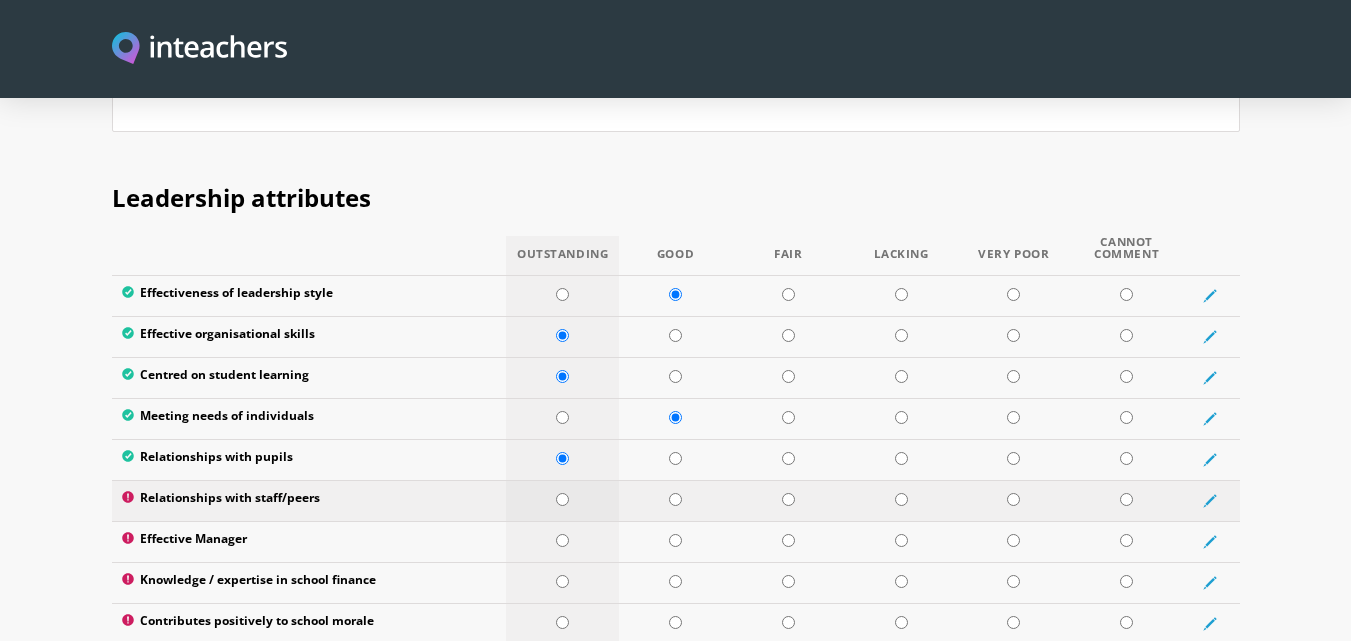 click at bounding box center [562, 499] 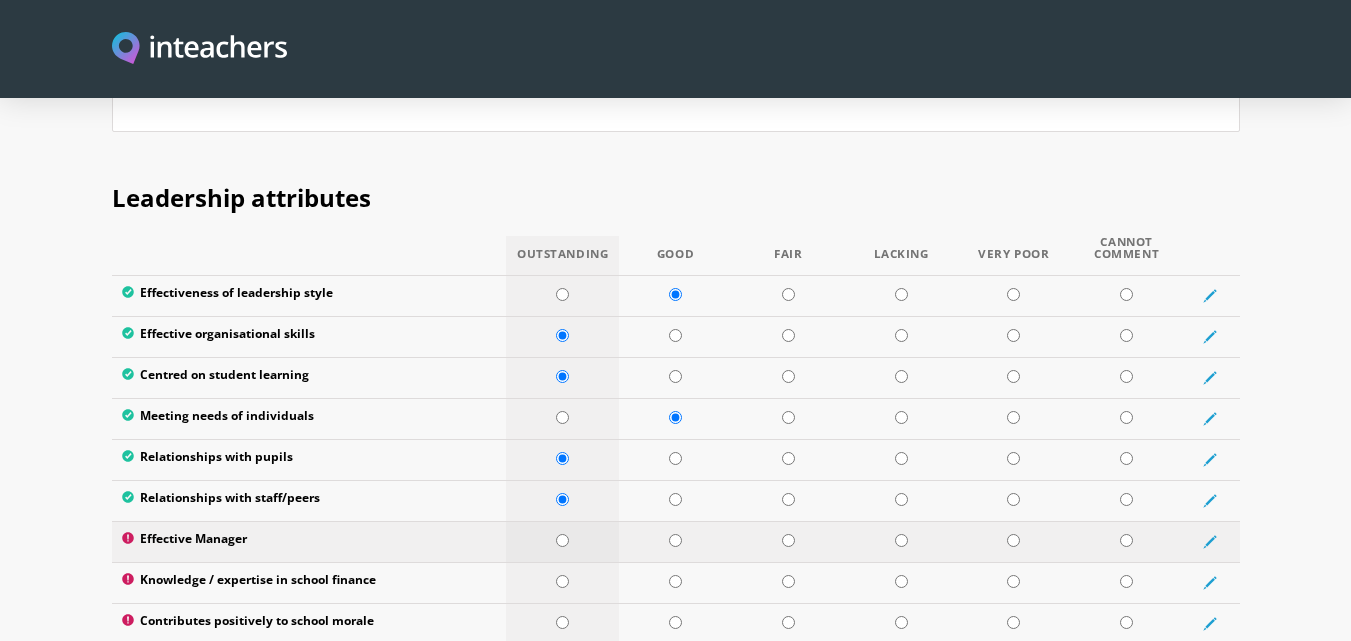 click at bounding box center [562, 540] 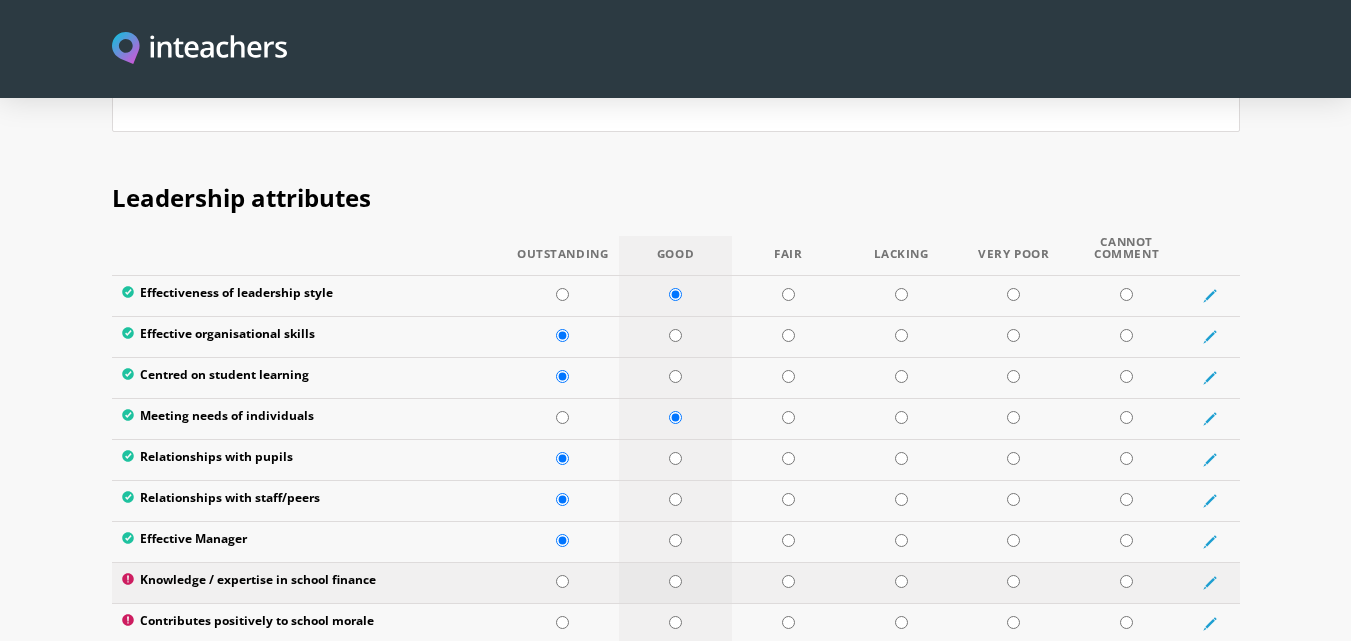 click at bounding box center (675, 582) 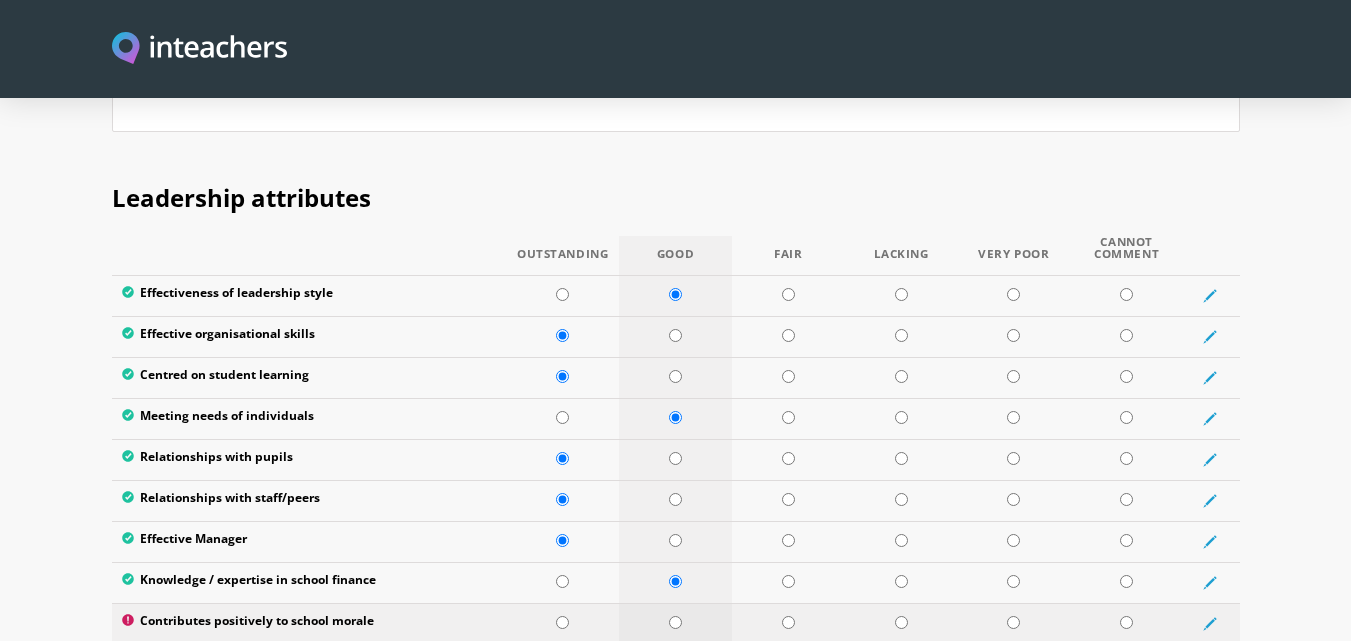 click at bounding box center [675, 622] 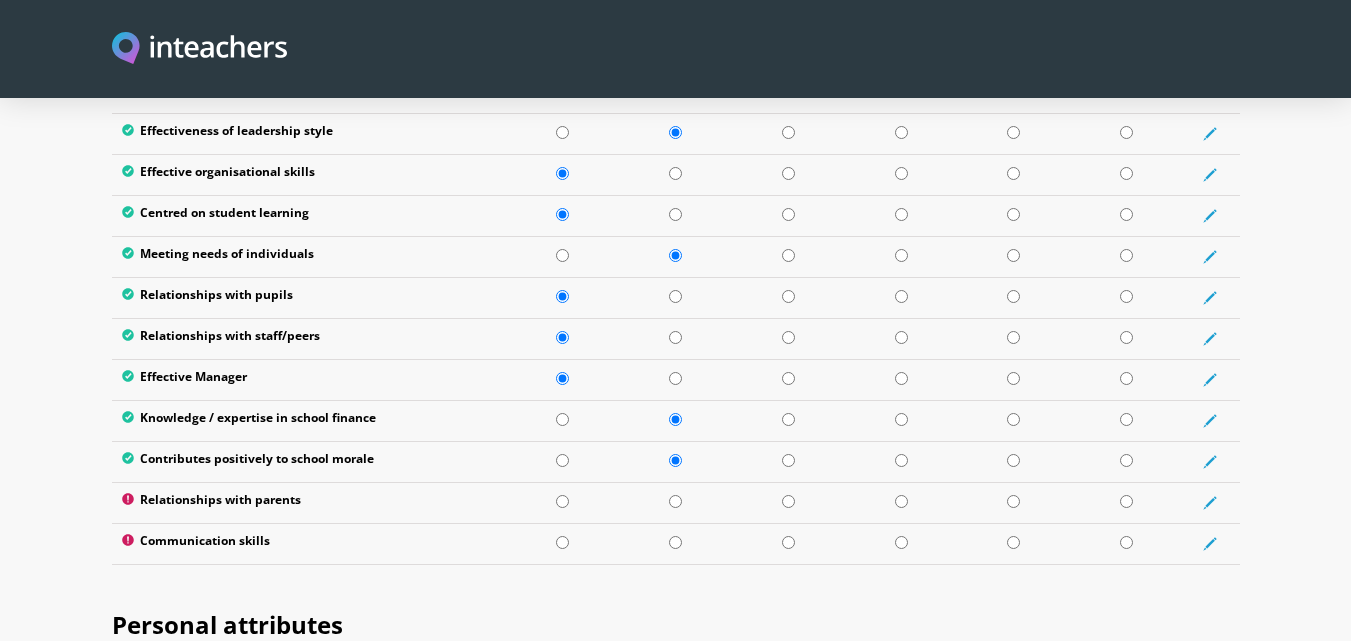 scroll, scrollTop: 2766, scrollLeft: 0, axis: vertical 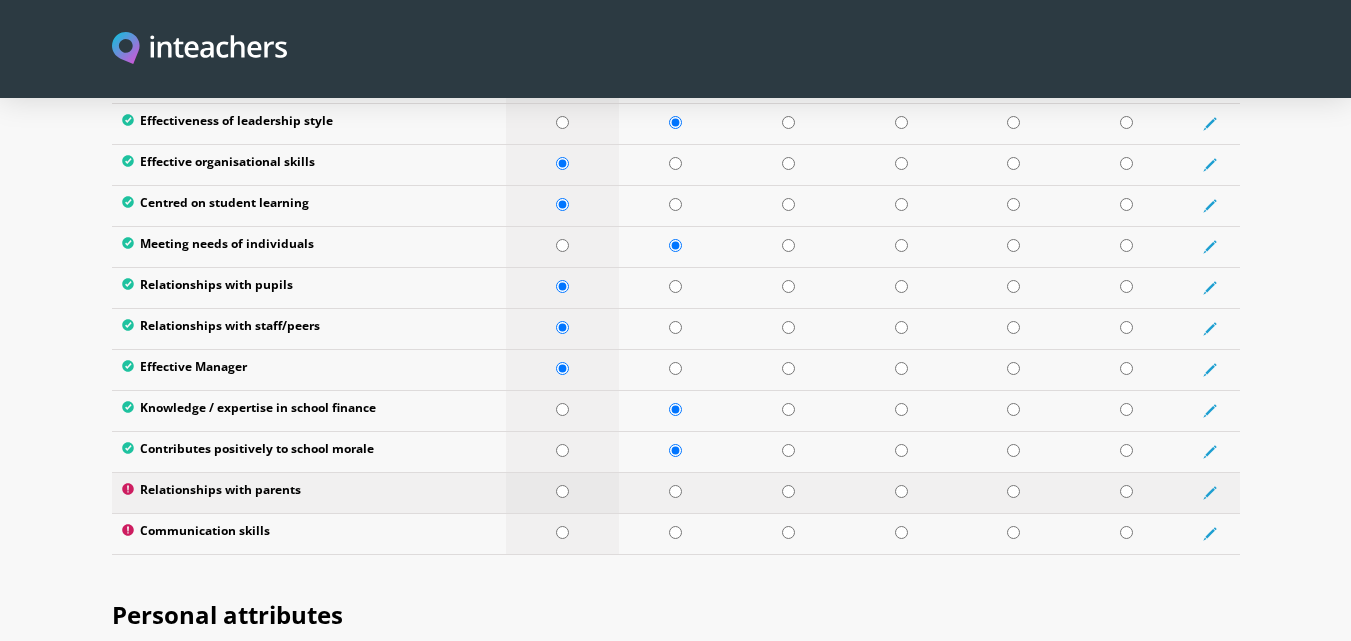 click at bounding box center (562, 491) 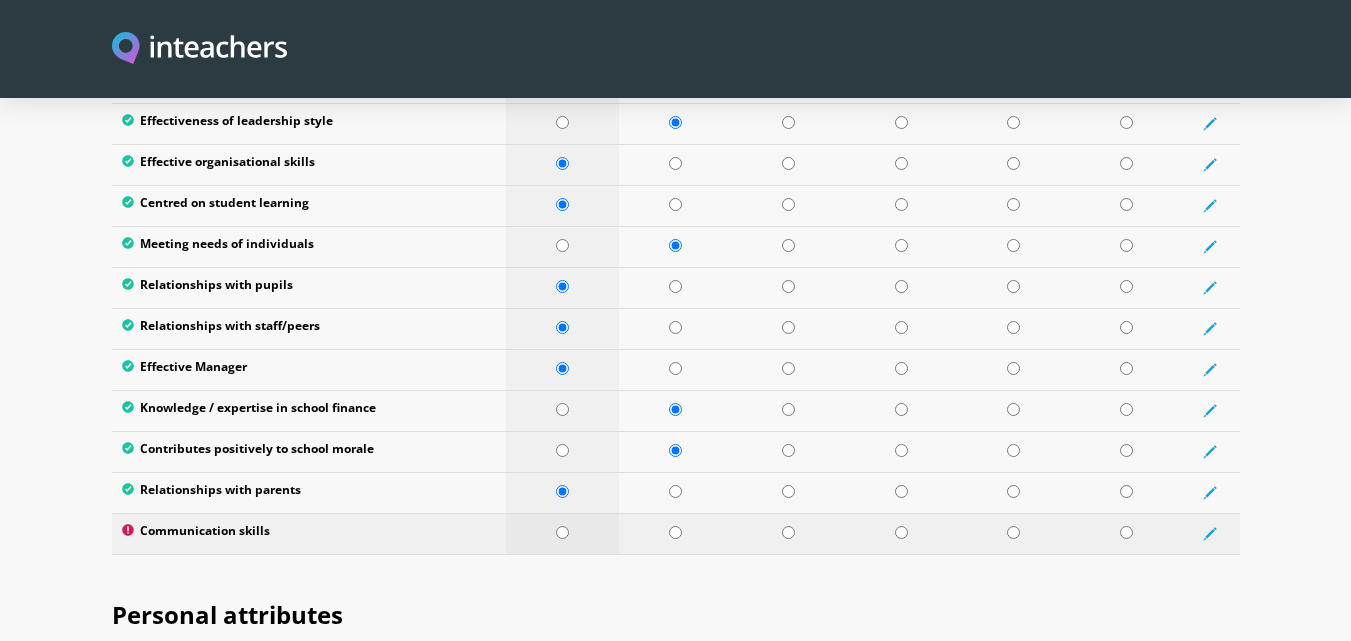 click at bounding box center [562, 532] 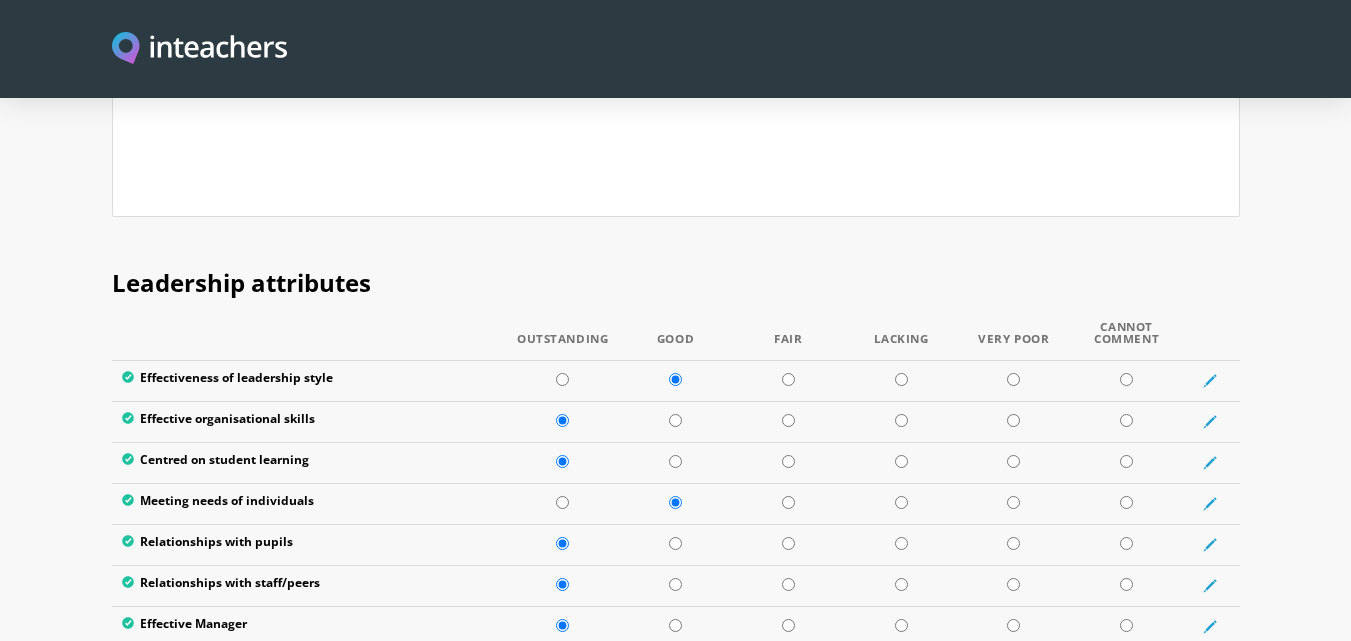 scroll, scrollTop: 2499, scrollLeft: 0, axis: vertical 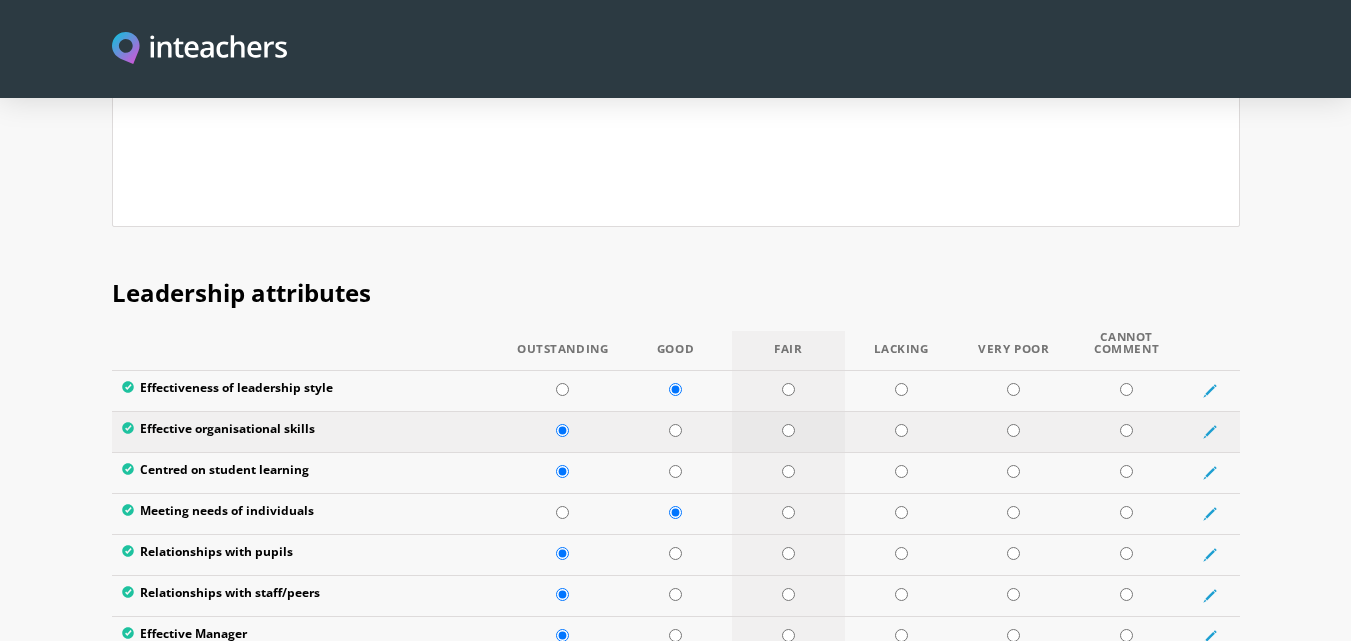 click at bounding box center [788, 430] 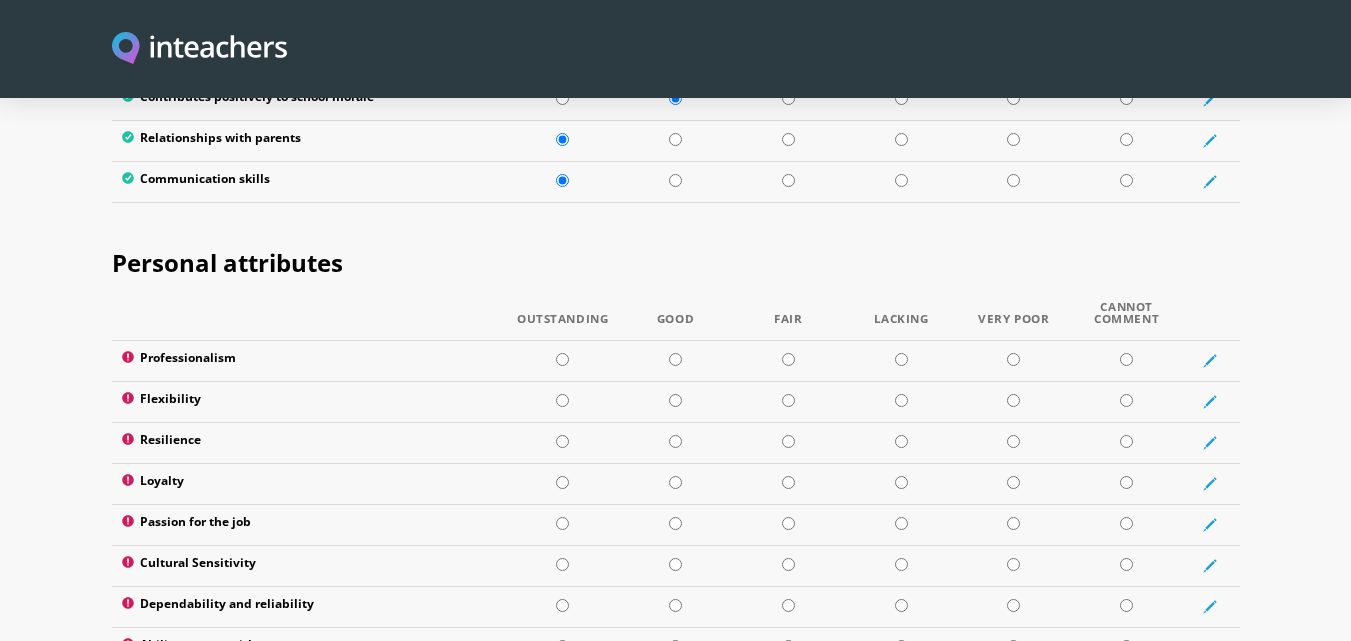 scroll, scrollTop: 3108, scrollLeft: 0, axis: vertical 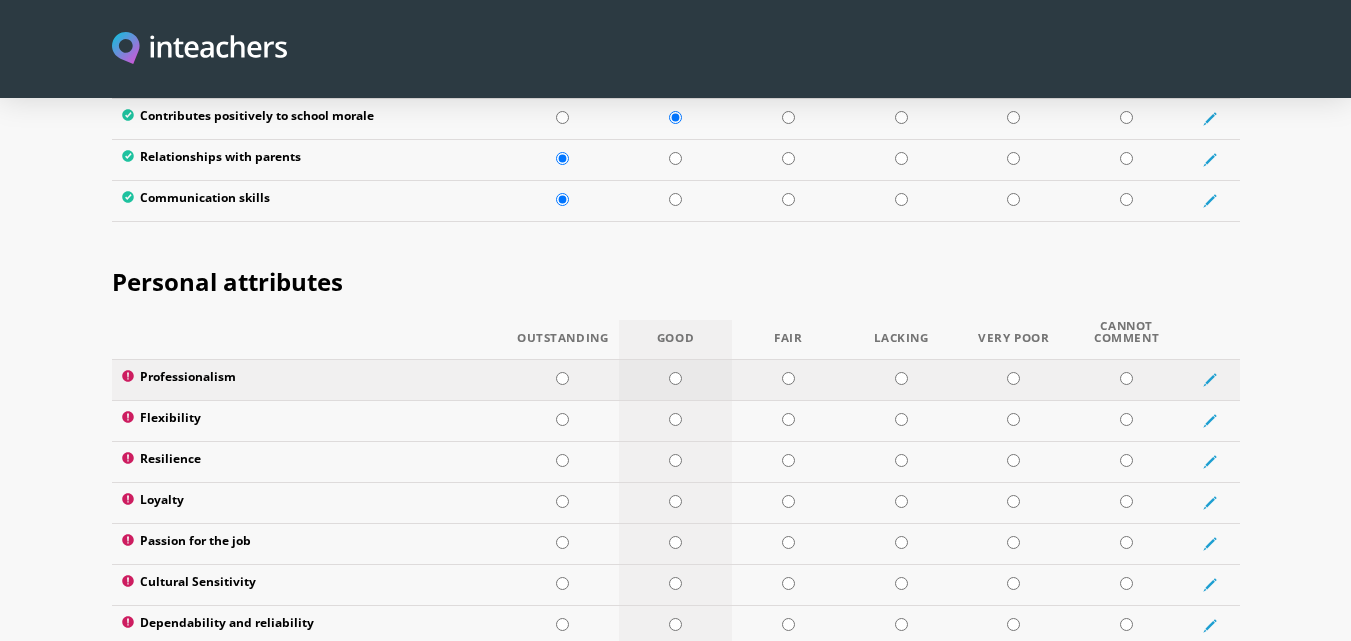 click at bounding box center (675, 378) 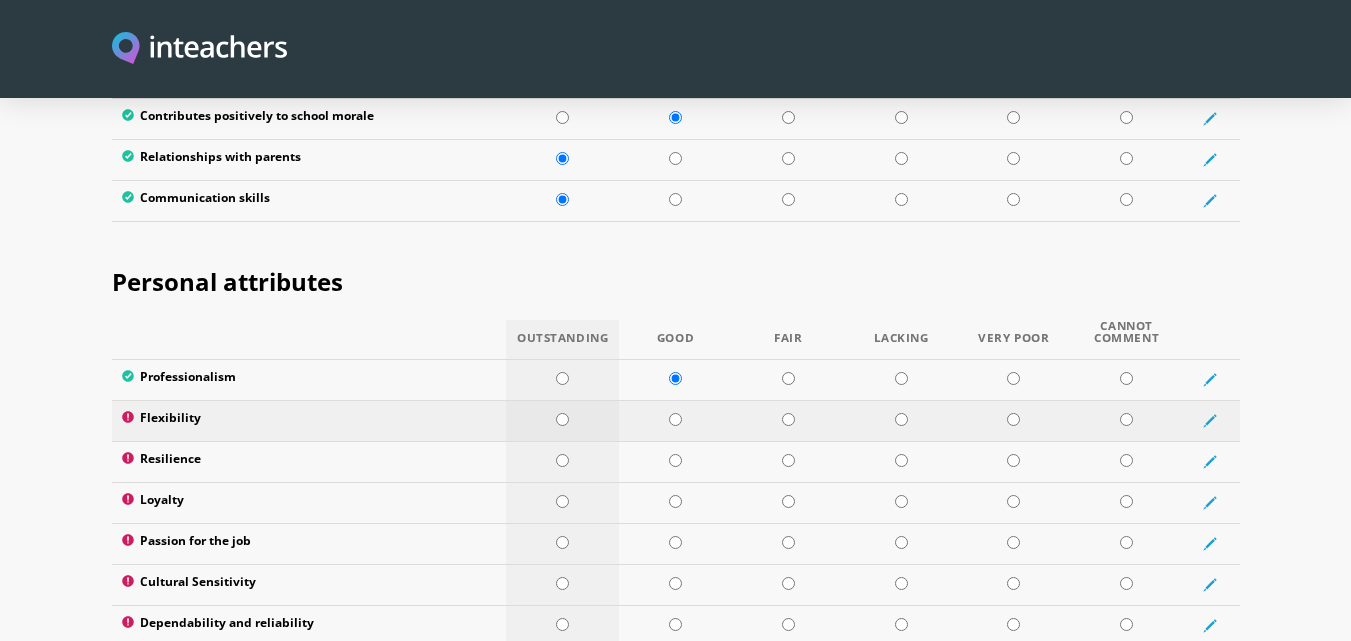 click at bounding box center [562, 420] 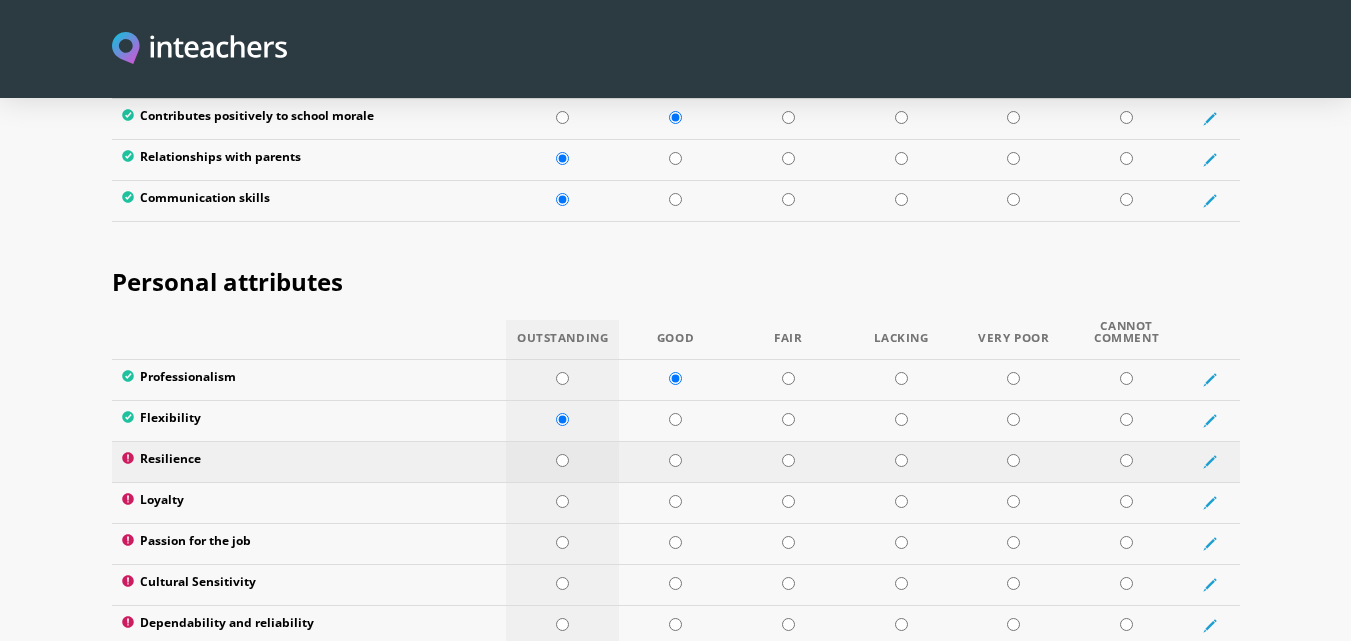 click at bounding box center (562, 460) 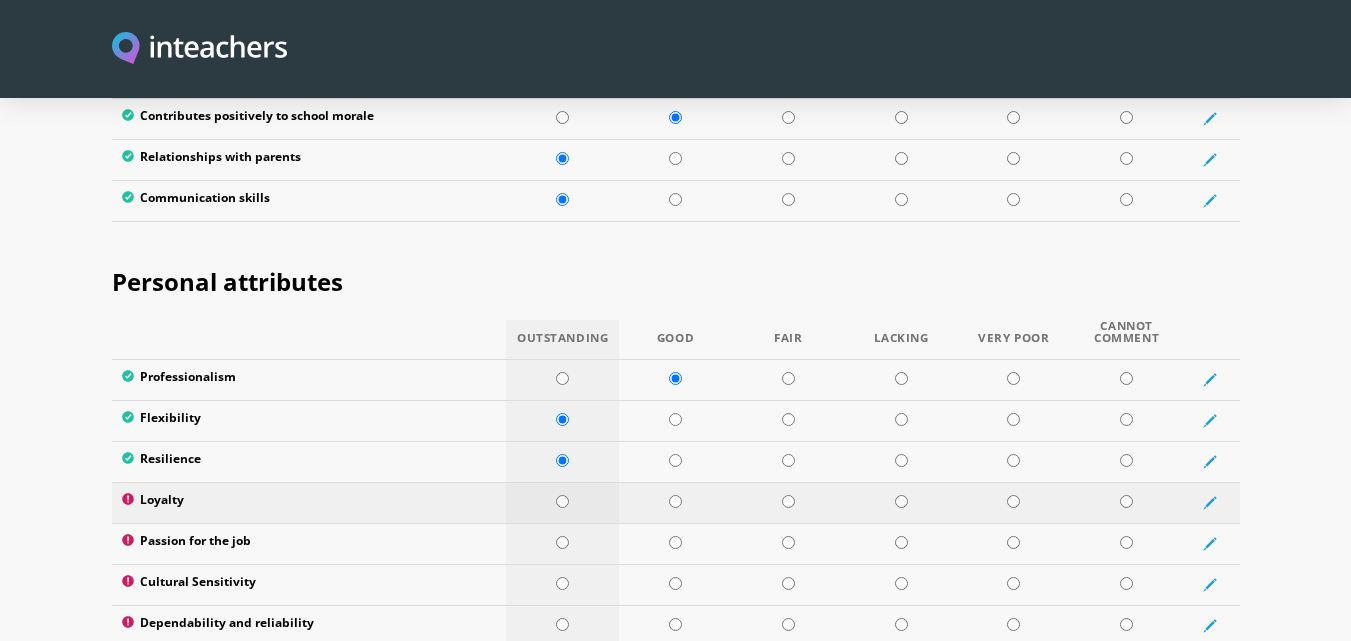 click at bounding box center (562, 501) 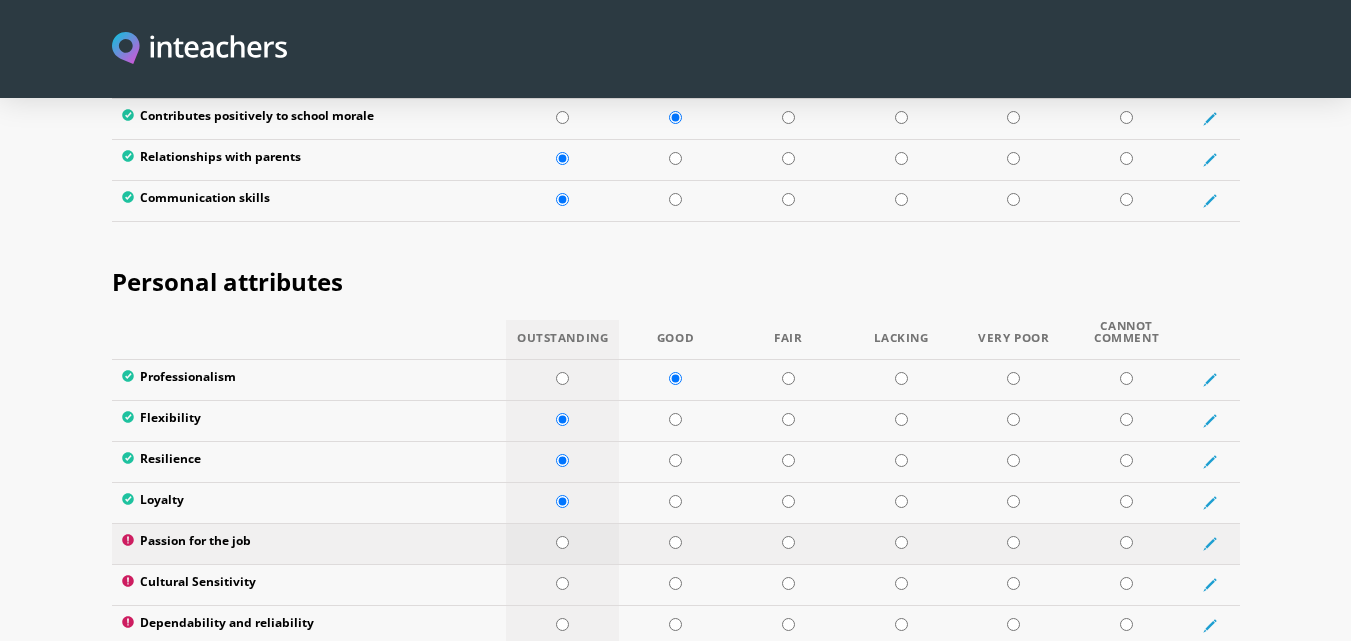 click at bounding box center [562, 542] 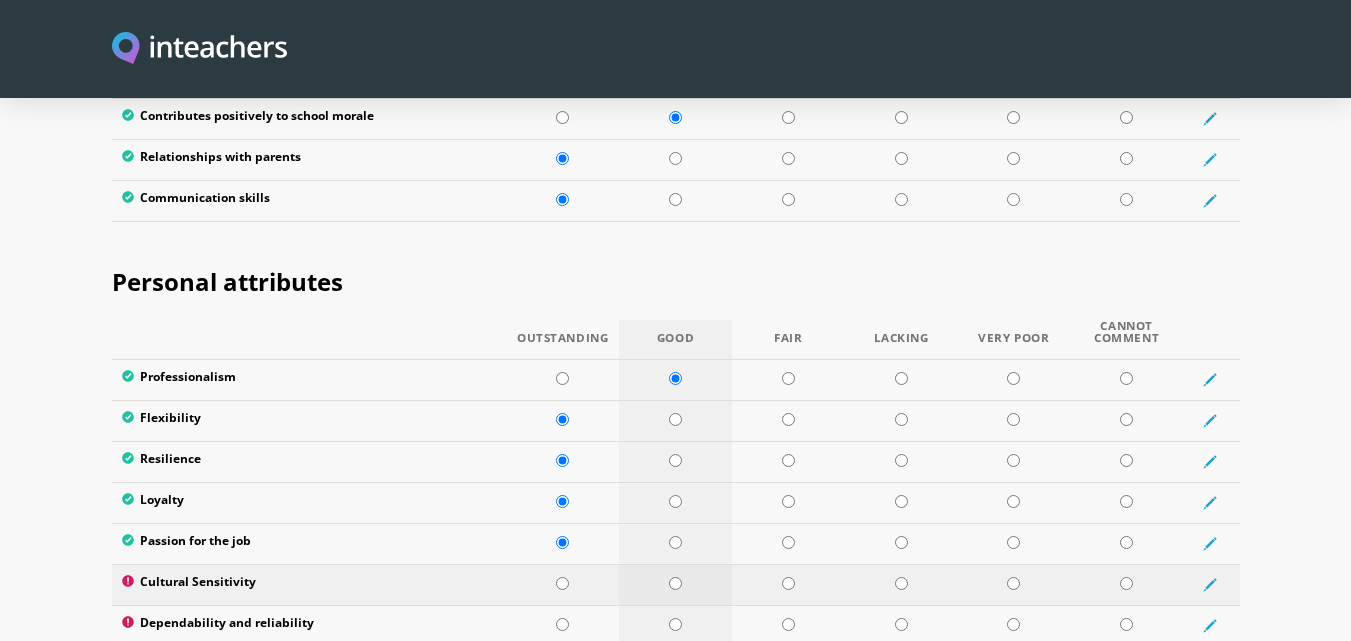 click at bounding box center [675, 583] 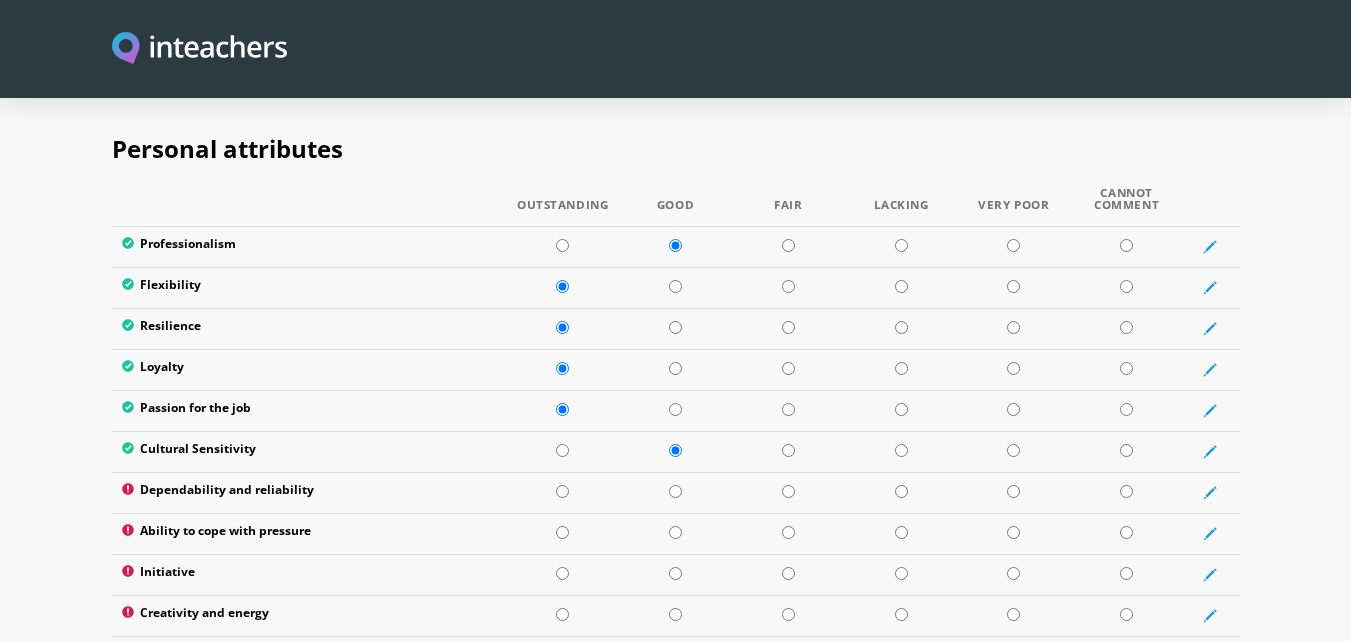 scroll, scrollTop: 3251, scrollLeft: 0, axis: vertical 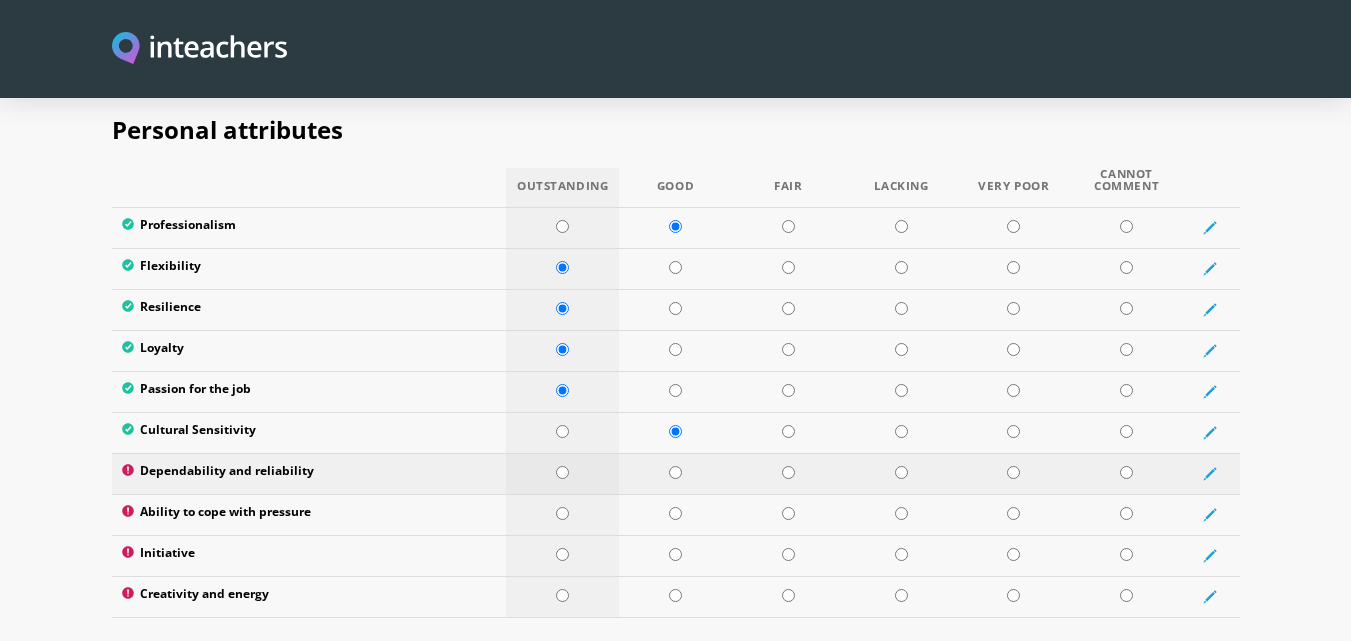 click at bounding box center (562, 472) 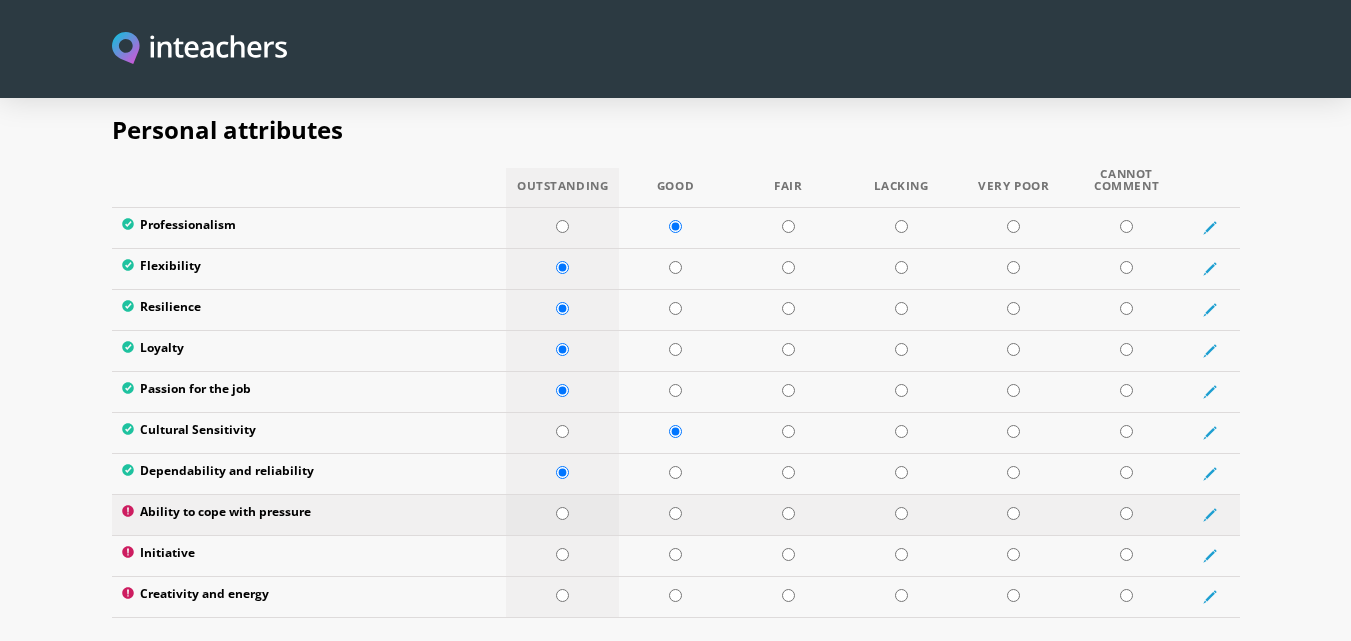 click at bounding box center (562, 513) 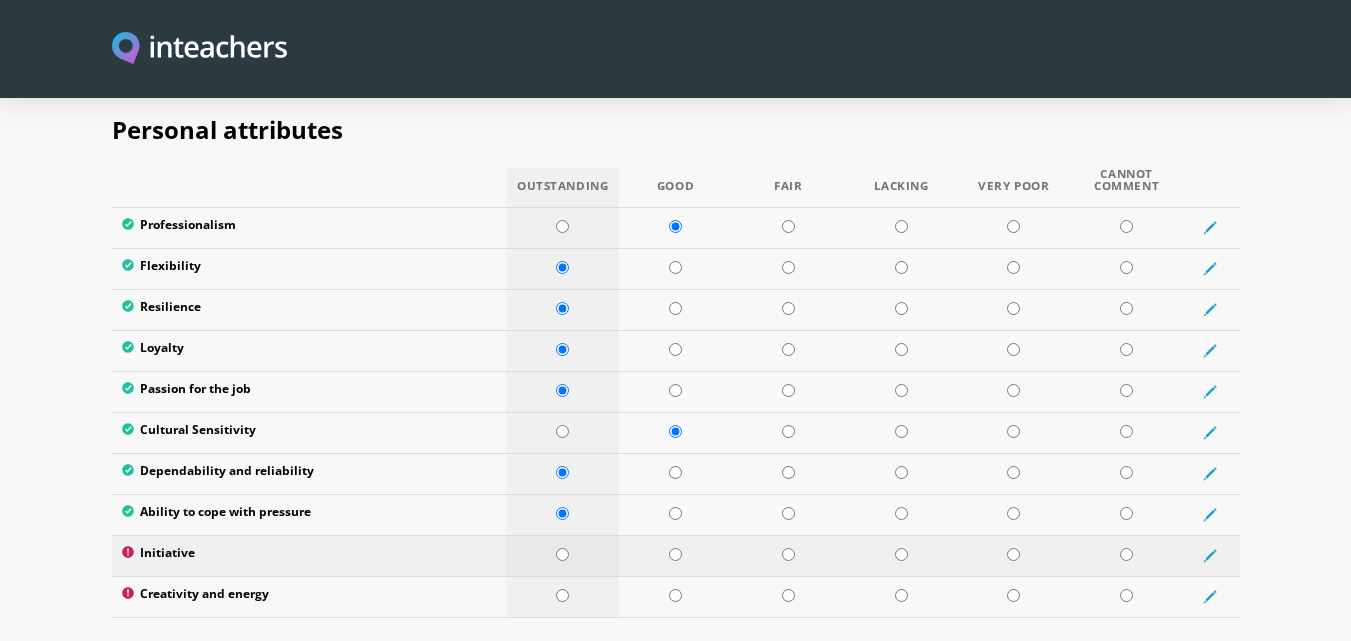 click at bounding box center [562, 554] 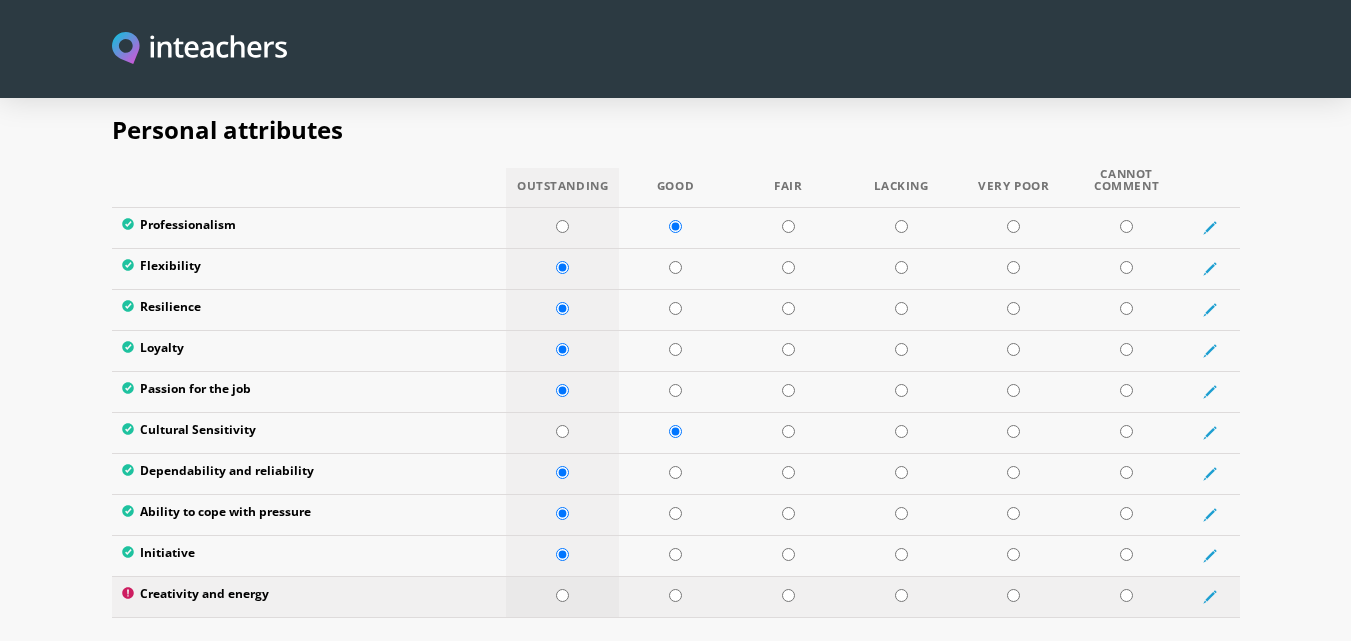 click at bounding box center (562, 595) 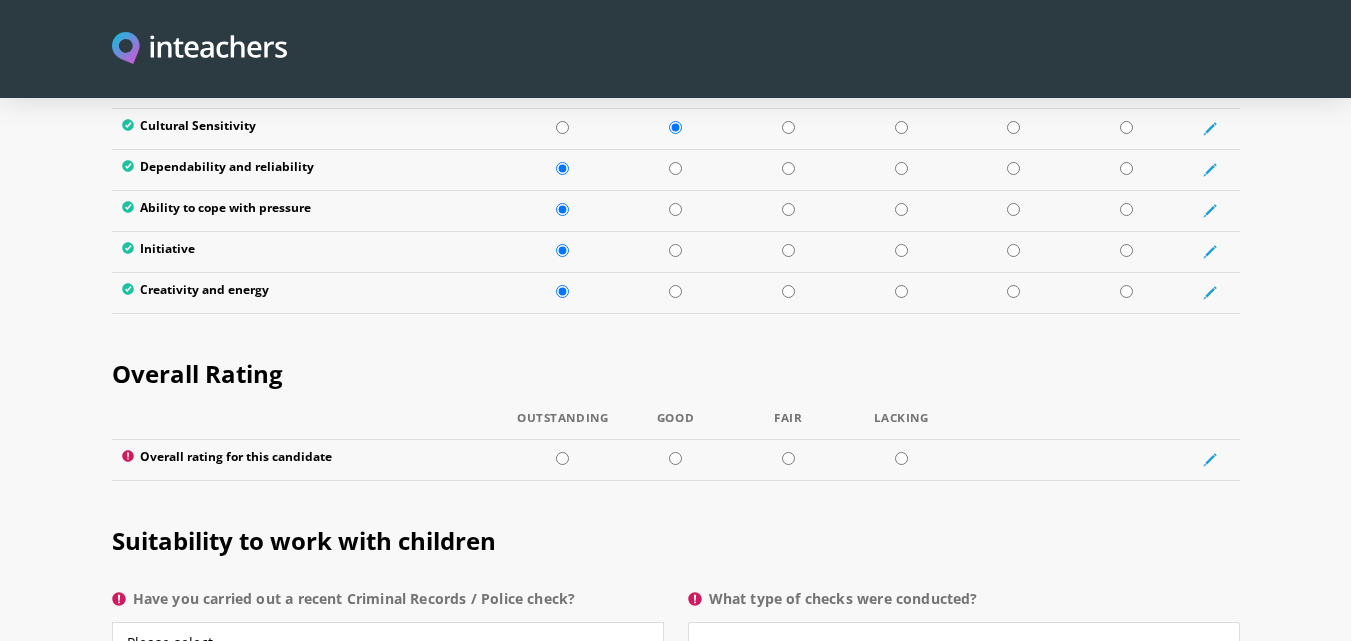 scroll, scrollTop: 3565, scrollLeft: 0, axis: vertical 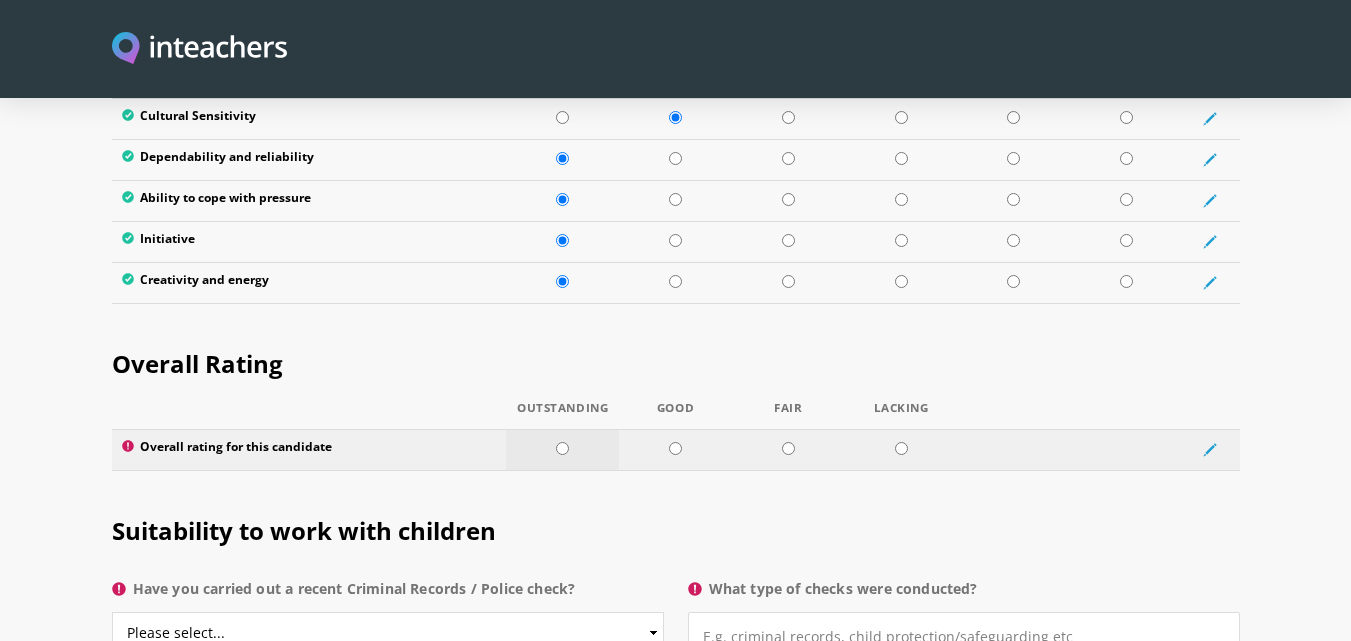 click at bounding box center [562, 448] 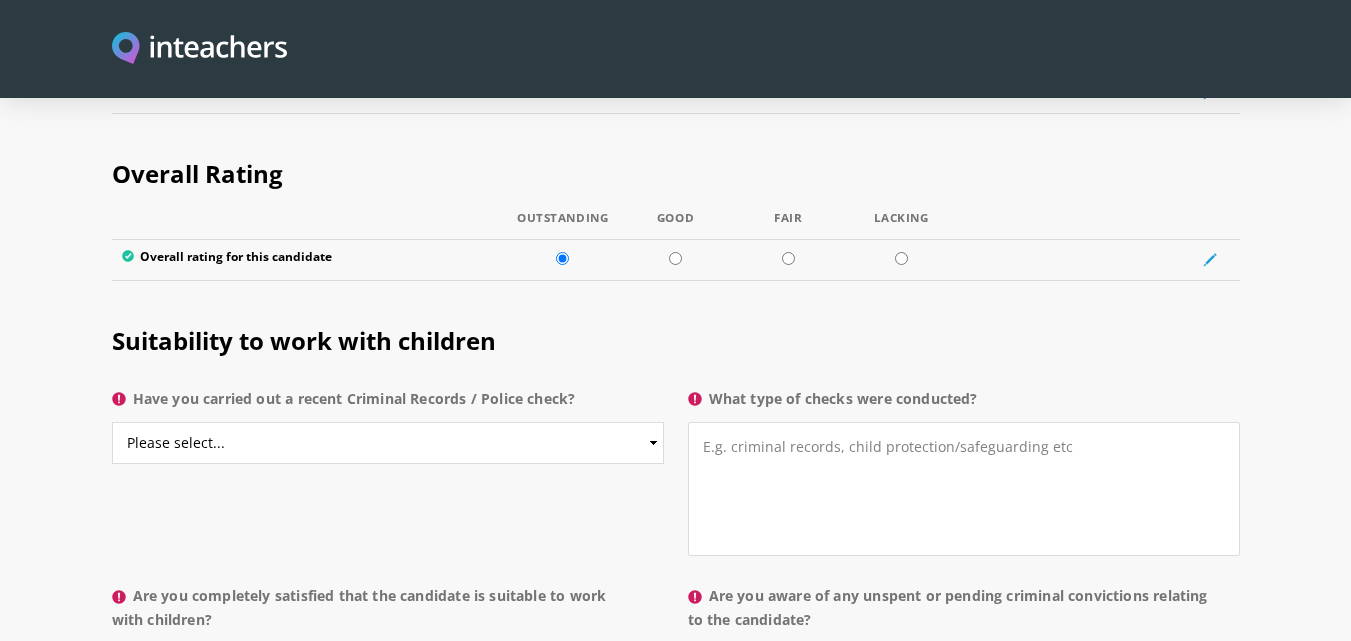 scroll, scrollTop: 3803, scrollLeft: 0, axis: vertical 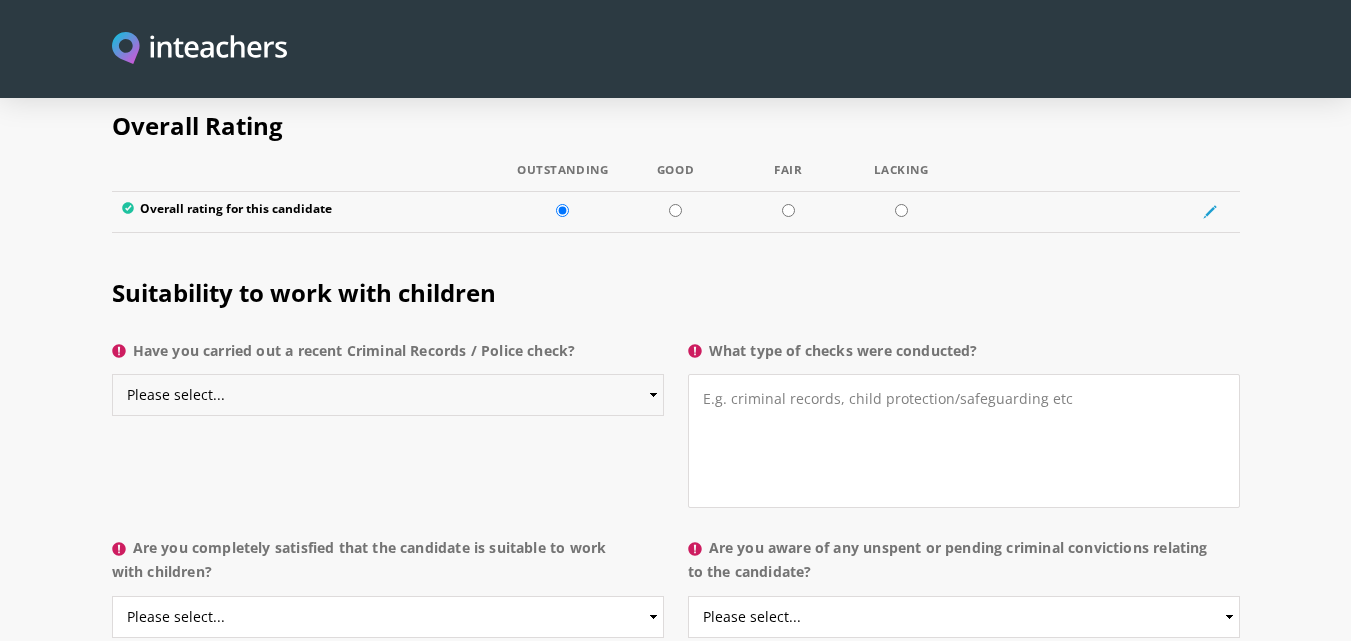 click on "Please select... Yes
No
Do not know" at bounding box center (388, 395) 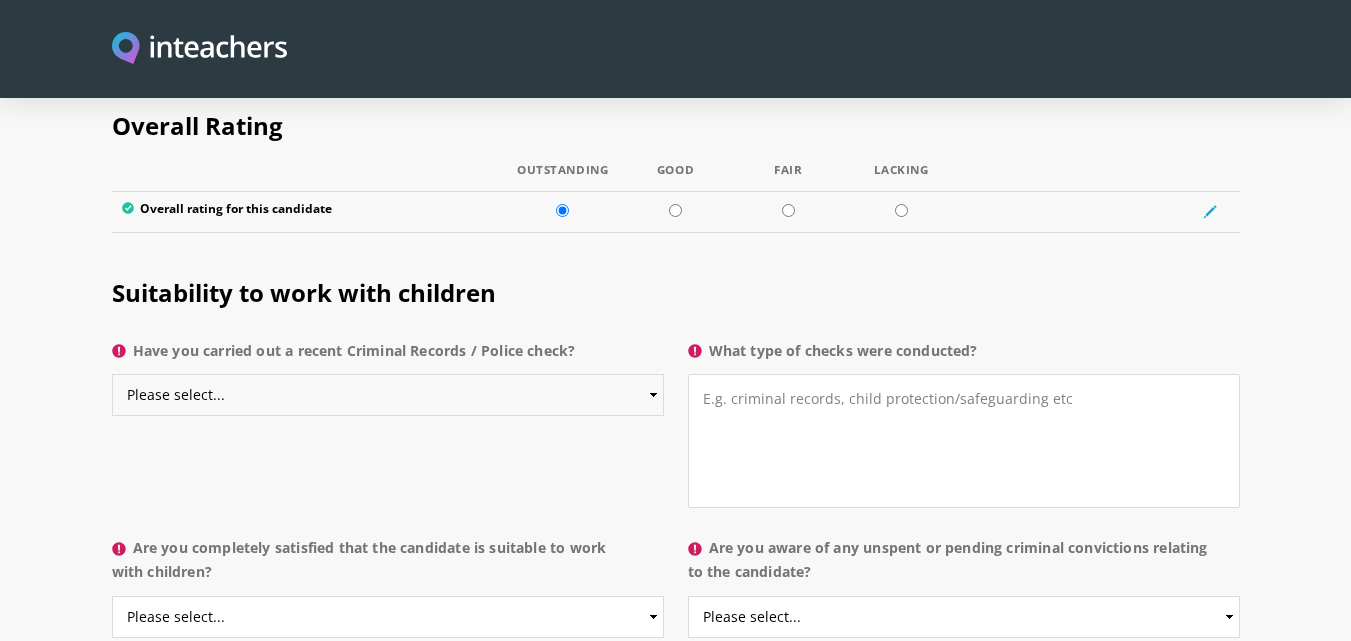 select on "Do not know" 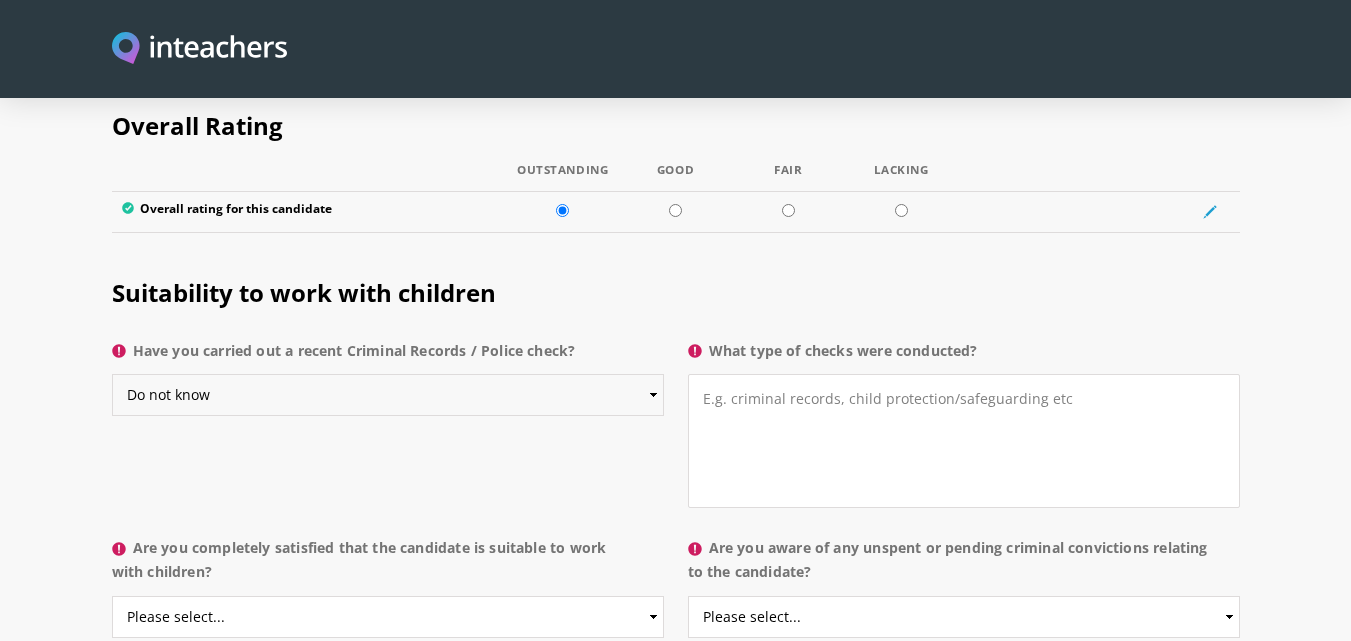 click on "Please select... Yes
No
Do not know" at bounding box center (388, 395) 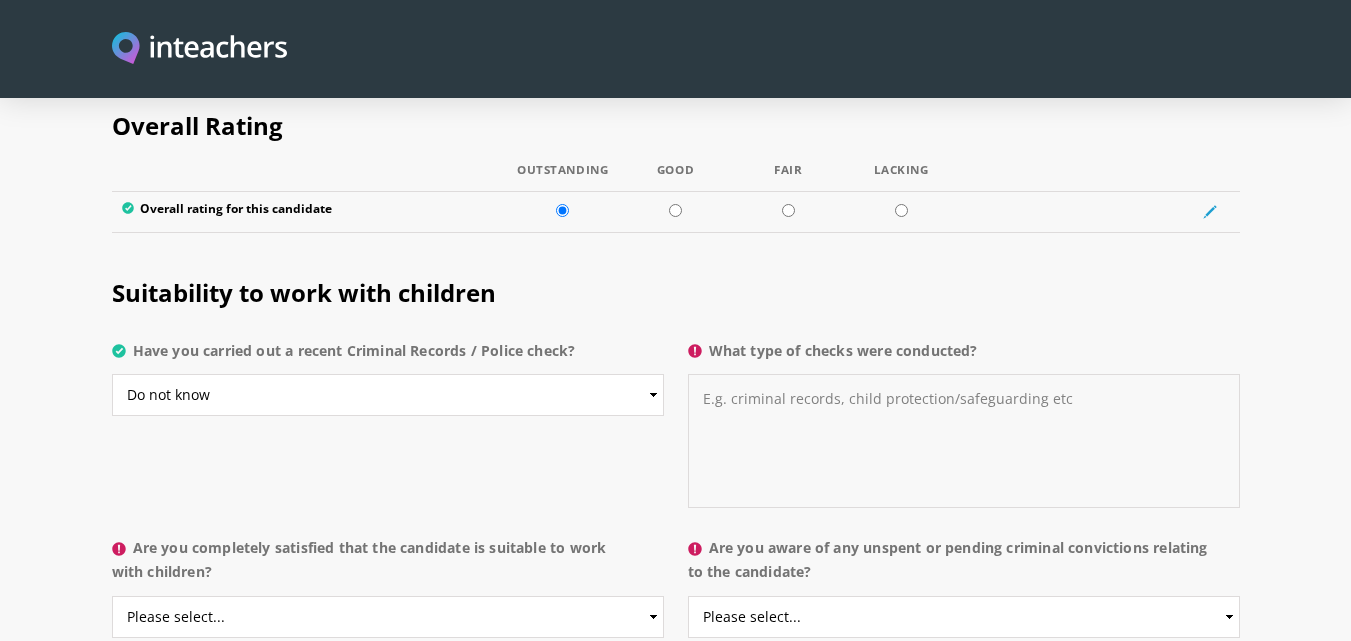 click on "What type of checks were conducted?" at bounding box center (964, 441) 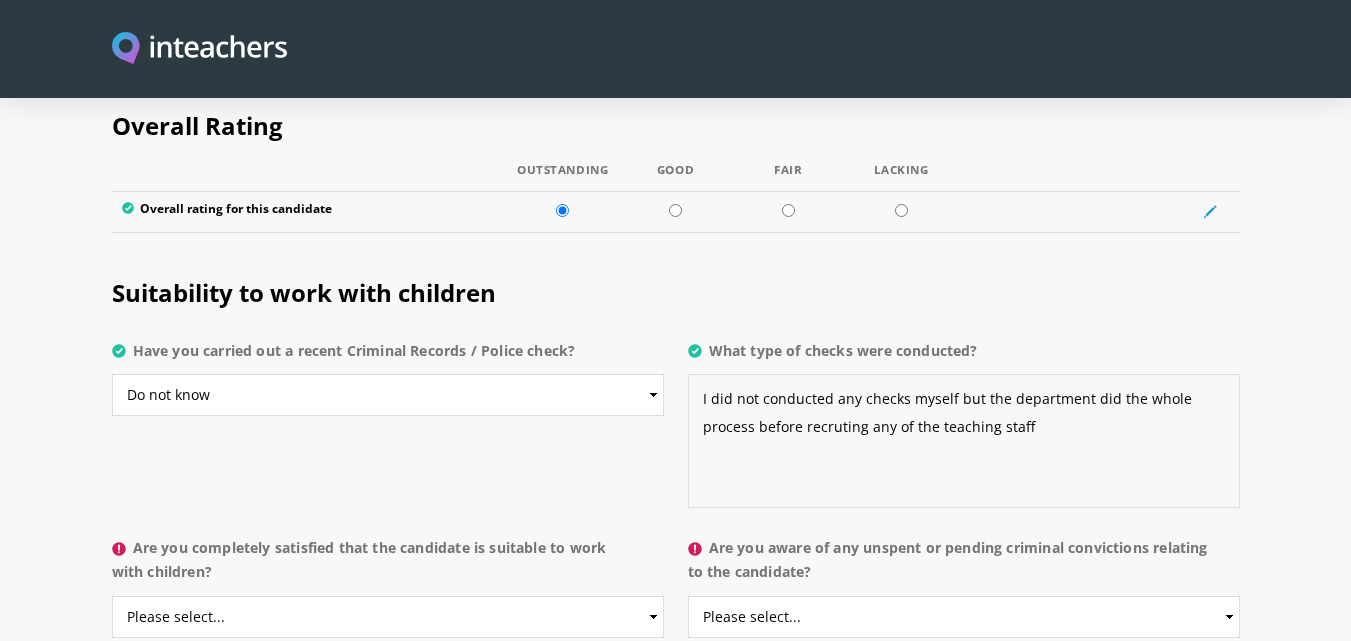 drag, startPoint x: 1060, startPoint y: 383, endPoint x: 676, endPoint y: 338, distance: 386.62772 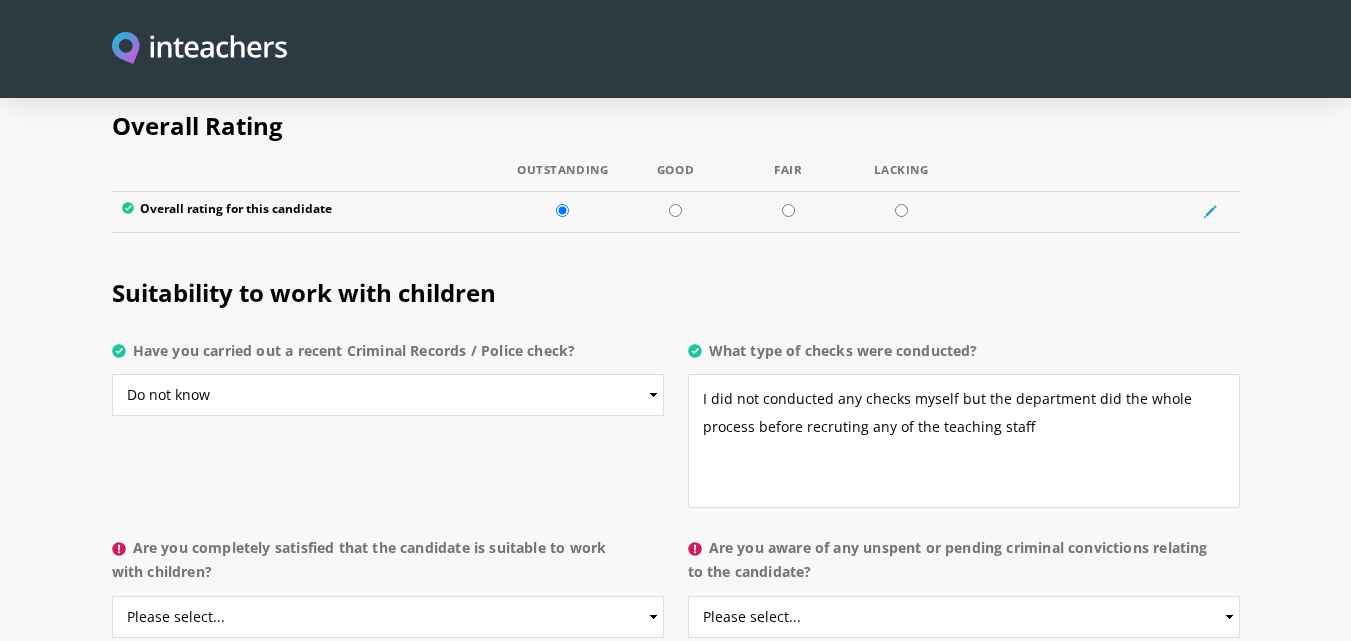 click on "Suitability to work with children" at bounding box center [676, 289] 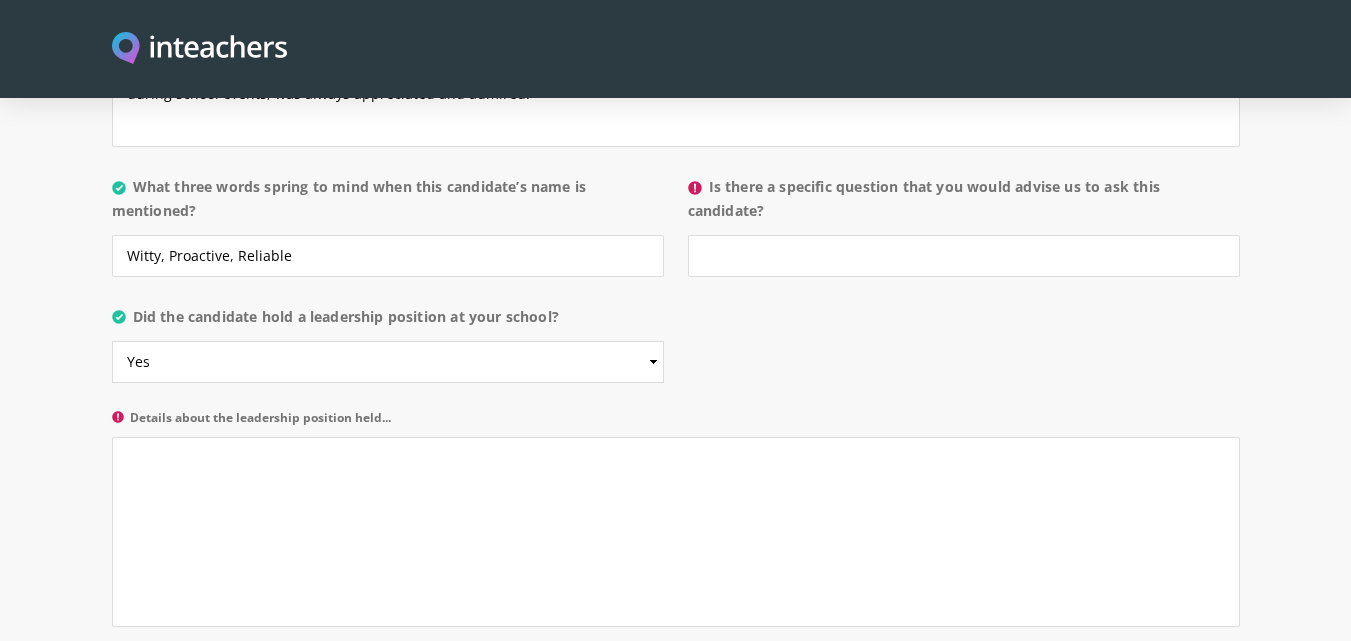 scroll, scrollTop: 2123, scrollLeft: 0, axis: vertical 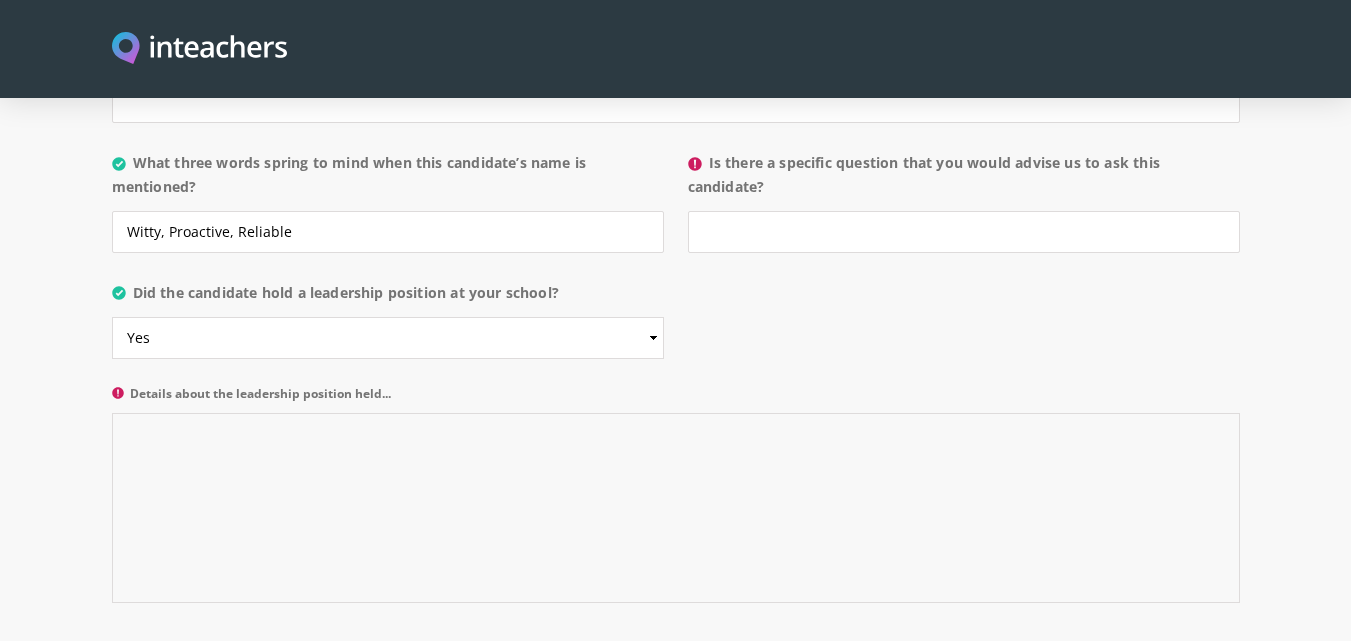 click on "Details about the leadership position held..." at bounding box center [676, 508] 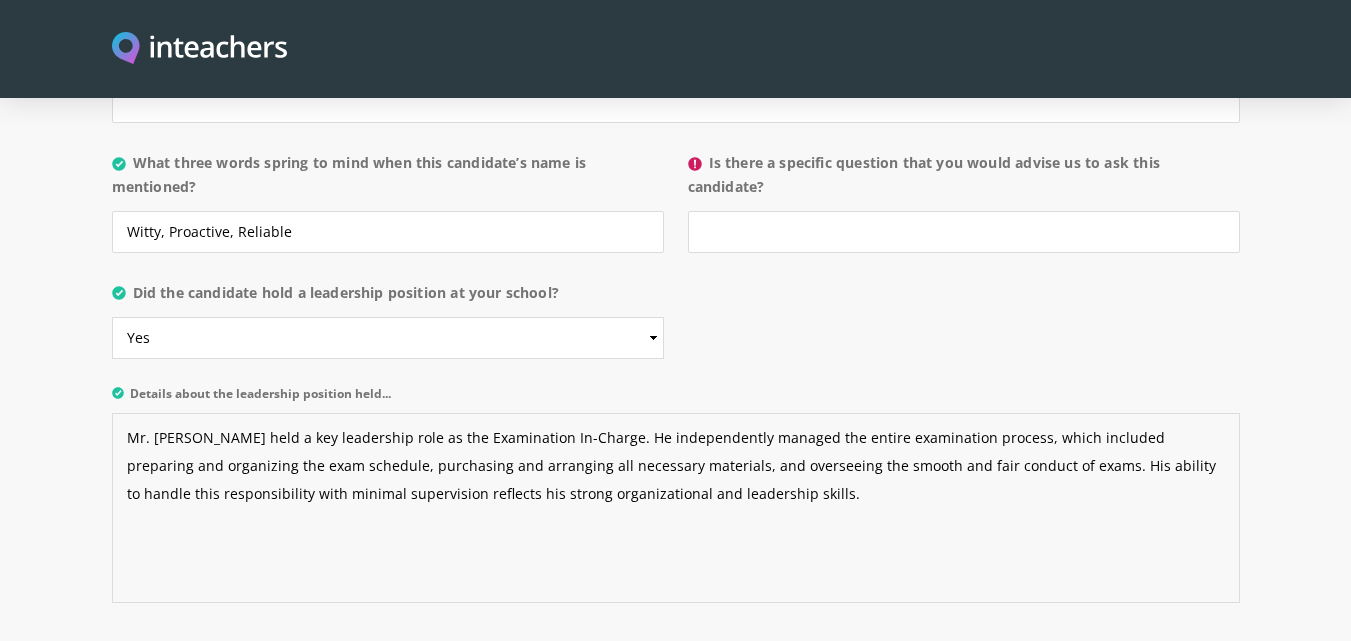 click on "Mr. Zulfiullah Minhas held a key leadership role as the Examination In-Charge. He independently managed the entire examination process, which included preparing and organizing the exam schedule, purchasing and arranging all necessary materials, and overseeing the smooth and fair conduct of exams. His ability to handle this responsibility with minimal supervision reflects his strong organizational and leadership skills." at bounding box center (676, 508) 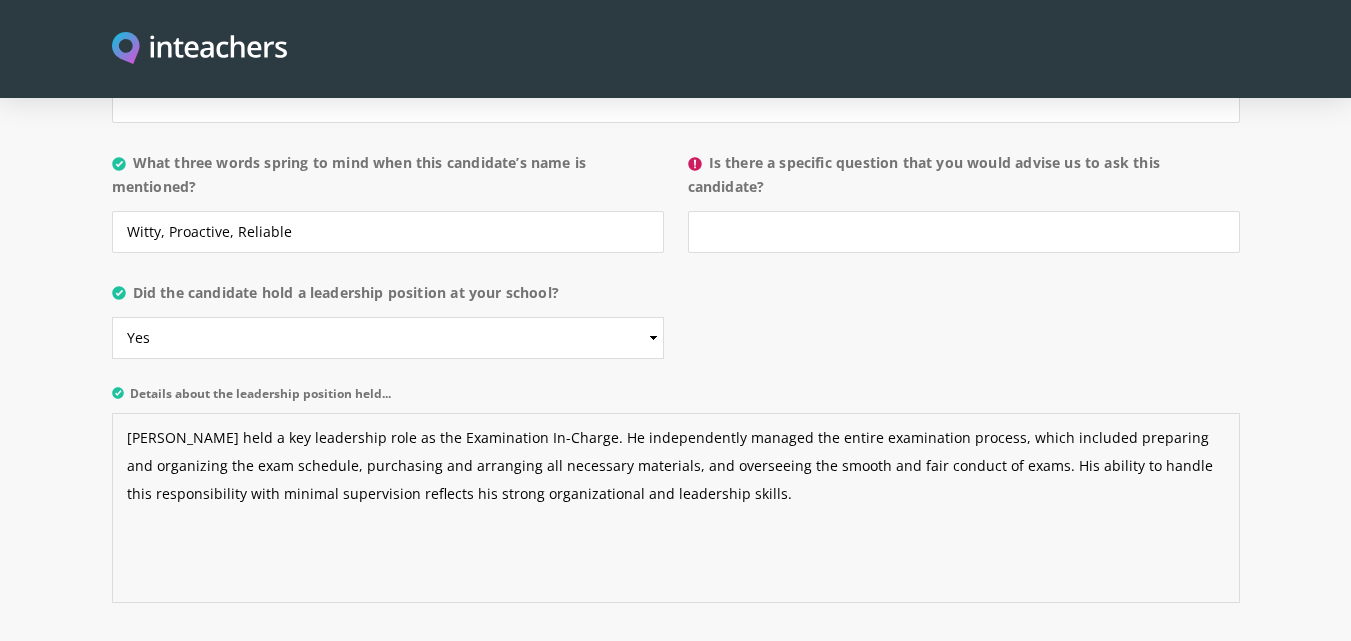 click on "examination in charge." 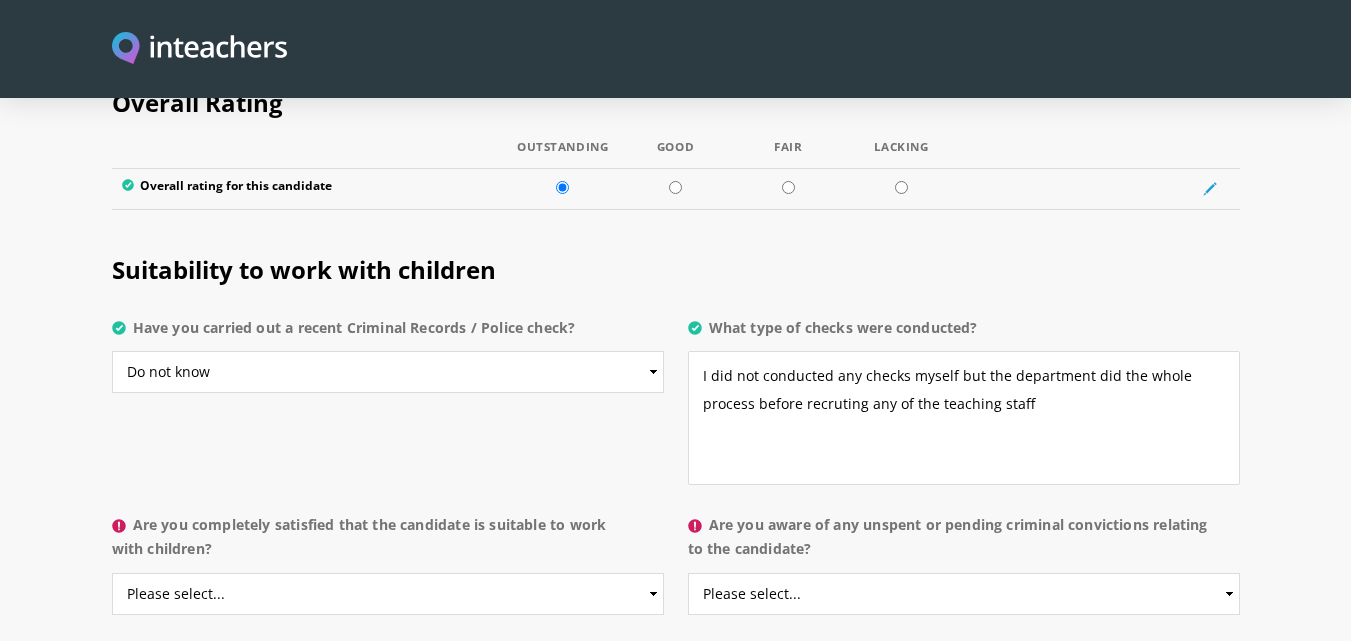 scroll, scrollTop: 3836, scrollLeft: 0, axis: vertical 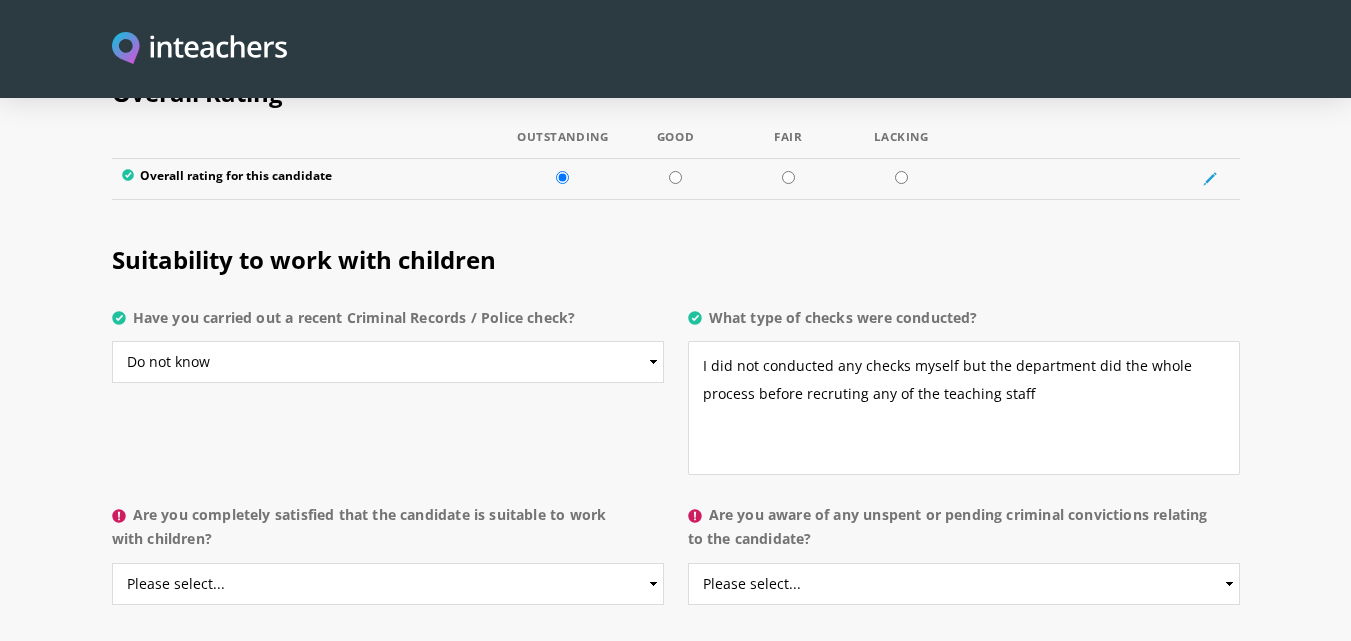 type on "Mr. Zaifullah Minhas held a key leadership role as the examination in charge. He independently managed the entire examination process, which included preparing and organizing the exam schedule, purchasing and arranging all necessary materials, and overseeing the smooth and fair conduct of exams. His ability to handle this responsibility with minimal supervision reflects his strong organizational and leadership skills." 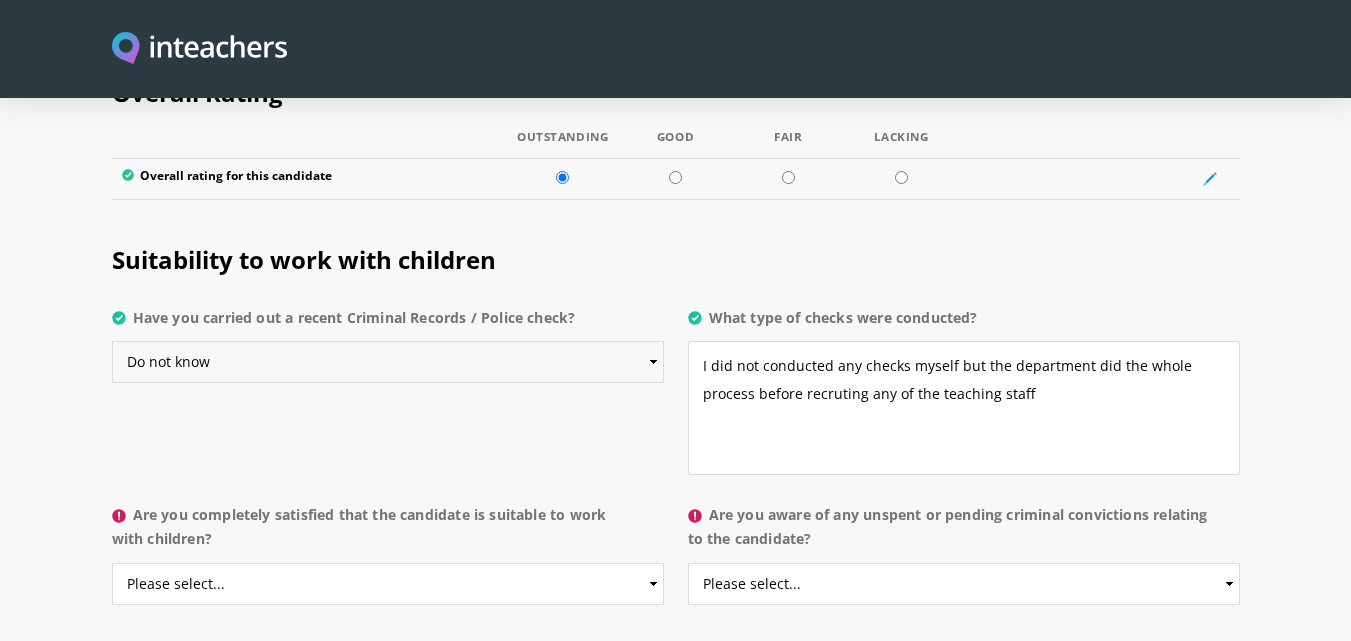 click on "Please select... Yes
No
Do not know" at bounding box center (388, 362) 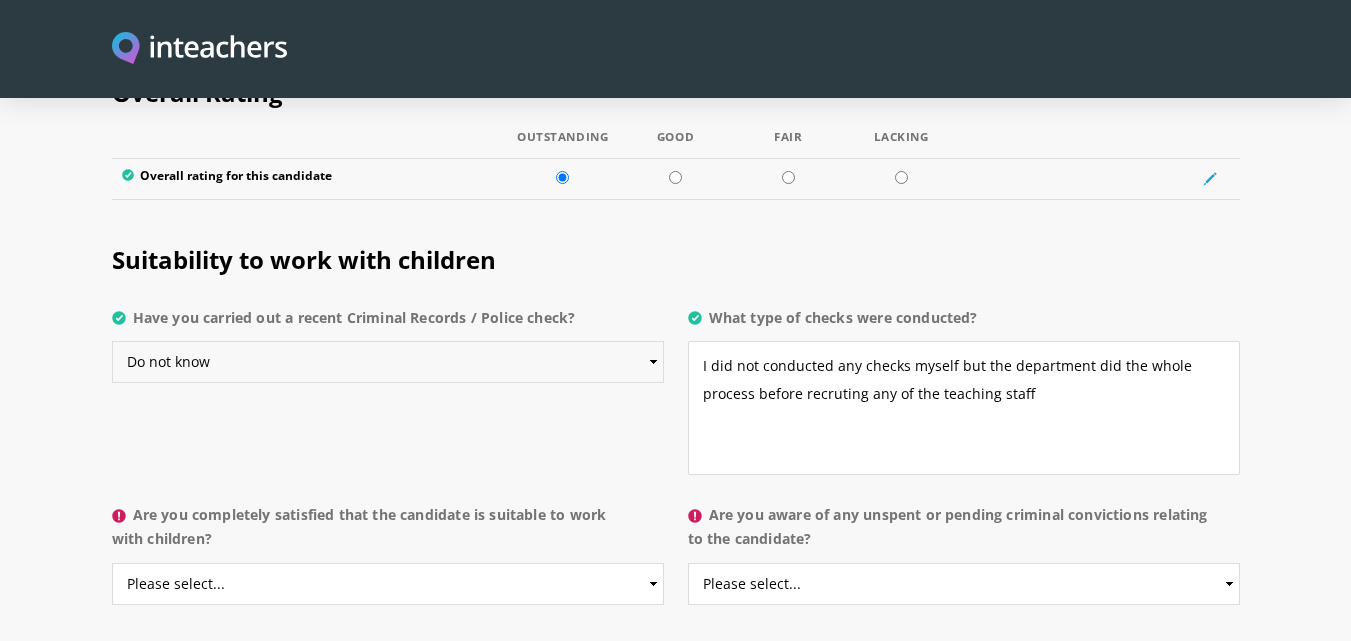 select on "No" 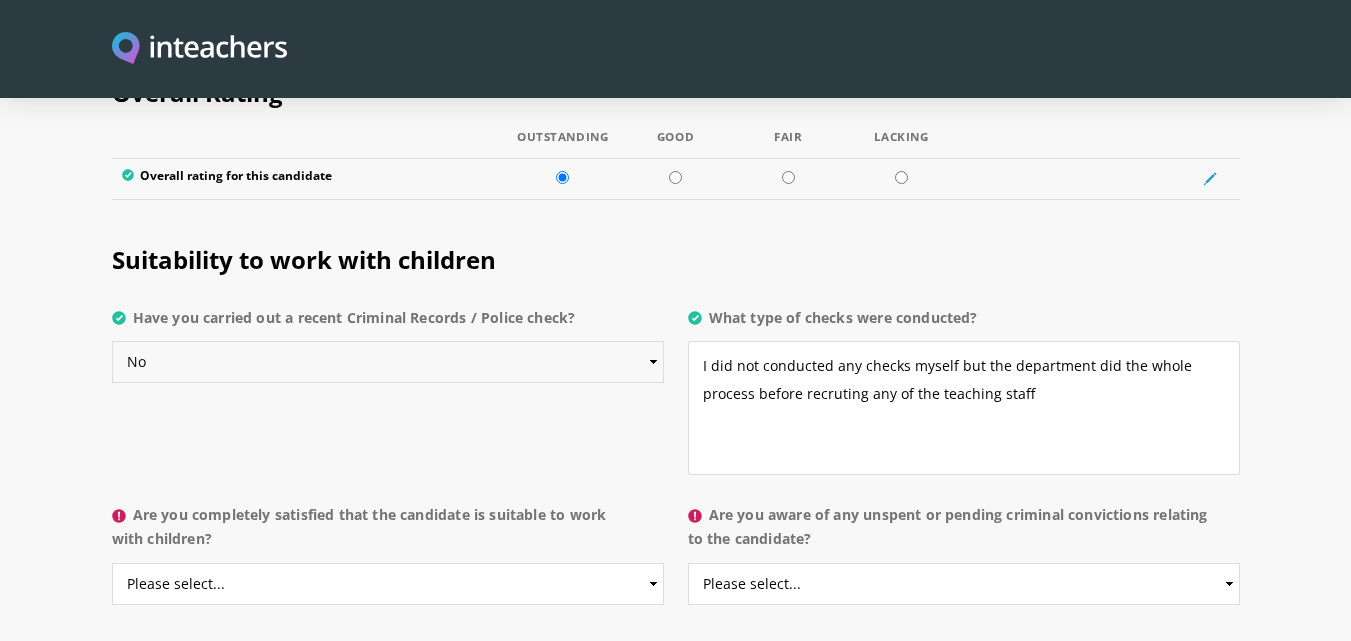 click on "Please select... Yes
No
Do not know" at bounding box center (388, 362) 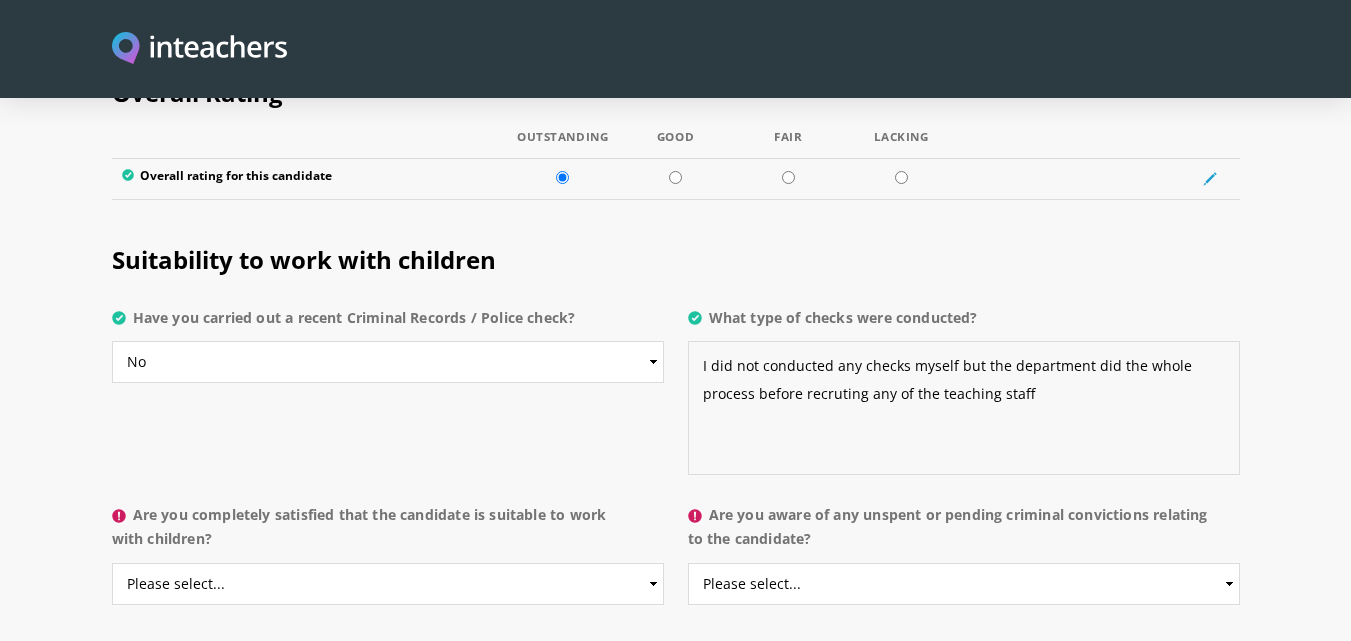 click on "I did not conducted any checks myself but the department did the whole process before recruting any of the teaching staff" at bounding box center [964, 408] 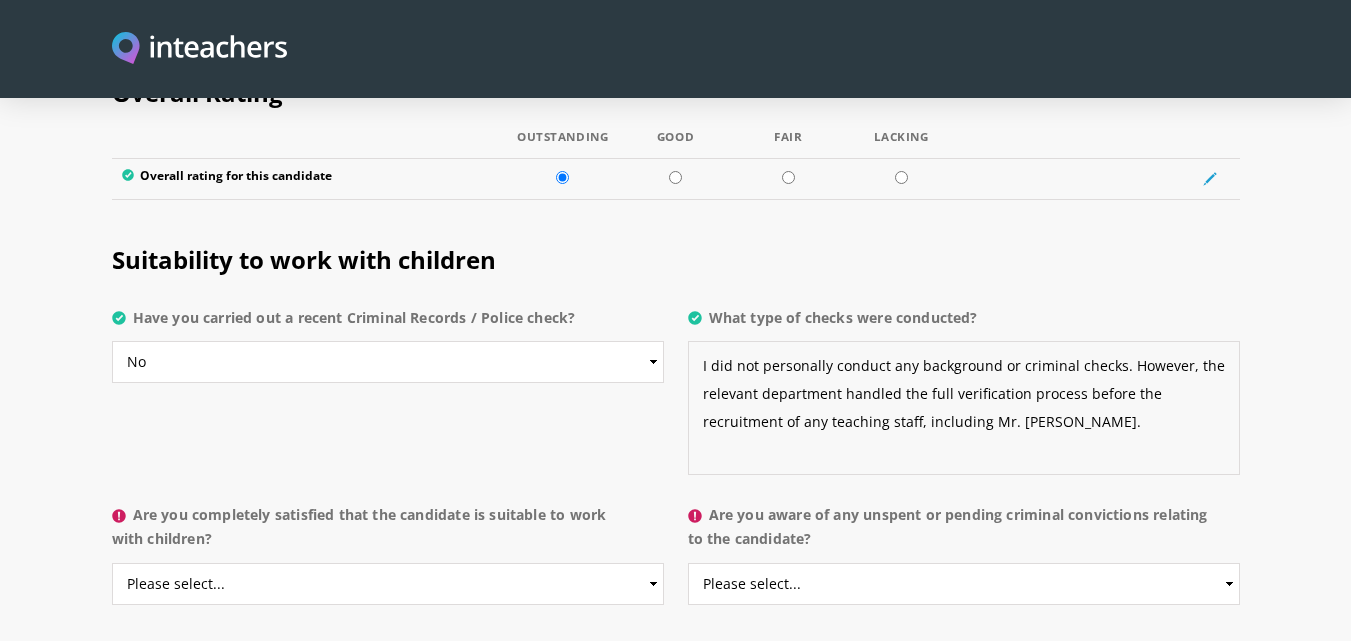 click on "I did not personally conduct any background or criminal checks. However, the relevant department handled the full verification process before the recruitment of any teaching staff, including Mr. Zulfiullah Minhas." at bounding box center [964, 408] 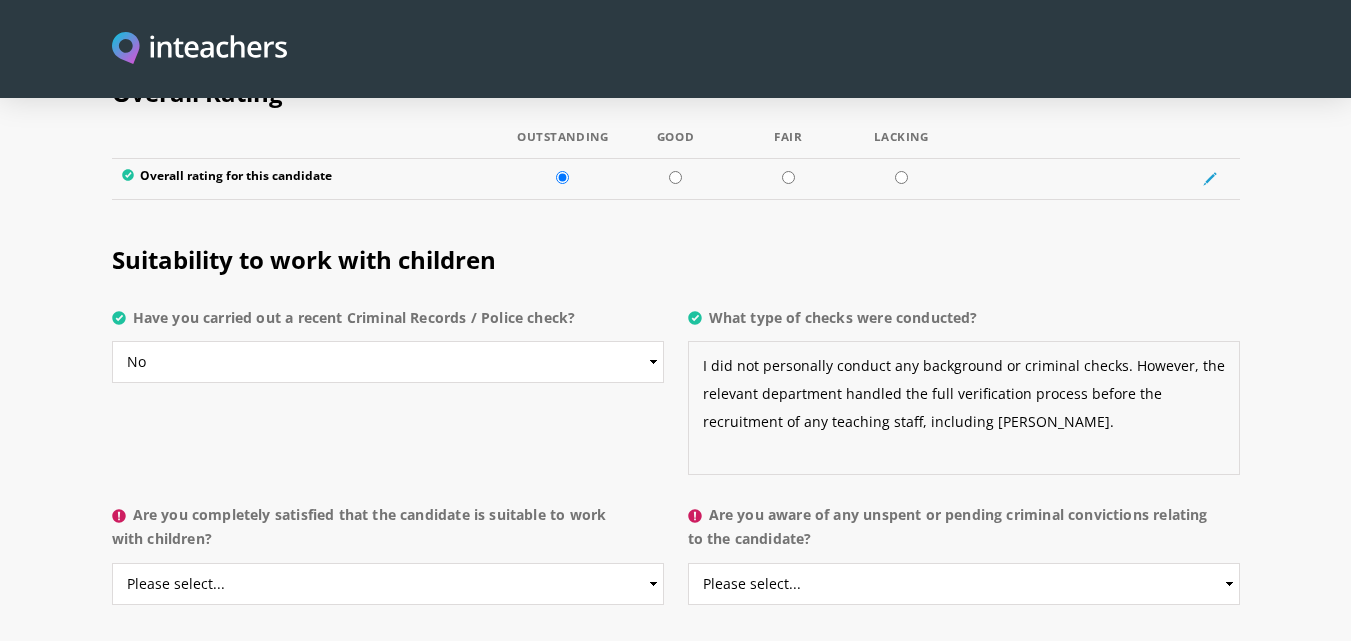 type on "I did not personally conduct any background or criminal checks. However, the relevant department handled the full verification process before the recruitment of any teaching staff, including Mr. Zaifullah Minhas." 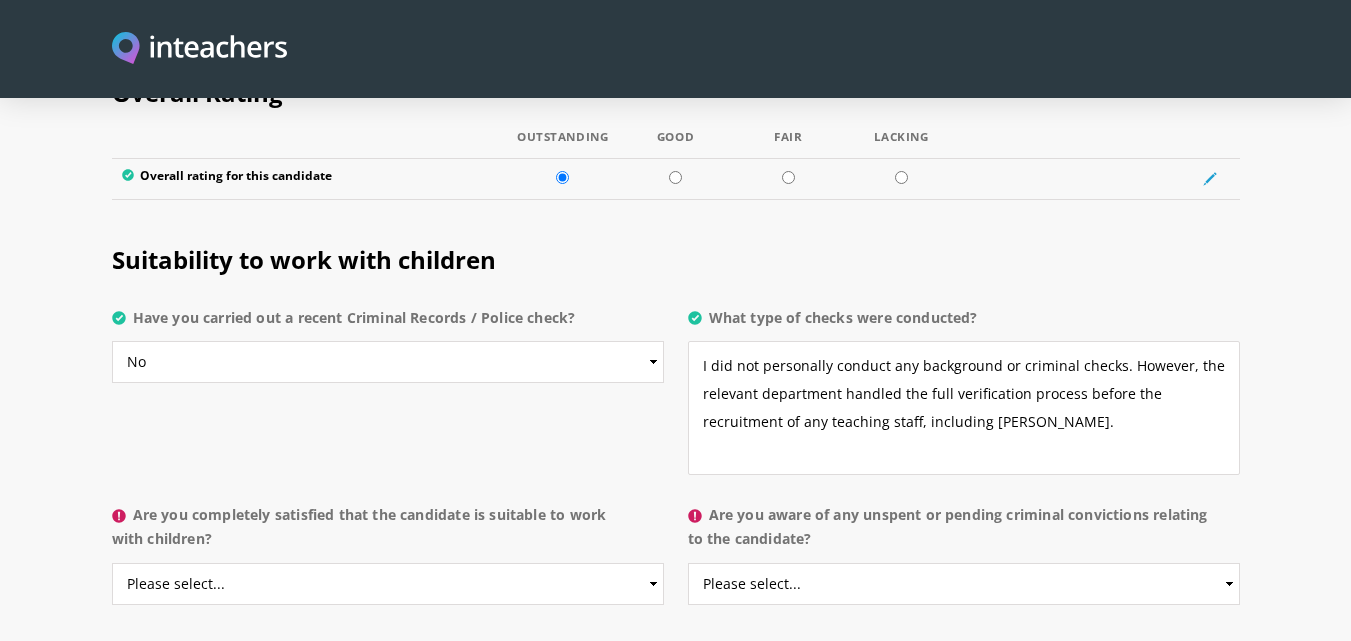 click on "Suitability to work with children
Have you carried out a recent Criminal Records / Police check?
Please select... Yes
No
Do not know
What type of checks were conducted?
I did not personally conduct any background or criminal checks. However, the relevant department handled the full verification process before the recruitment of any teaching staff, including Mr. Zaifullah Minhas.
Are you completely satisfied that the candidate is suitable to work with children?
Please select... Yes
No
Do not know
Please provide details
Yes
No" at bounding box center (675, 419) 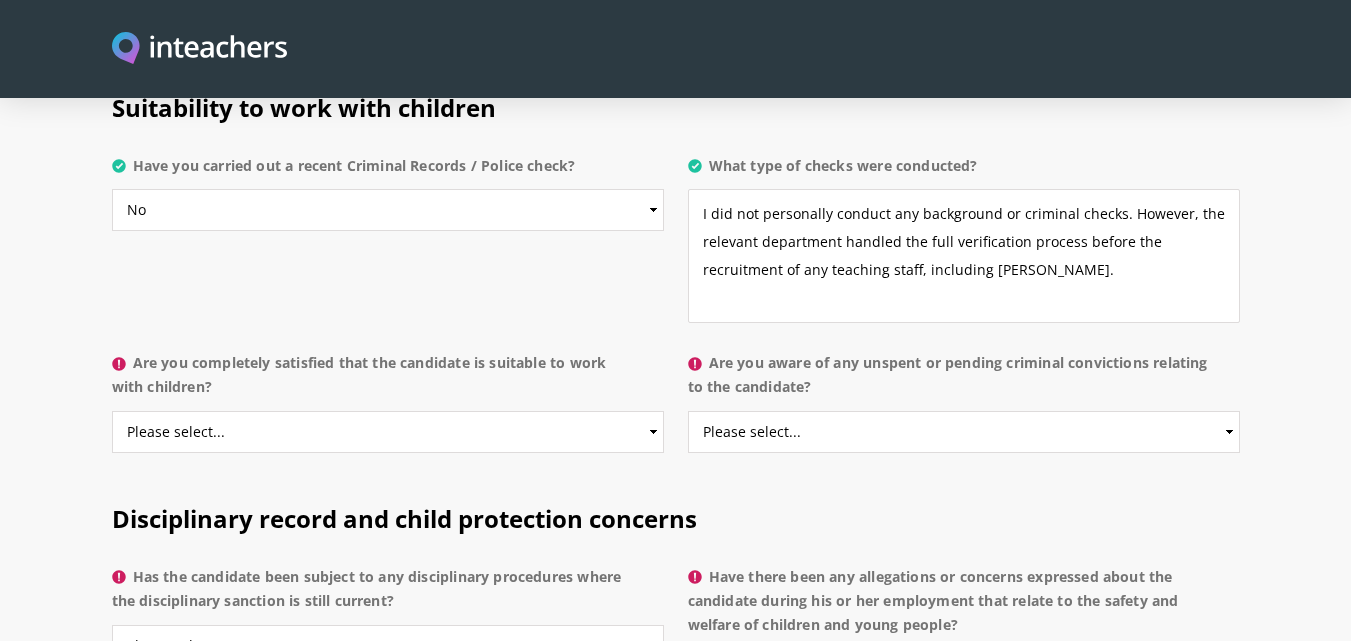 scroll, scrollTop: 3997, scrollLeft: 0, axis: vertical 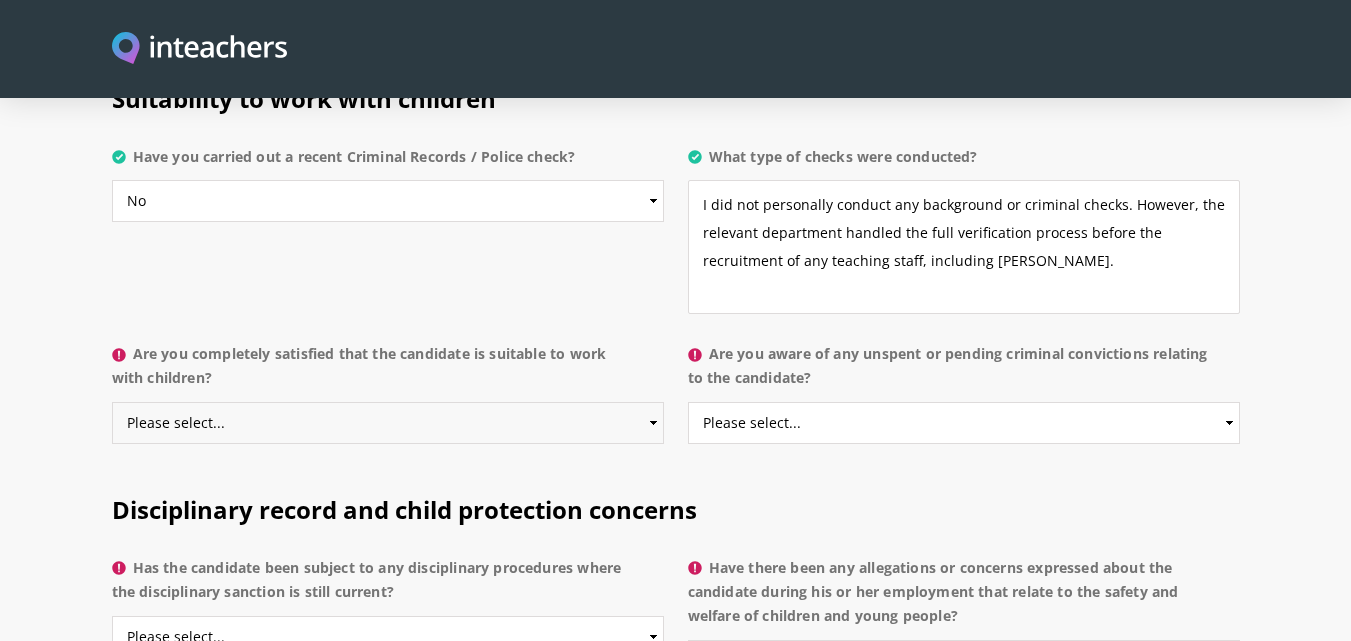 click on "Please select... Yes
No
Do not know" at bounding box center (388, 423) 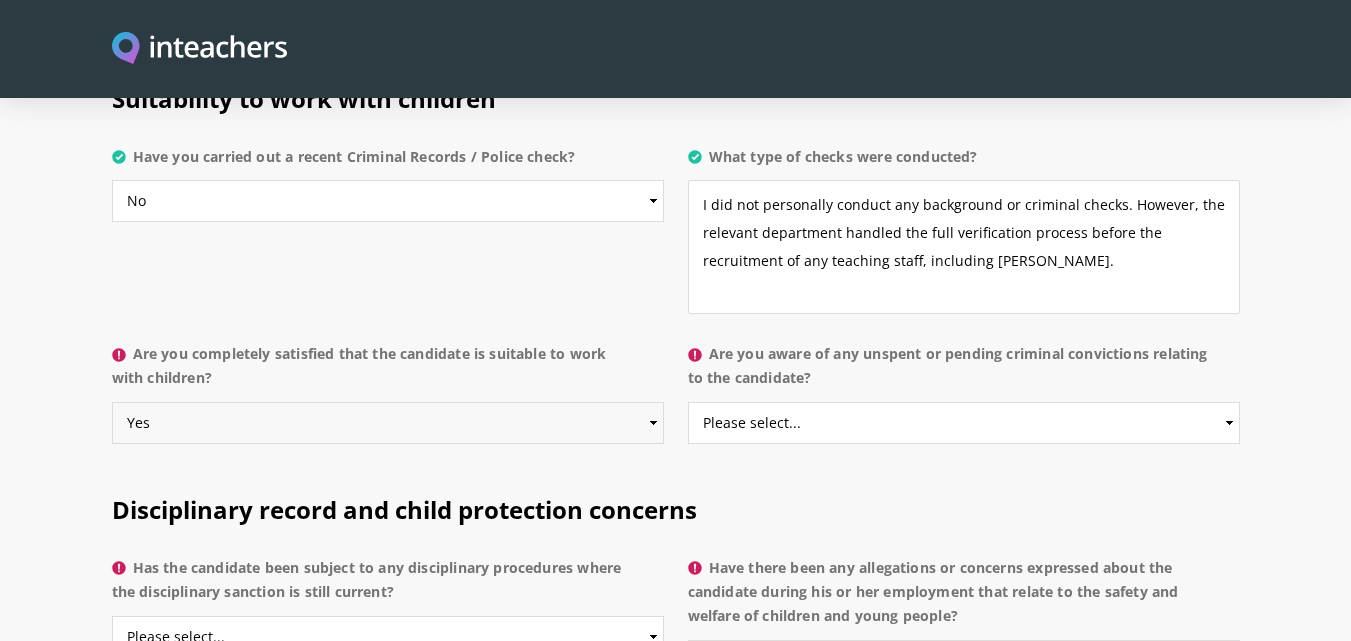 click on "Please select... Yes
No
Do not know" at bounding box center (388, 423) 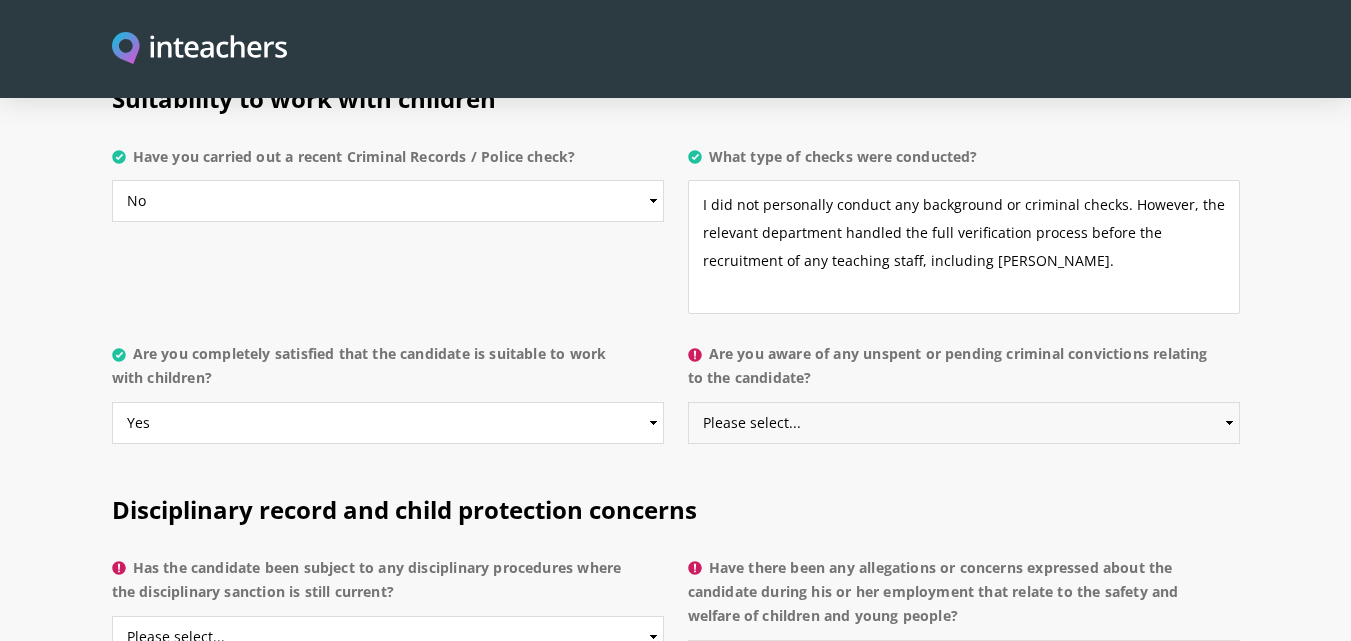 click on "Please select... Yes
No
Do not know" at bounding box center (964, 423) 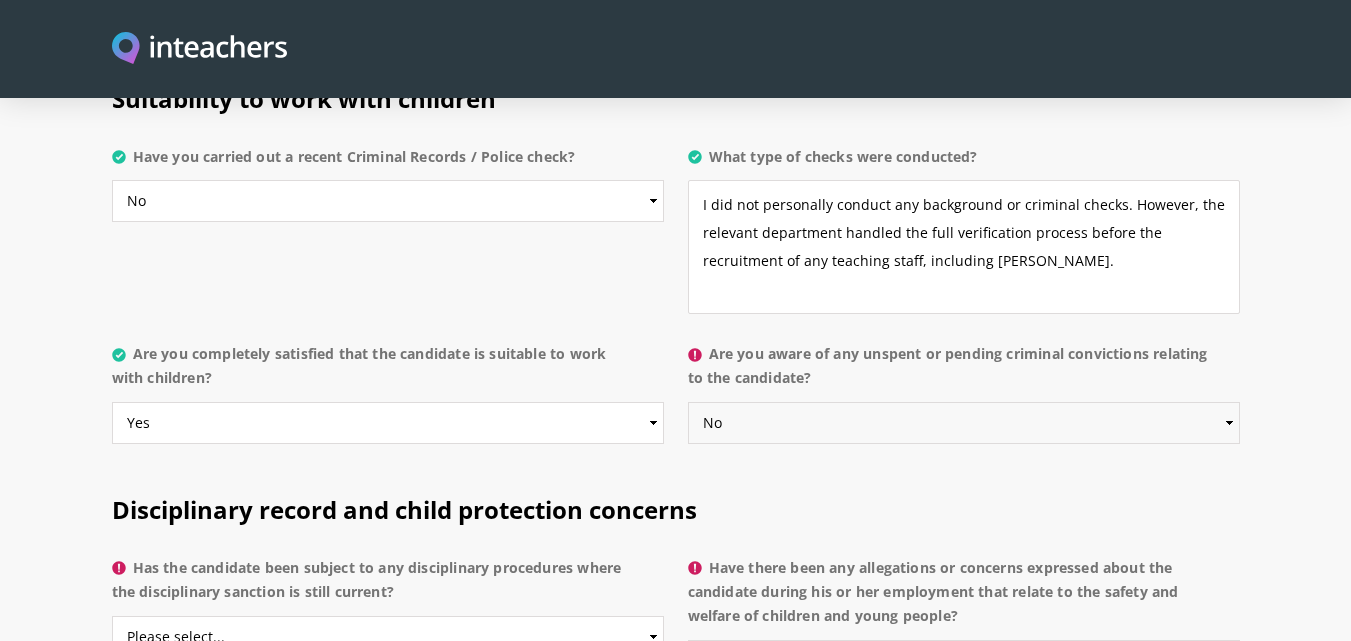 click on "Please select... Yes
No
Do not know" at bounding box center [964, 423] 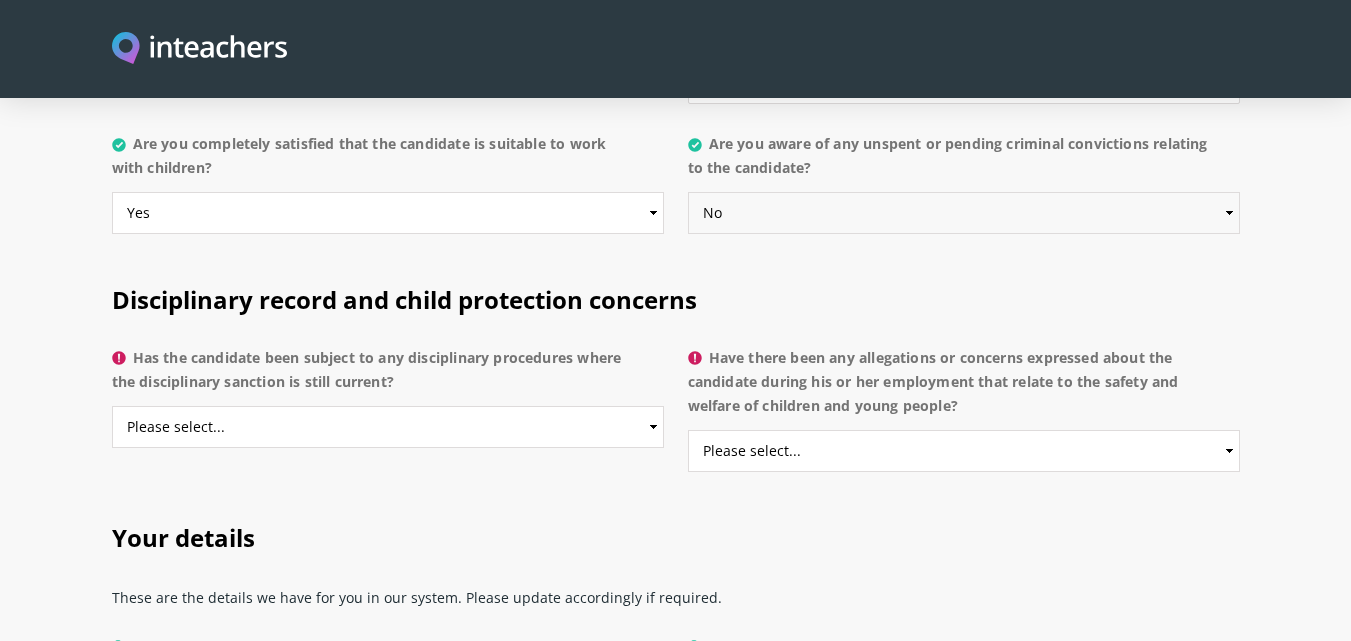 scroll, scrollTop: 4226, scrollLeft: 0, axis: vertical 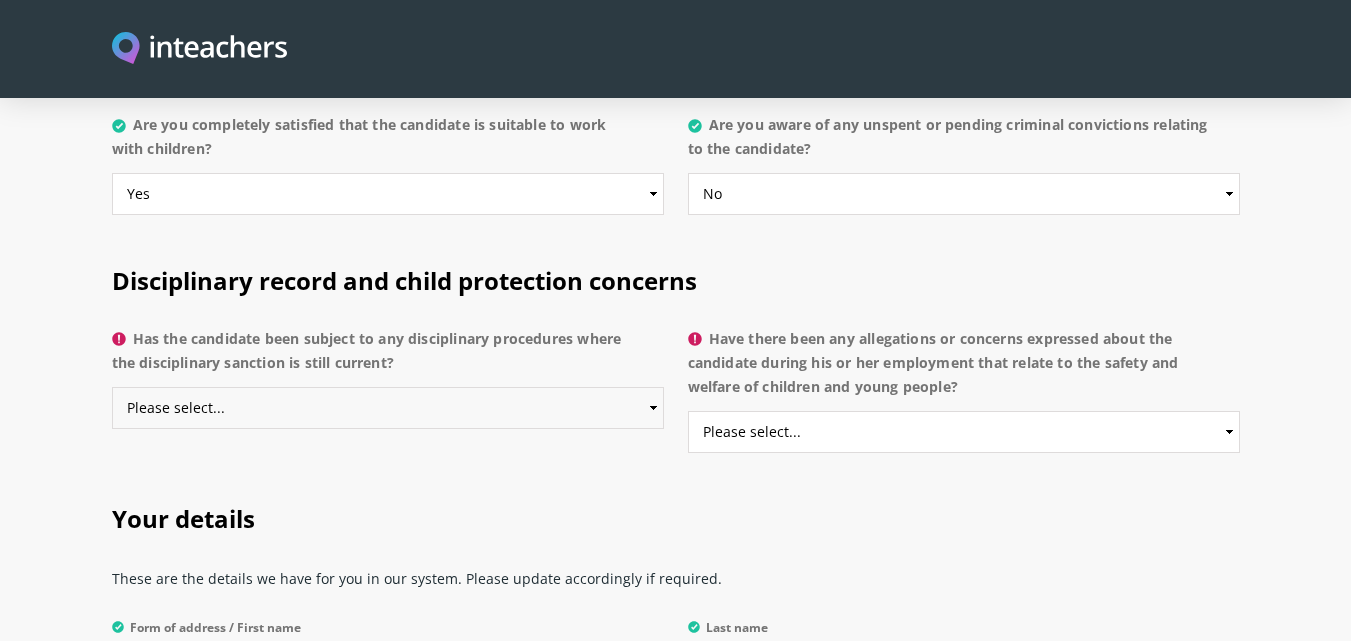 click on "Please select... Yes
No
Do not know" at bounding box center (388, 408) 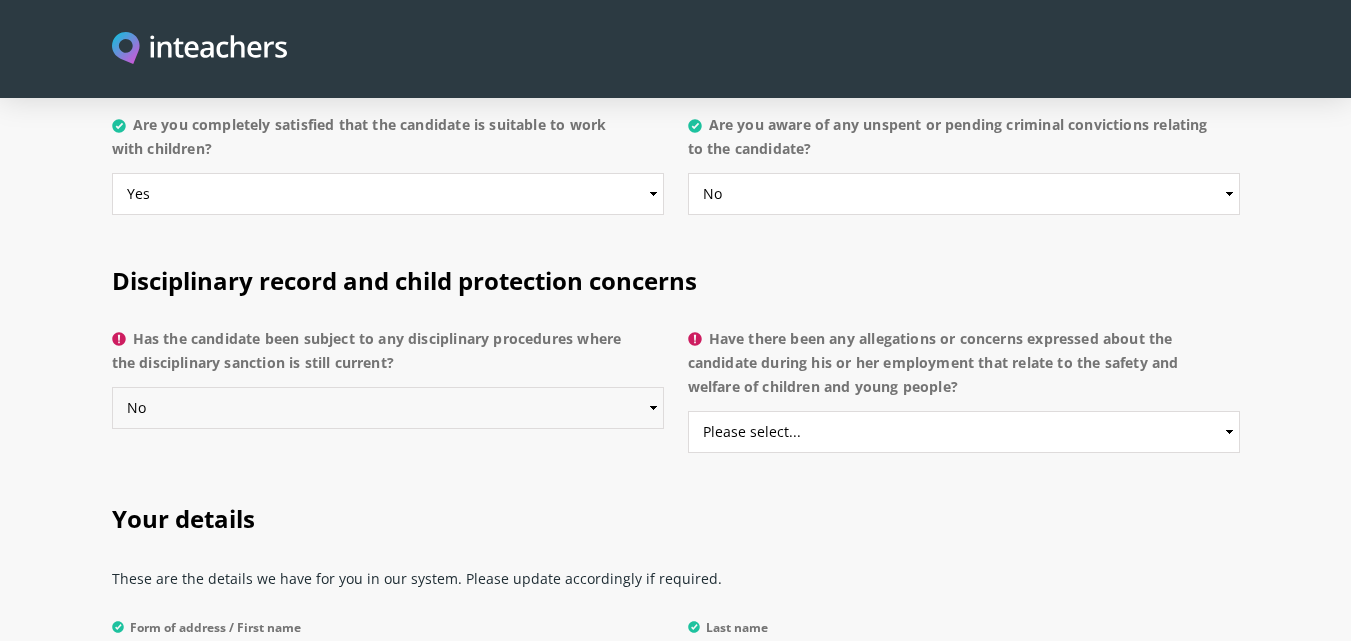 click on "Please select... Yes
No
Do not know" at bounding box center (388, 408) 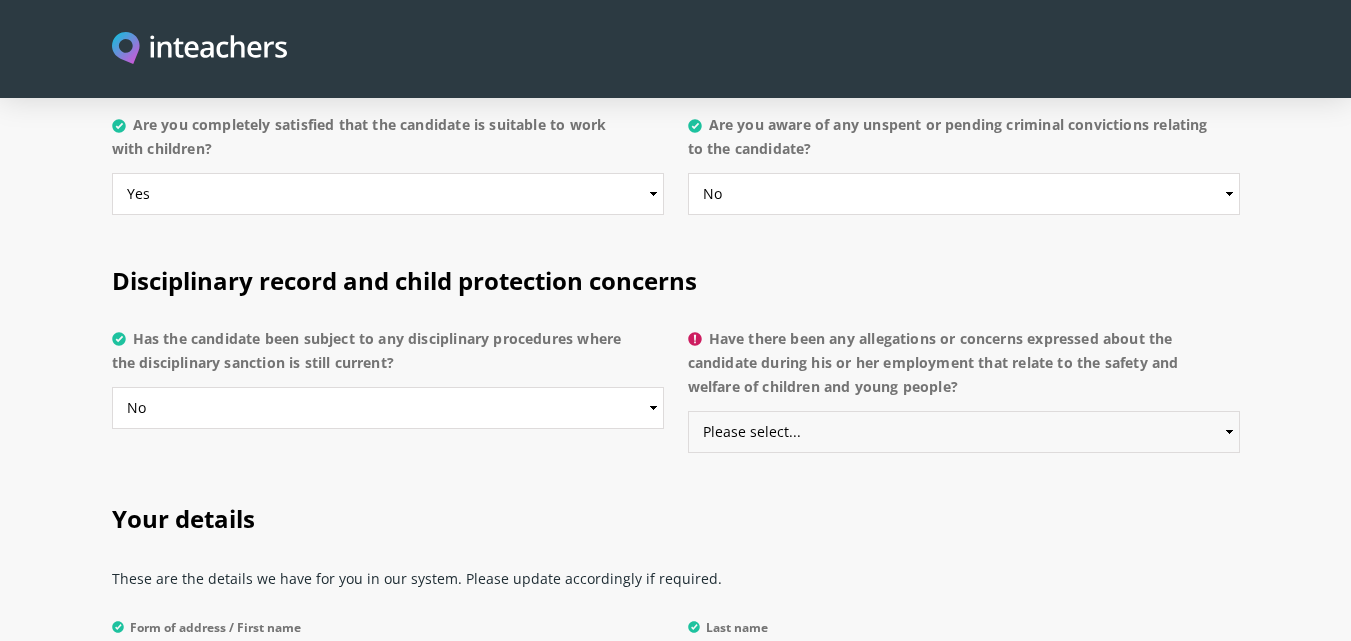 click on "Please select... Yes
No
Do not know" at bounding box center [964, 432] 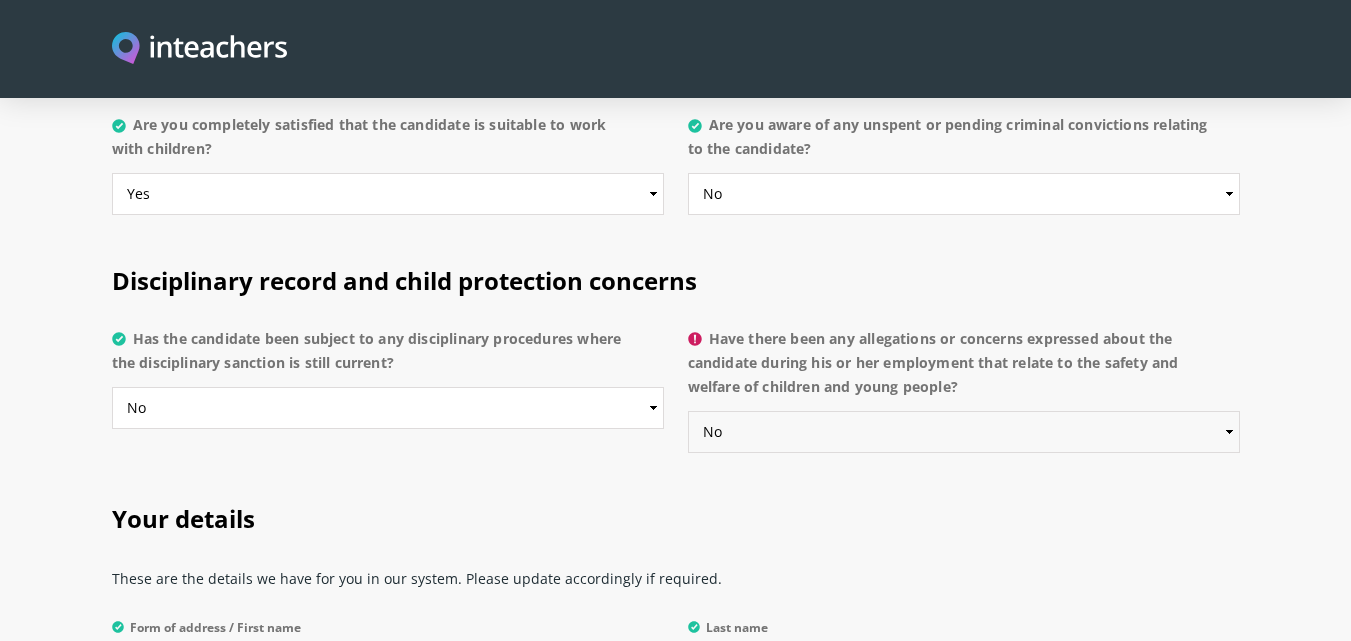 click on "Please select... Yes
No
Do not know" at bounding box center [964, 432] 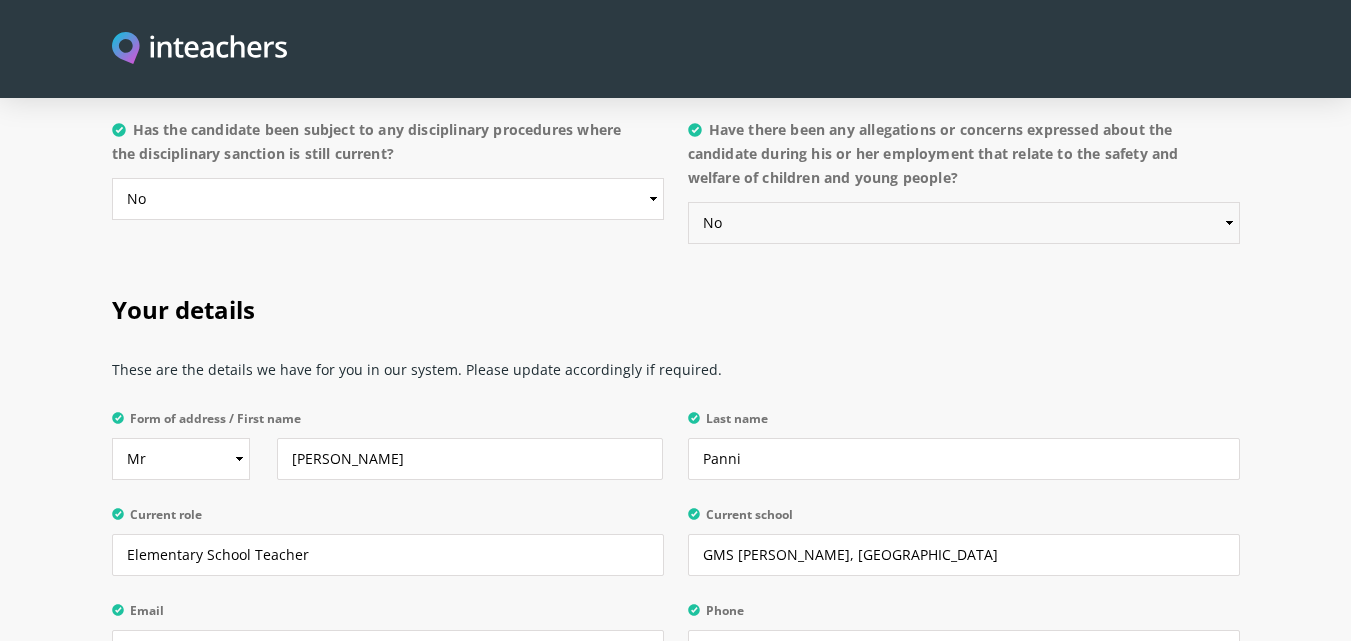 scroll, scrollTop: 4454, scrollLeft: 0, axis: vertical 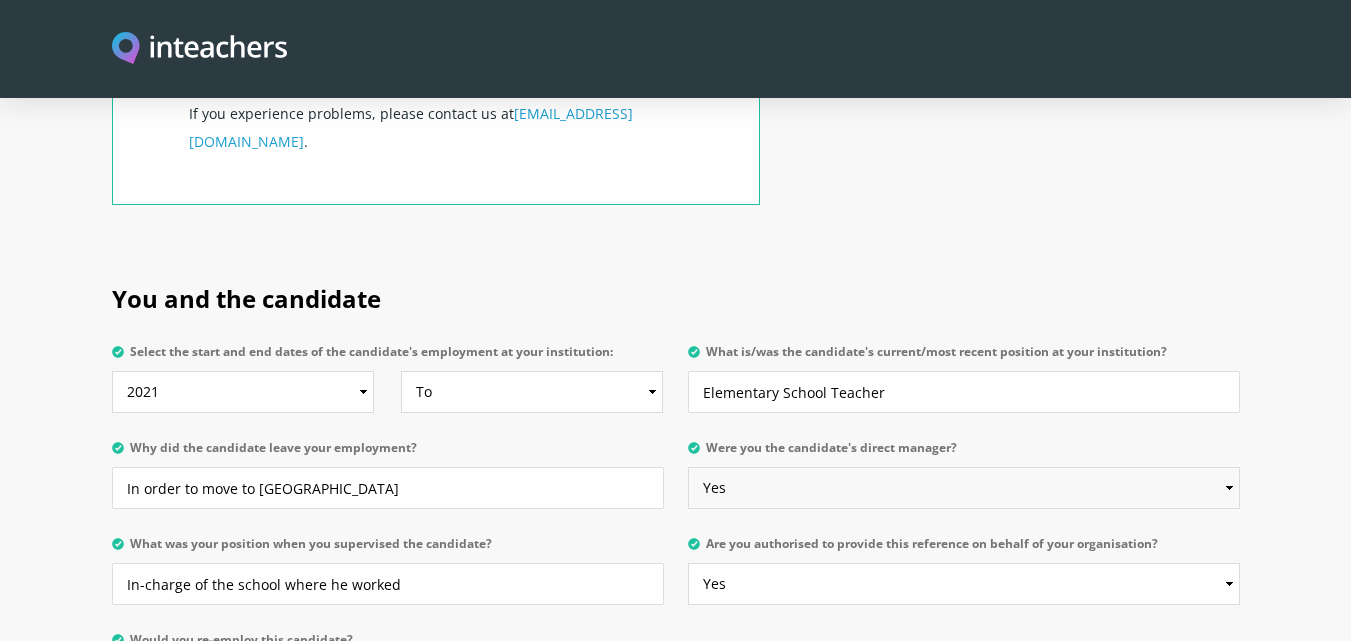 click on "Please select... Yes
No" at bounding box center (964, 488) 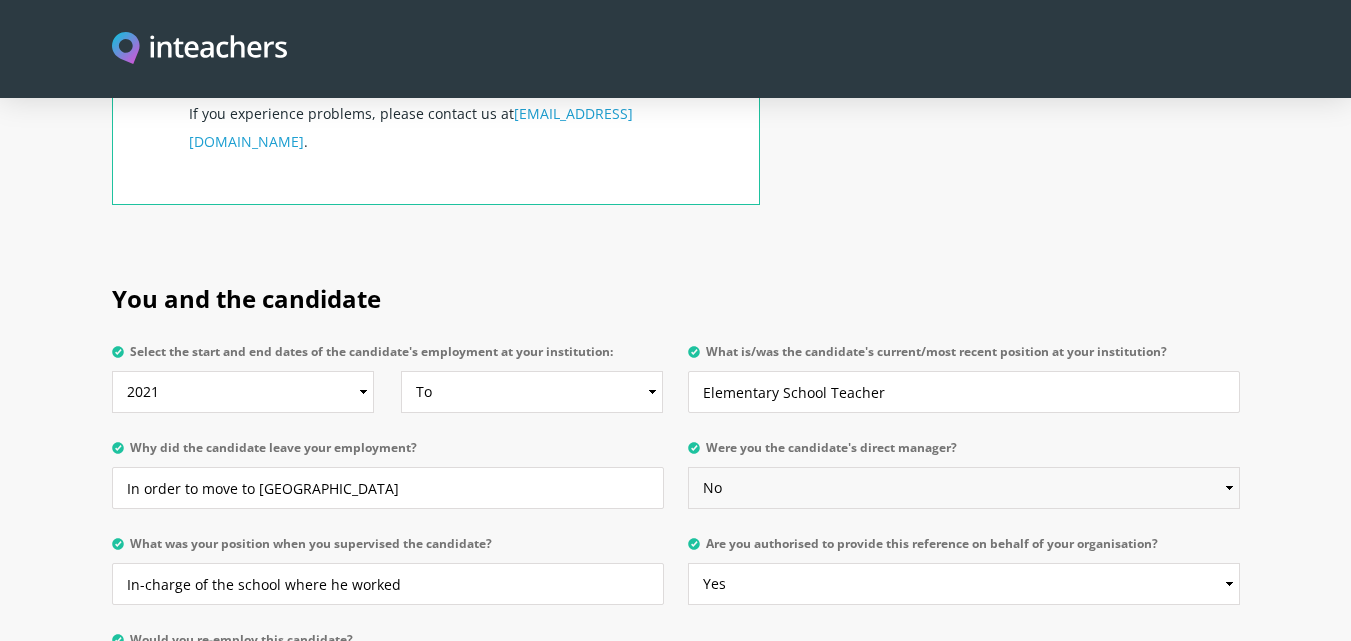 click on "Please select... Yes
No" at bounding box center [964, 488] 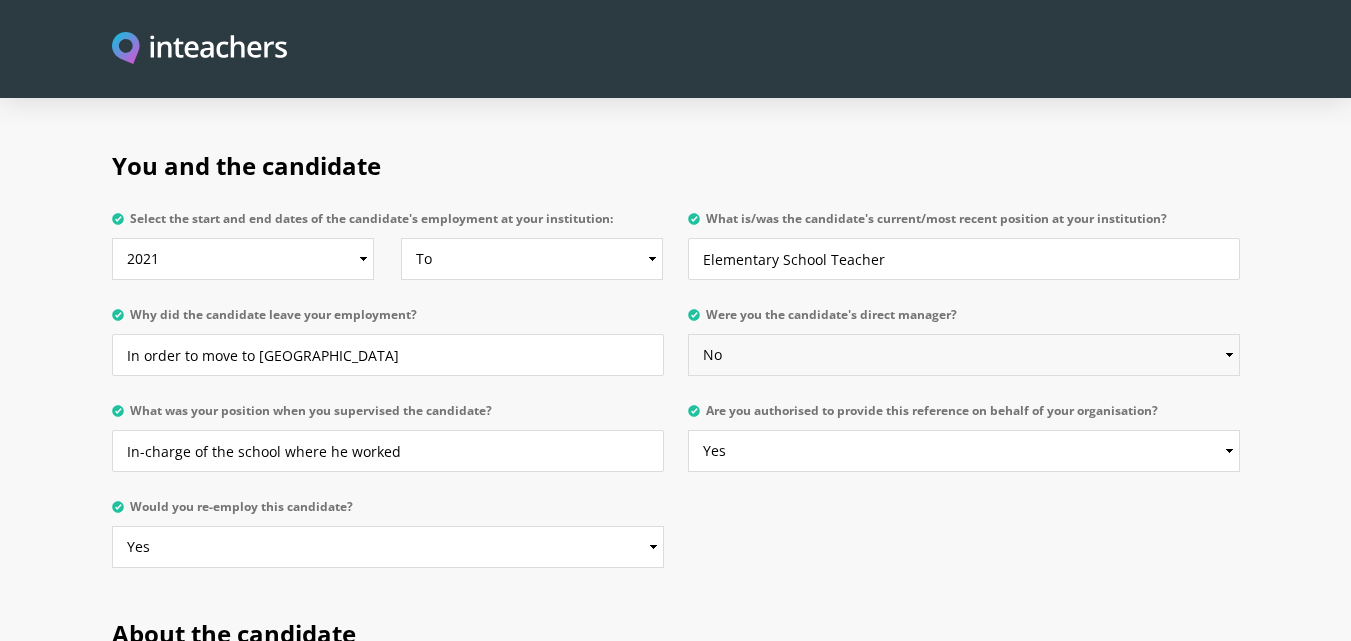 scroll, scrollTop: 1000, scrollLeft: 0, axis: vertical 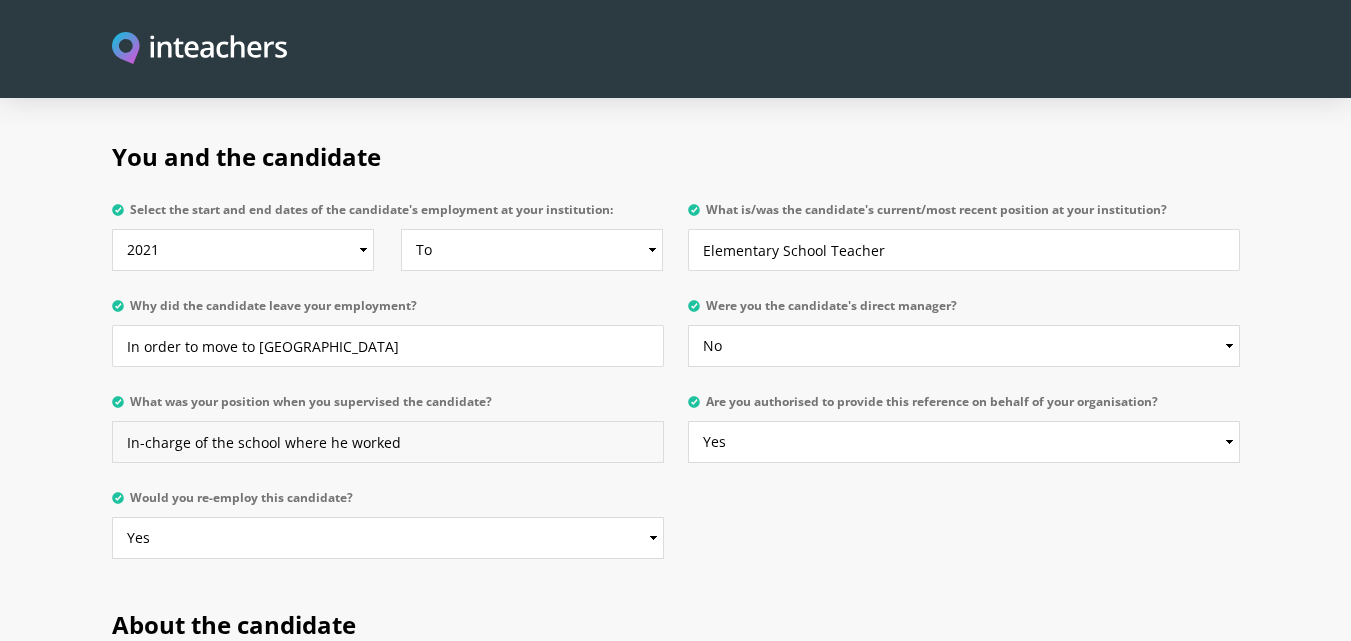 click on "In-charge of the school where he worked" at bounding box center [388, 442] 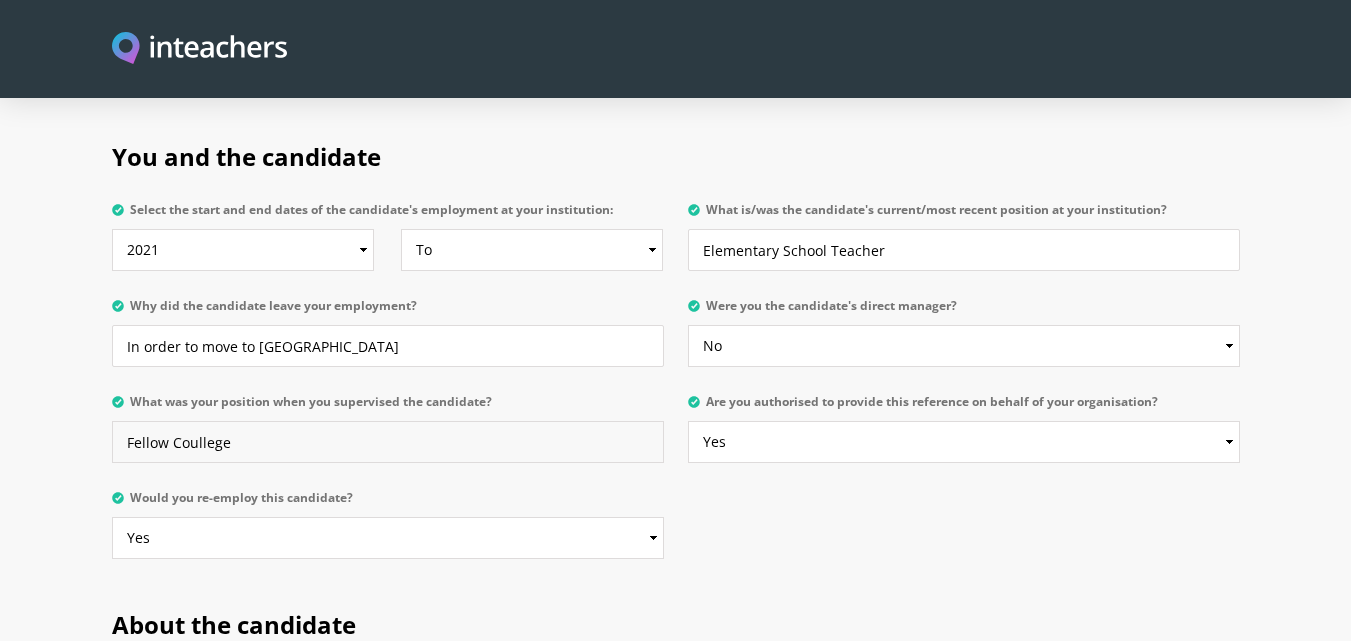 type on "Fellow Coullege" 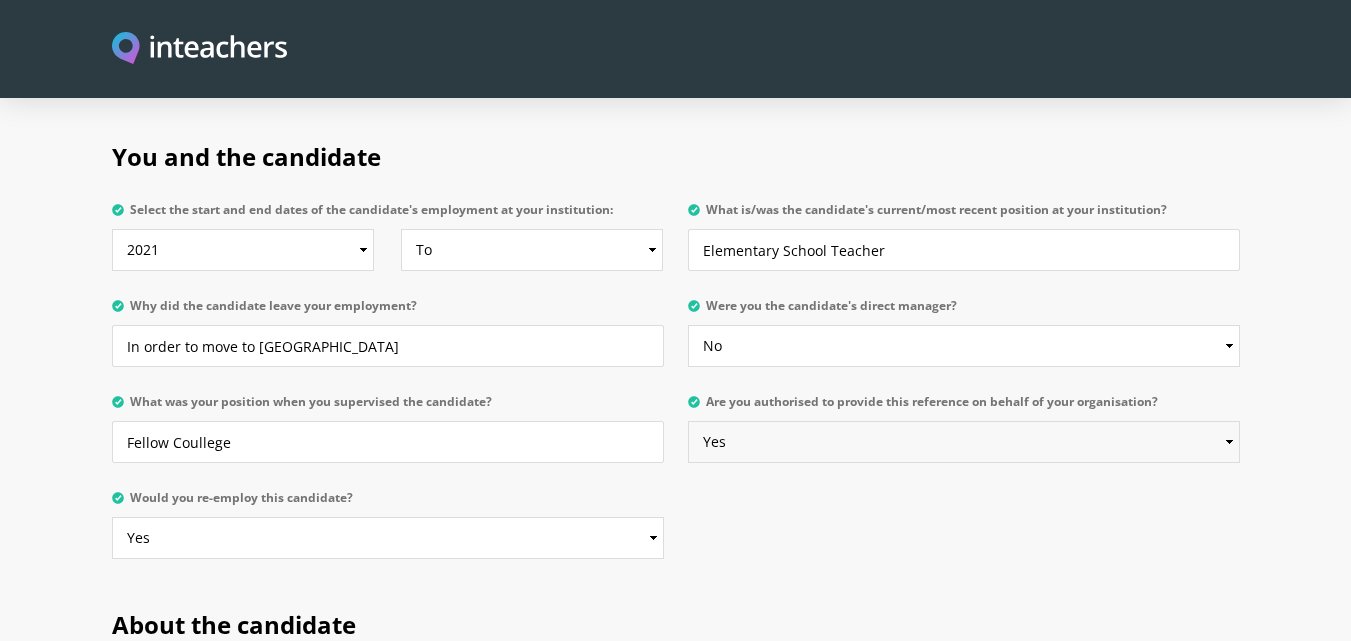 click on "Please select... Yes
No" at bounding box center (964, 442) 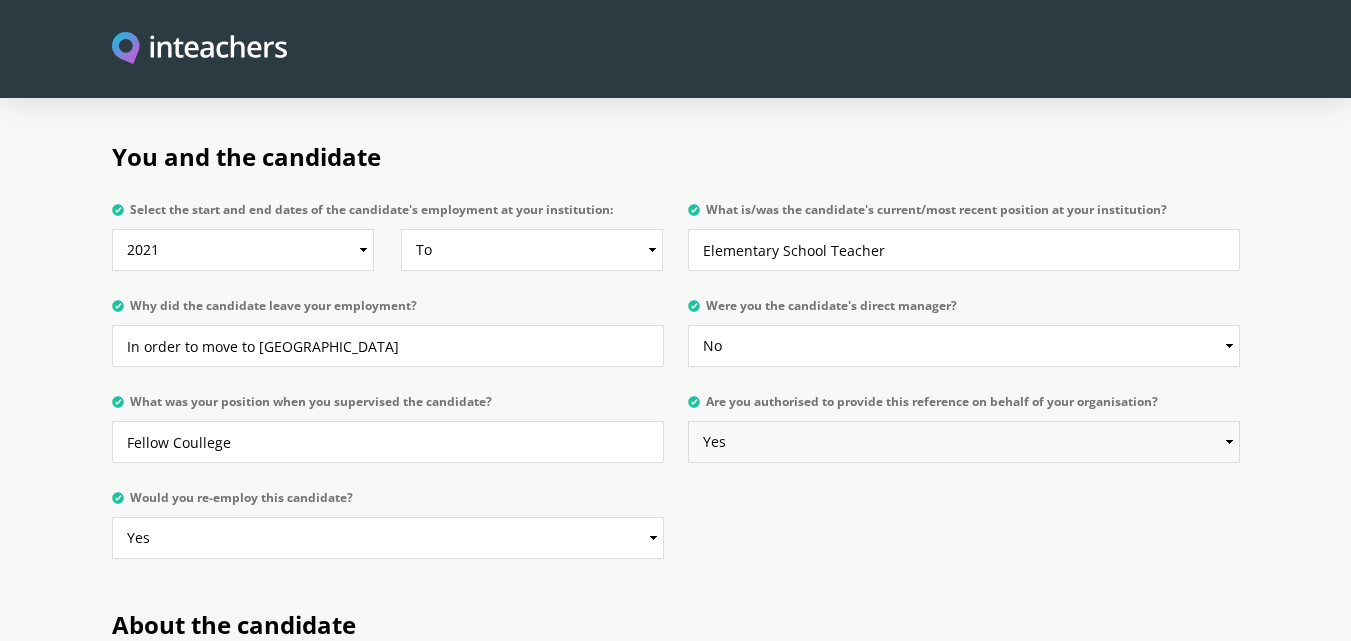 select on "No" 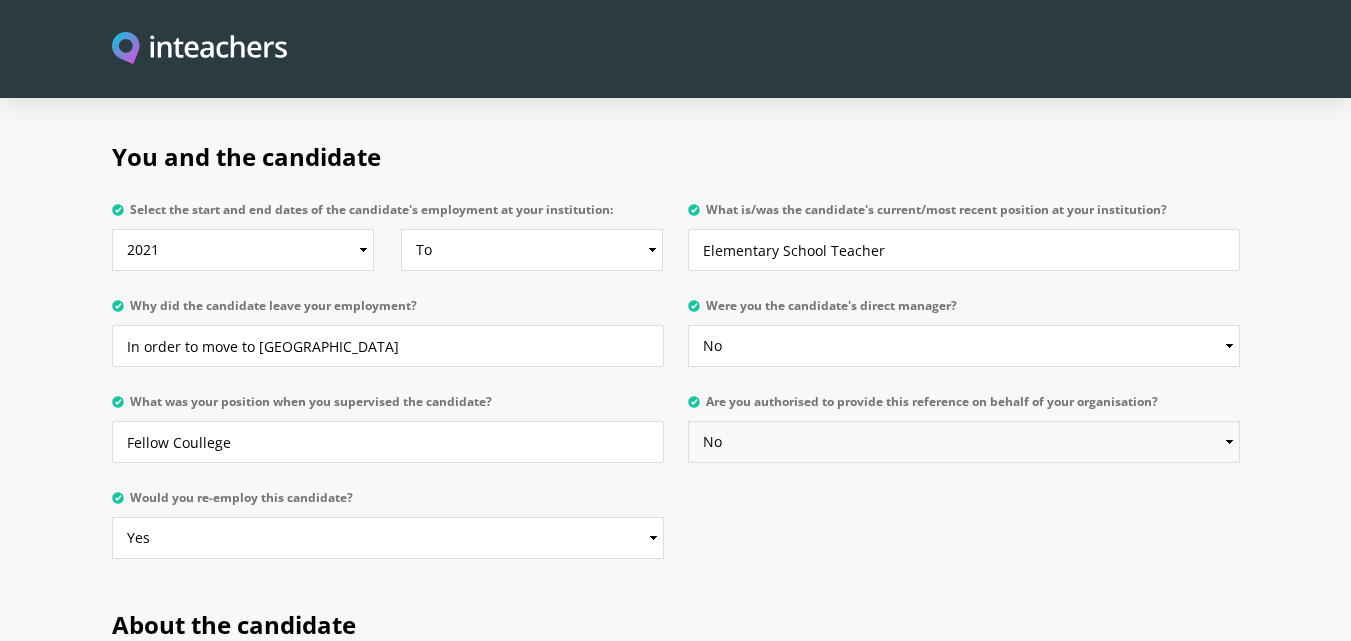 click on "Please select... Yes
No" at bounding box center [964, 442] 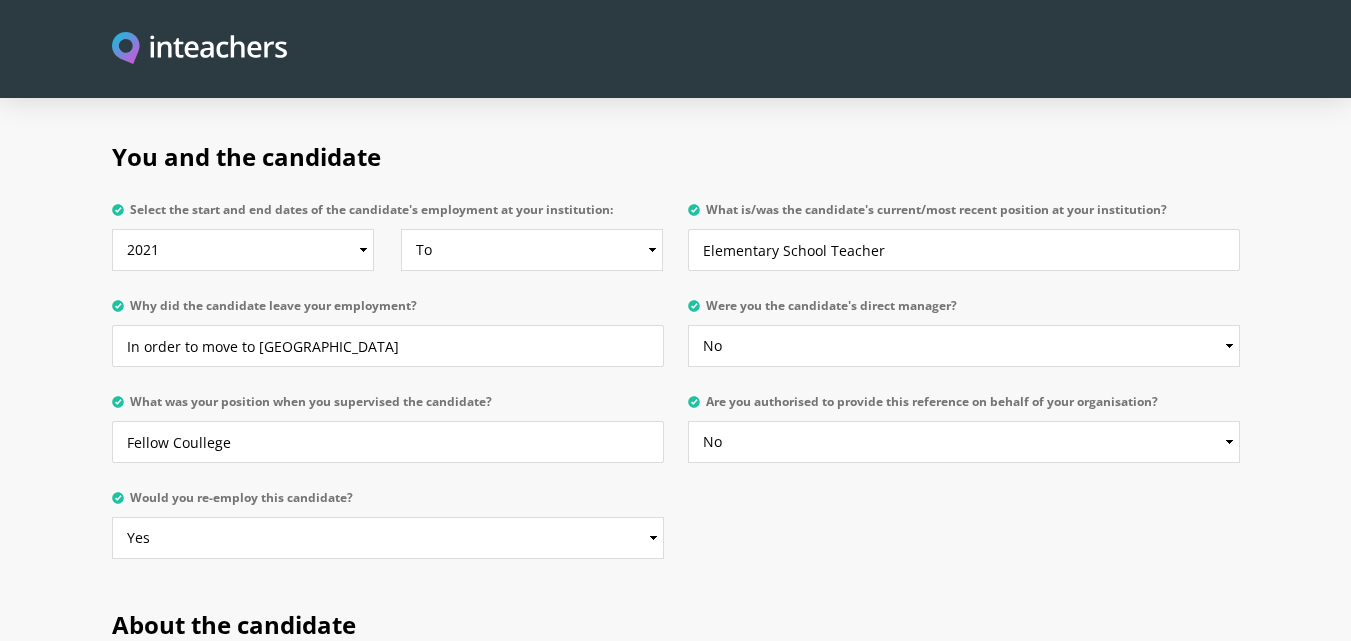 click on "You and the candidate
Select the start and end dates of the candidate's employment at your institution:
From
2025
2024
2023
2022
2021
2020
2019
2018
2017
2016
2015
2014
2013
2012
2011
2010
2009
2008
2007
2006
2005
2004
2003
2002
2001
2000
1999
1998
1997
1996
1995
1994
1993
1992
1991
1990
1989
1988
1987
1986
1985
1984
1983
1982
1981
1980
1979
1978
1977
1976
1975
1974
1973
1972
1971
1970
To
Currently
2025
2024
2023
2022
2021
2020
2019
2018
2017
2016
2015
2014
2013
2012
2011
2010
2009
2008
2007
2006
2005
2004
2003
2002
2001
2000
1999
1998
1997
1996
1995
1994
1993
1992
1991
1990
1989
1988
1987
1986
1985
1984
1983
1982
1981
1980
1979
1978
1977
1976
1975
1974
1973
1972
1971
1970" at bounding box center [676, 345] 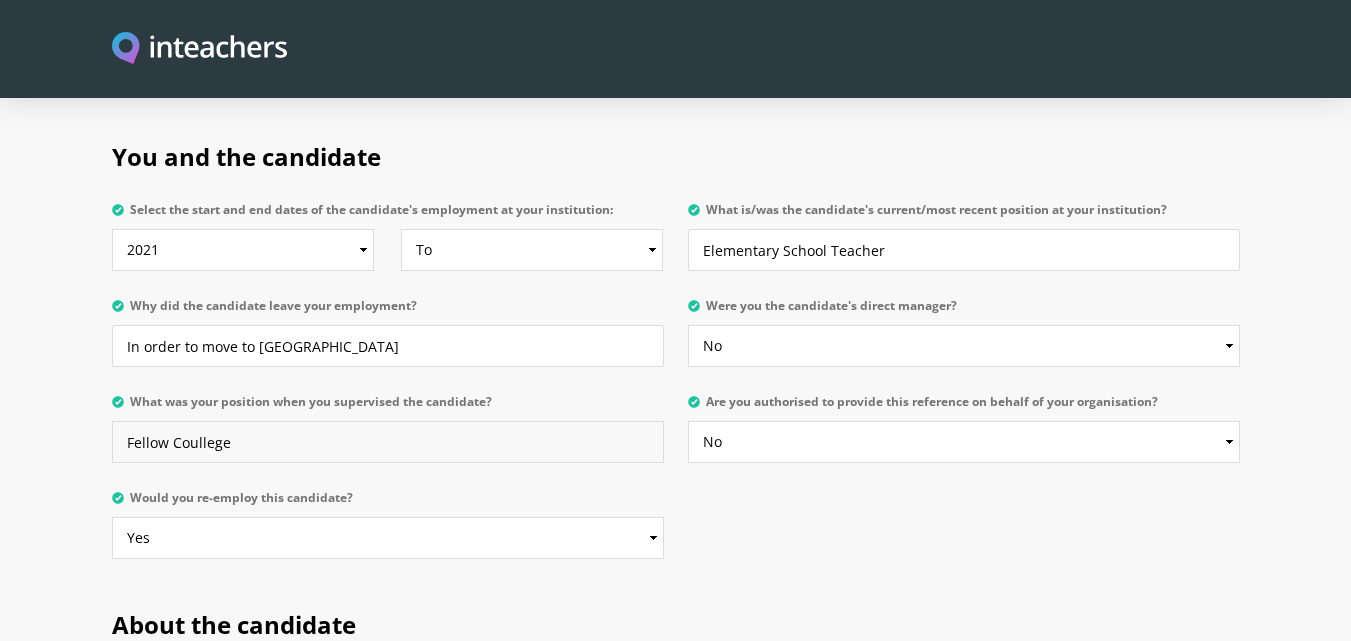 click on "Fellow Coullege" at bounding box center (388, 442) 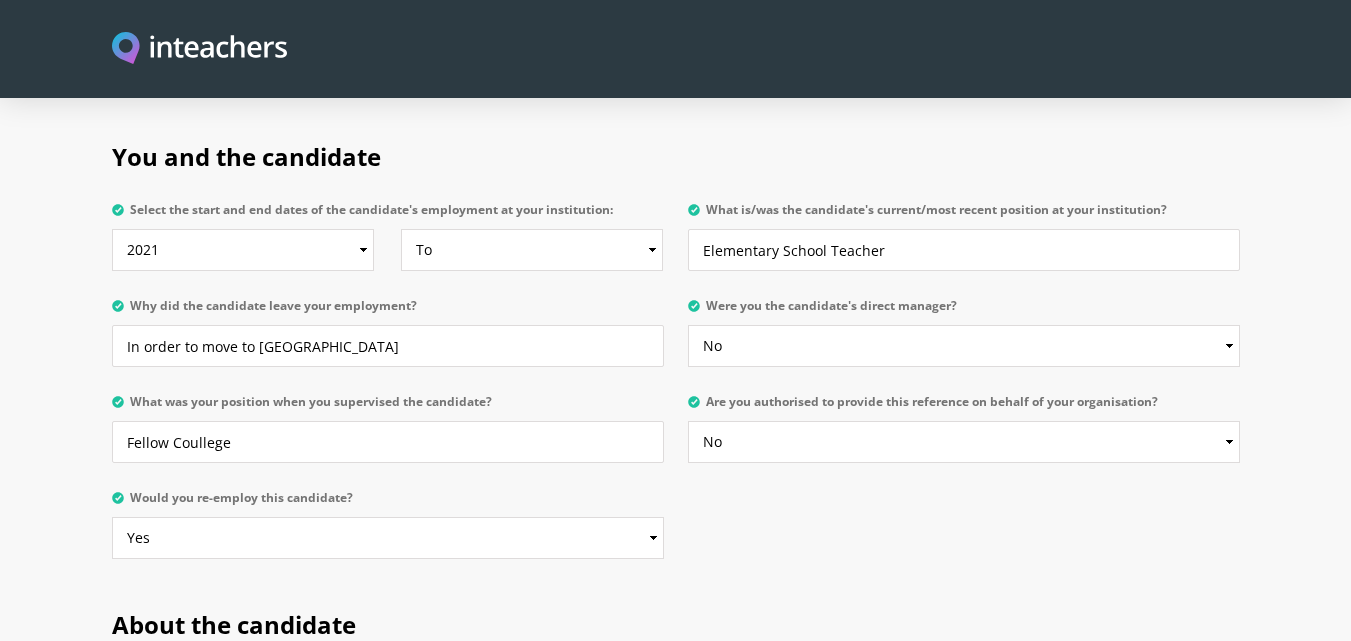 drag, startPoint x: 195, startPoint y: 391, endPoint x: 615, endPoint y: 512, distance: 437.08237 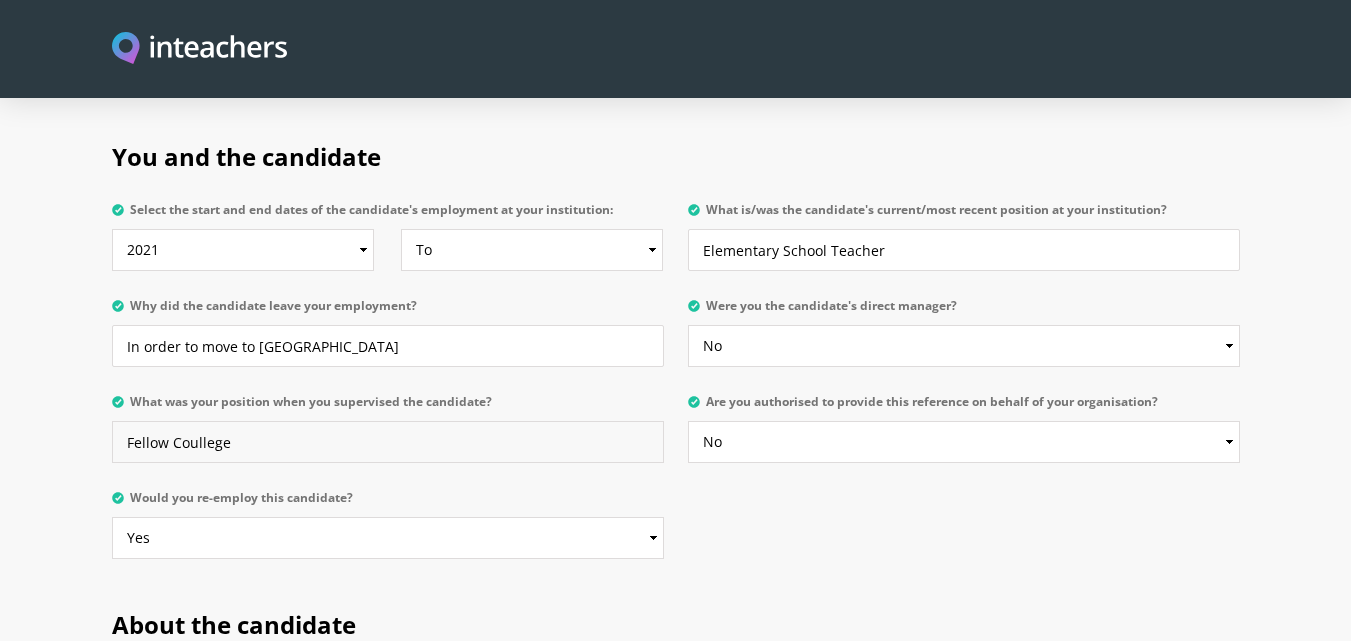 click on "Fellow Coullege" at bounding box center [388, 442] 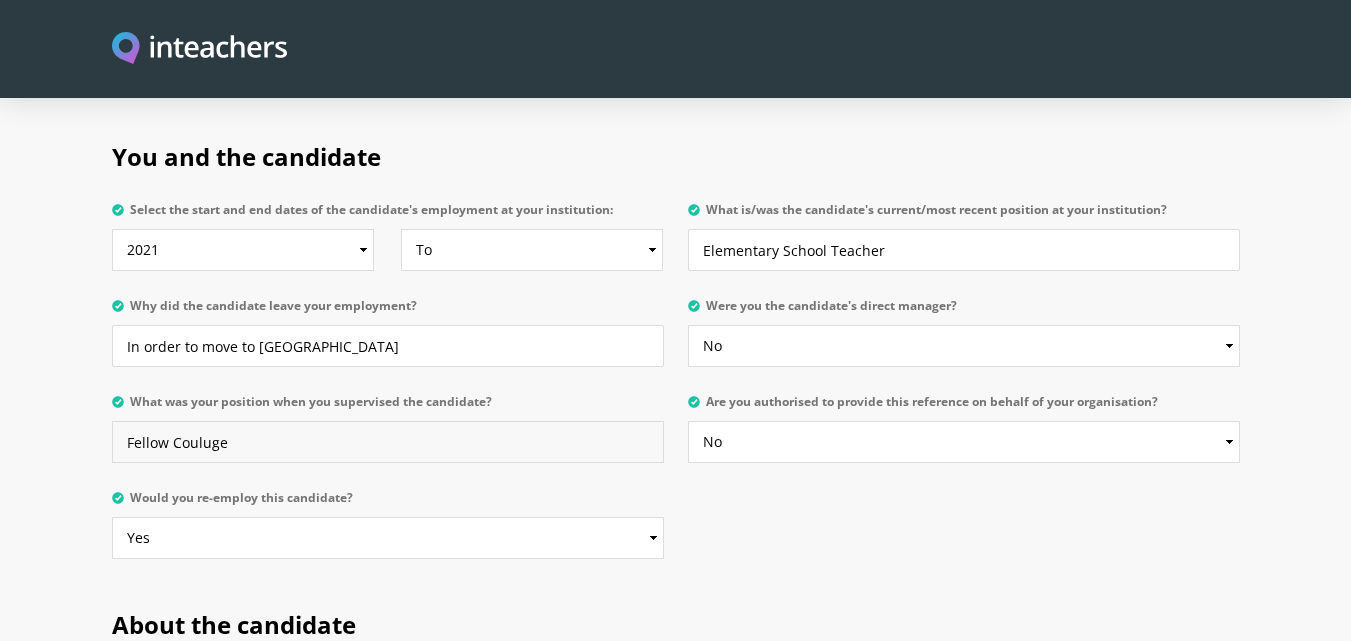 paste on "colleagu" 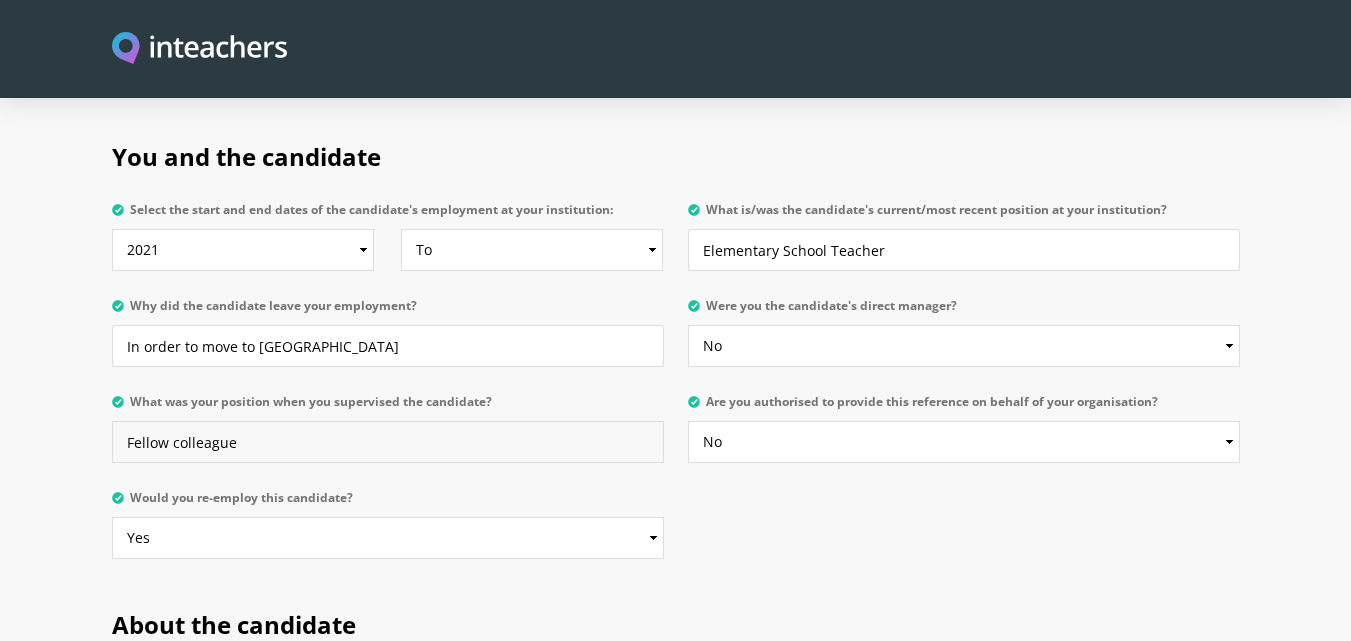 type on "Fellow colleague" 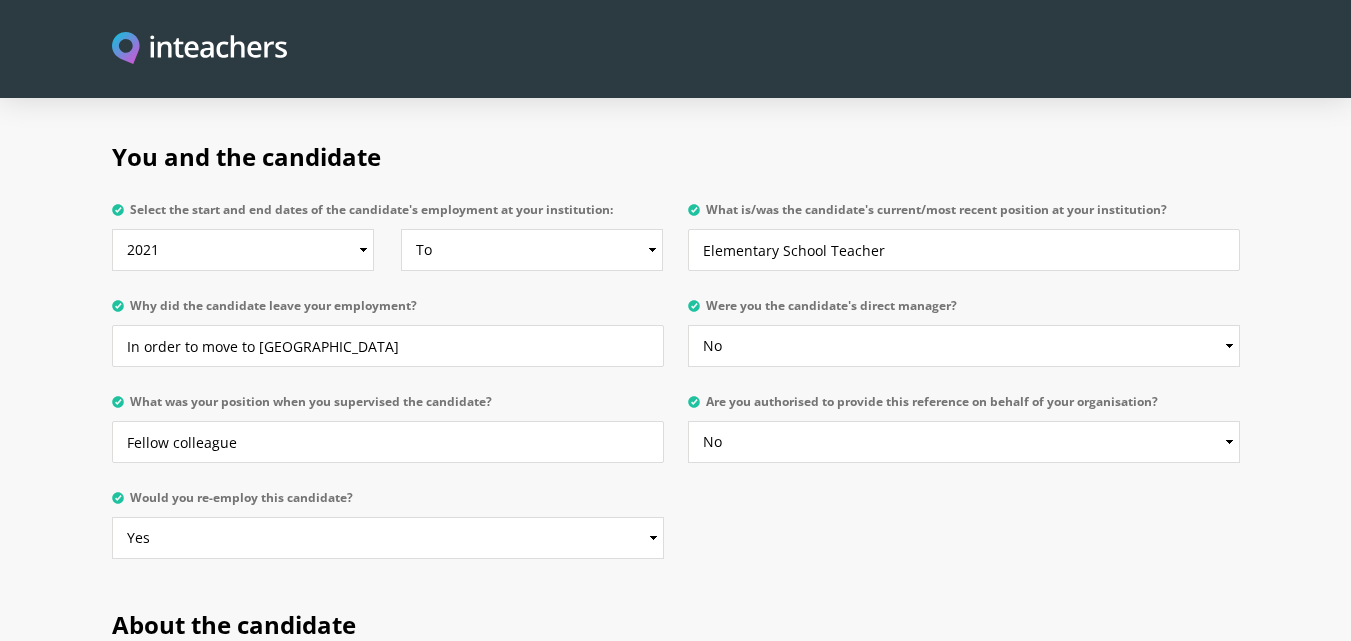 click on "You and the candidate
Select the start and end dates of the candidate's employment at your institution:
From
2025
2024
2023
2022
2021
2020
2019
2018
2017
2016
2015
2014
2013
2012
2011
2010
2009
2008
2007
2006
2005
2004
2003
2002
2001
2000
1999
1998
1997
1996
1995
1994
1993
1992
1991
1990
1989
1988
1987
1986
1985
1984
1983
1982
1981
1980
1979
1978
1977
1976
1975
1974
1973
1972
1971
1970
To
Currently
2025
2024
2023
2022
2021
2020
2019
2018
2017
2016
2015
2014
2013
2012
2011
2010
2009
2008
2007
2006
2005
2004
2003
2002
2001
2000
1999
1998
1997
1996
1995
1994
1993
1992
1991
1990
1989
1988
1987
1986
1985
1984
1983
1982
1981
1980
1979
1978
1977
1976
1975
1974
1973
1972
1971
1970" at bounding box center (676, 345) 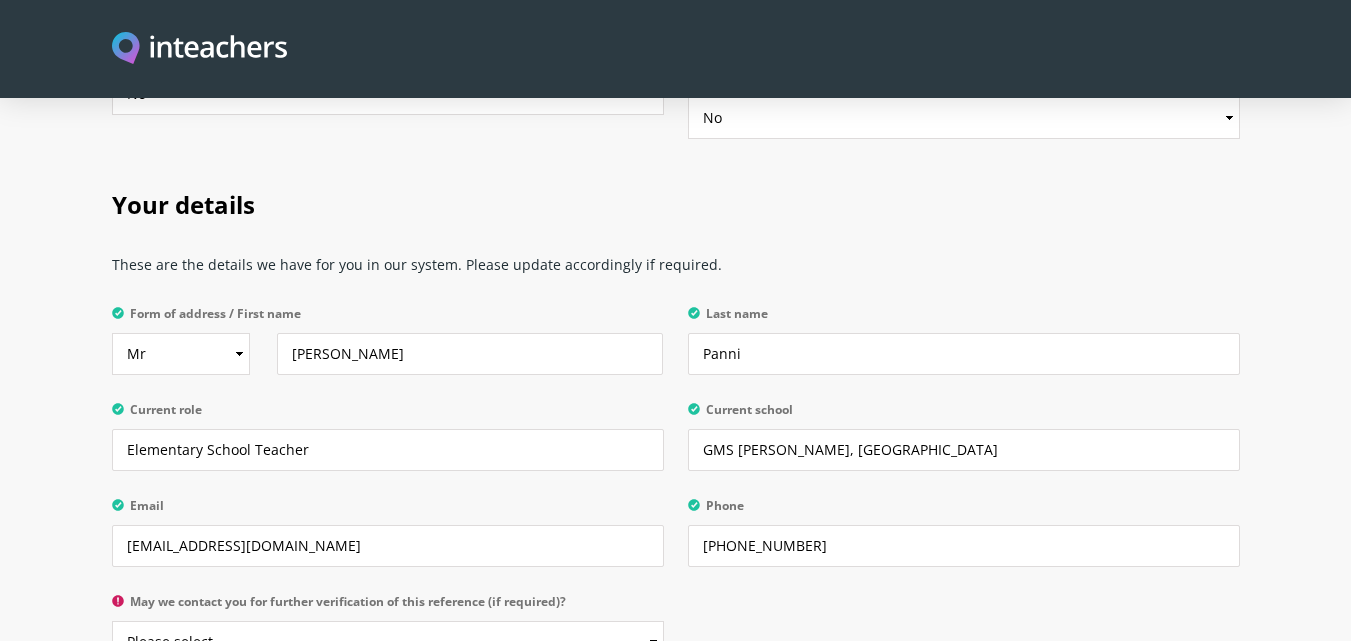 scroll, scrollTop: 4521, scrollLeft: 0, axis: vertical 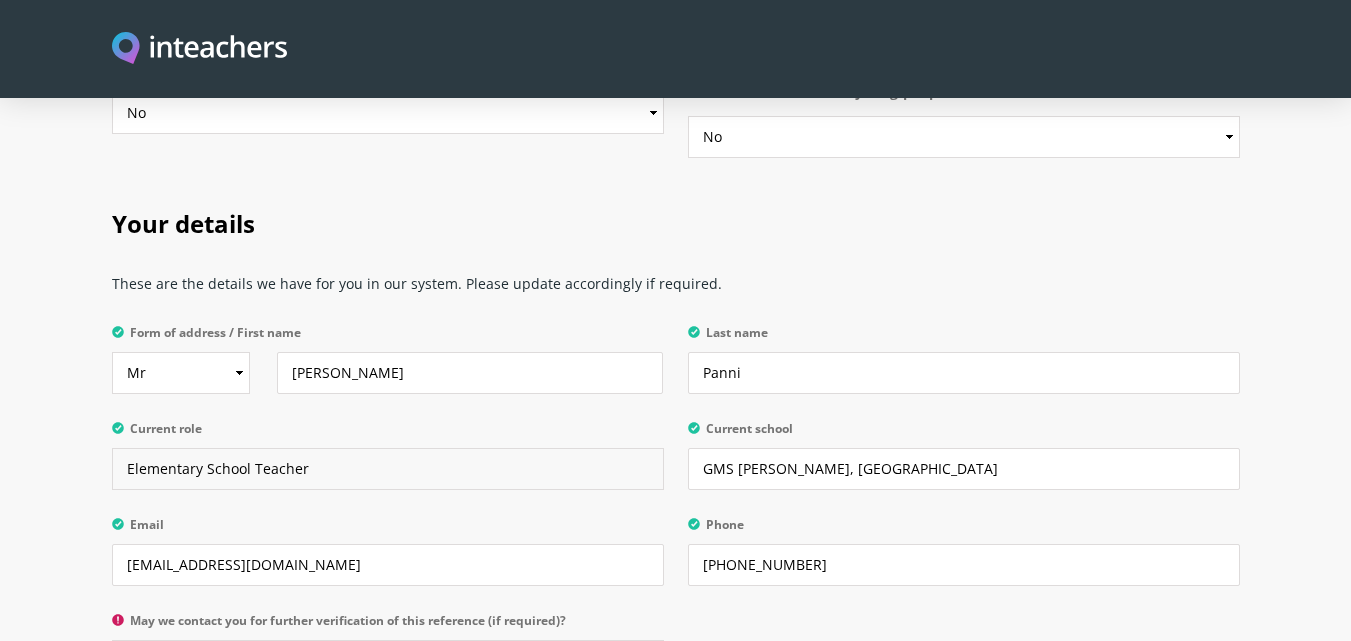 click on "Elementary School Teacher" at bounding box center (388, 469) 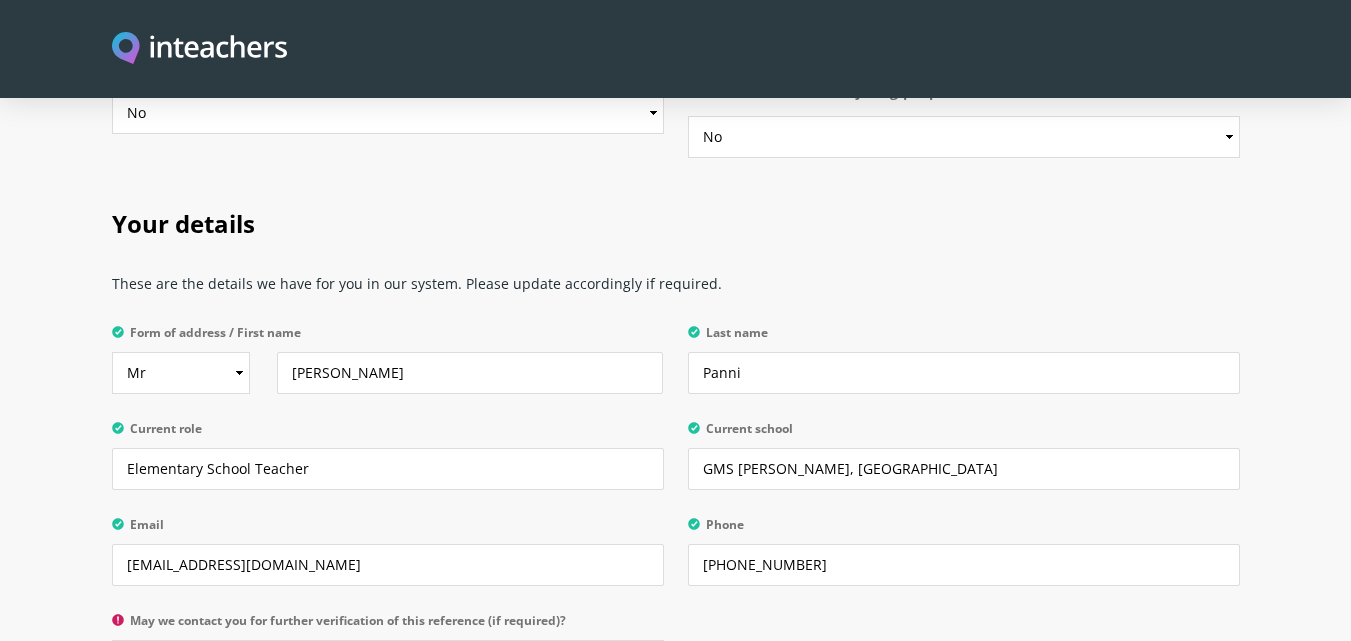 click on "Email" at bounding box center [388, 531] 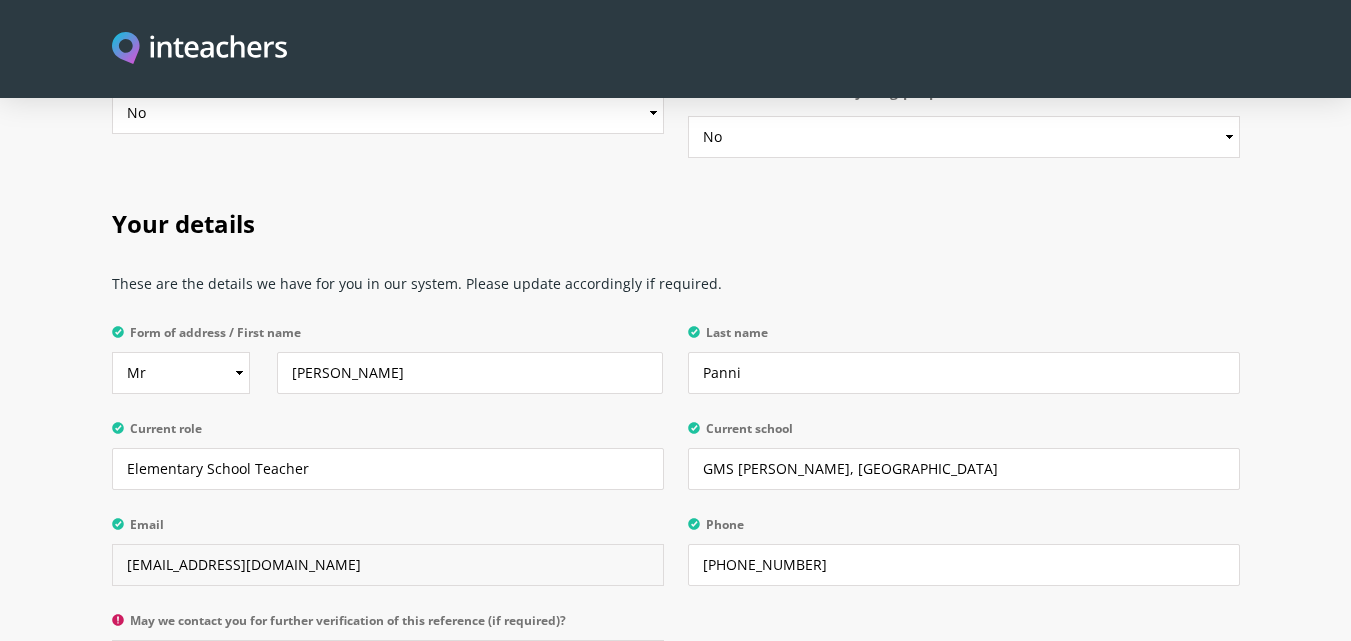click on "khanpannis@gmail.com" at bounding box center (388, 565) 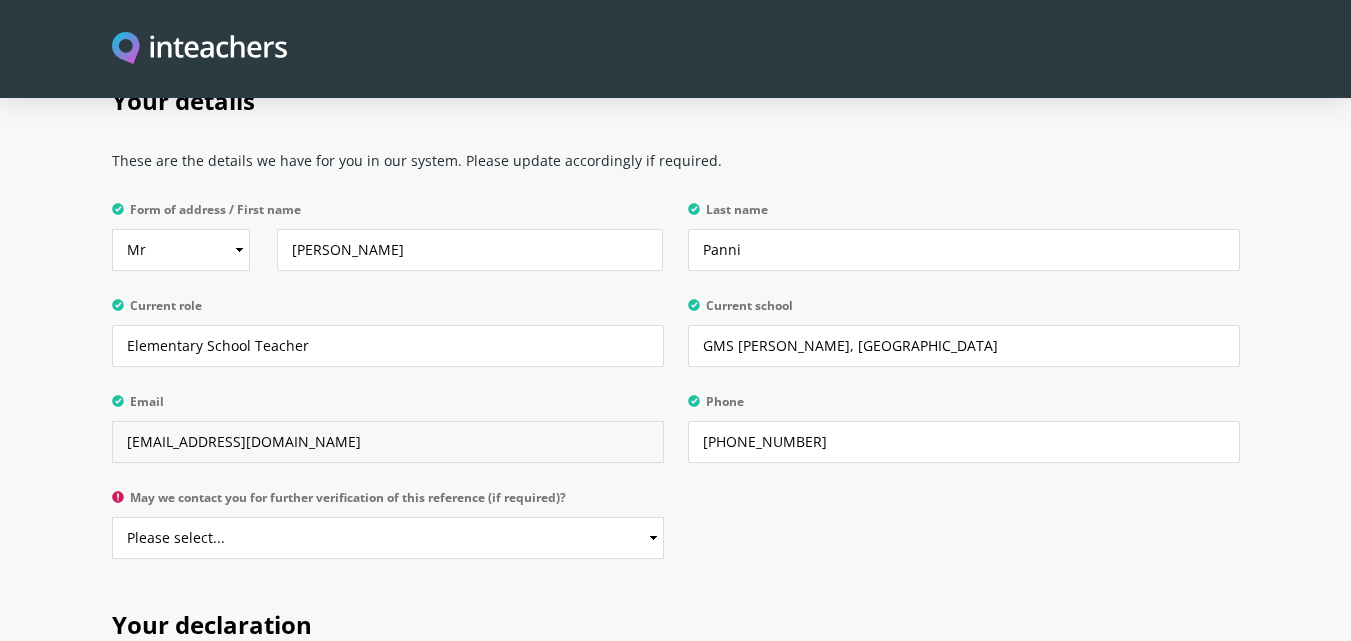 scroll, scrollTop: 4654, scrollLeft: 0, axis: vertical 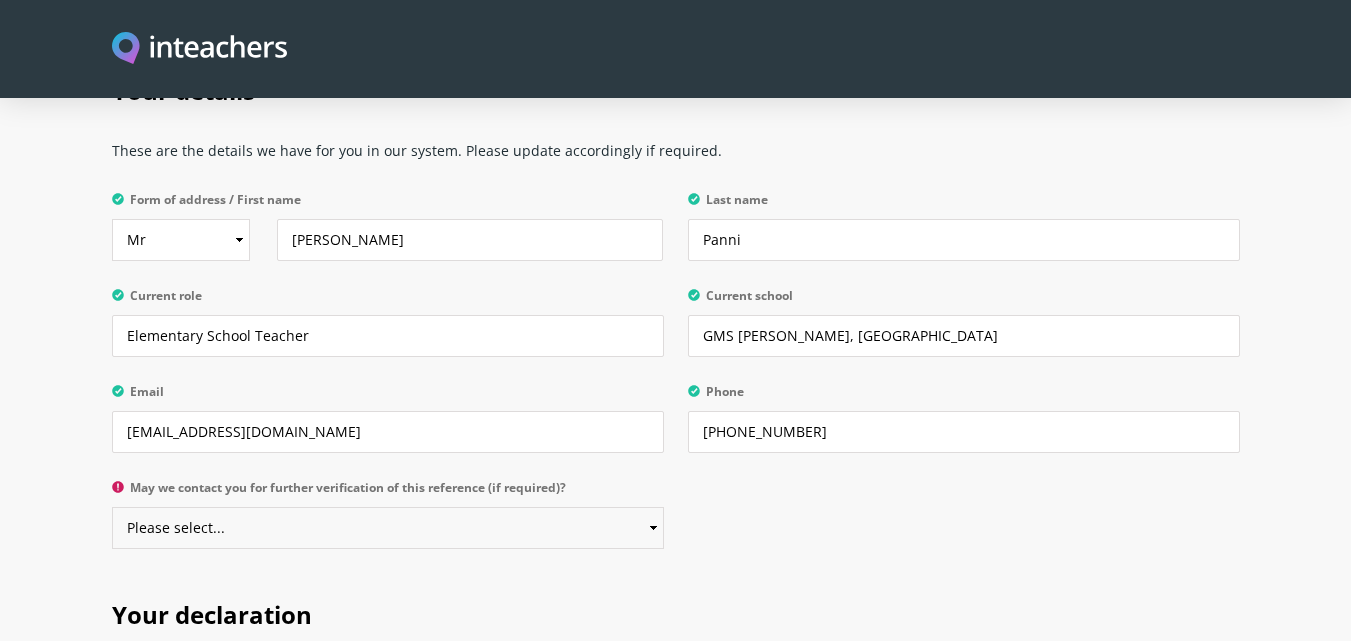 click on "Please select... Yes
No" at bounding box center (388, 528) 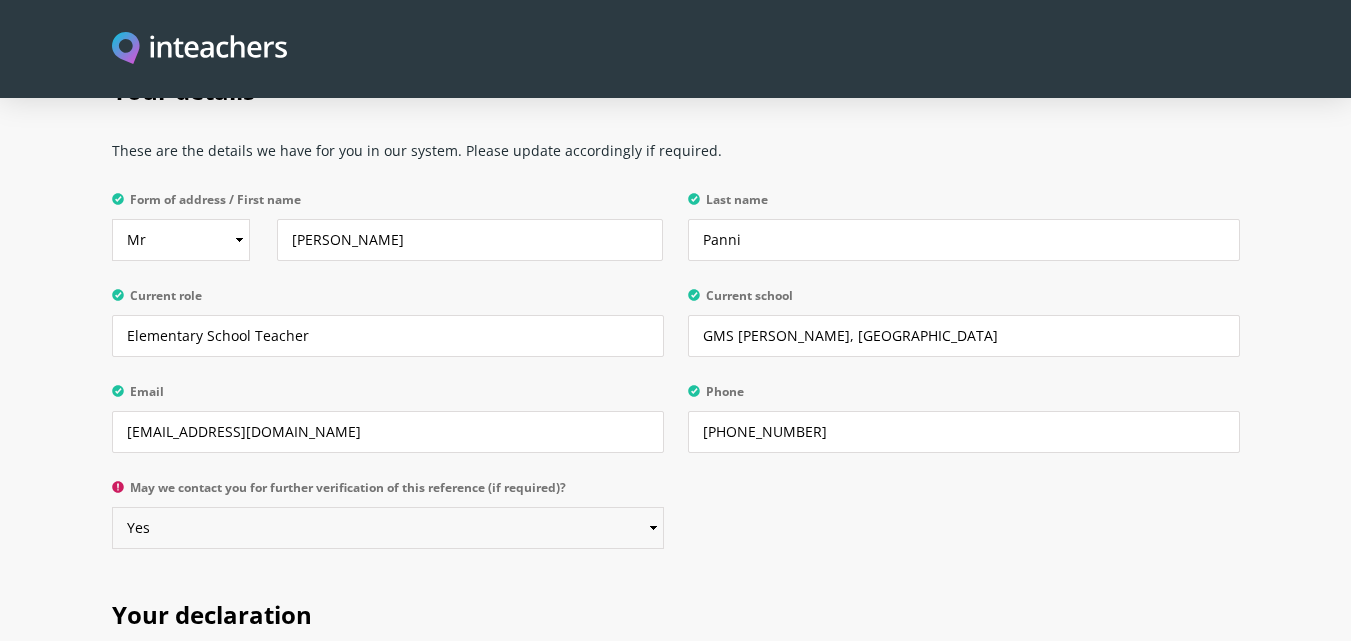 click on "Please select... Yes
No" at bounding box center [388, 528] 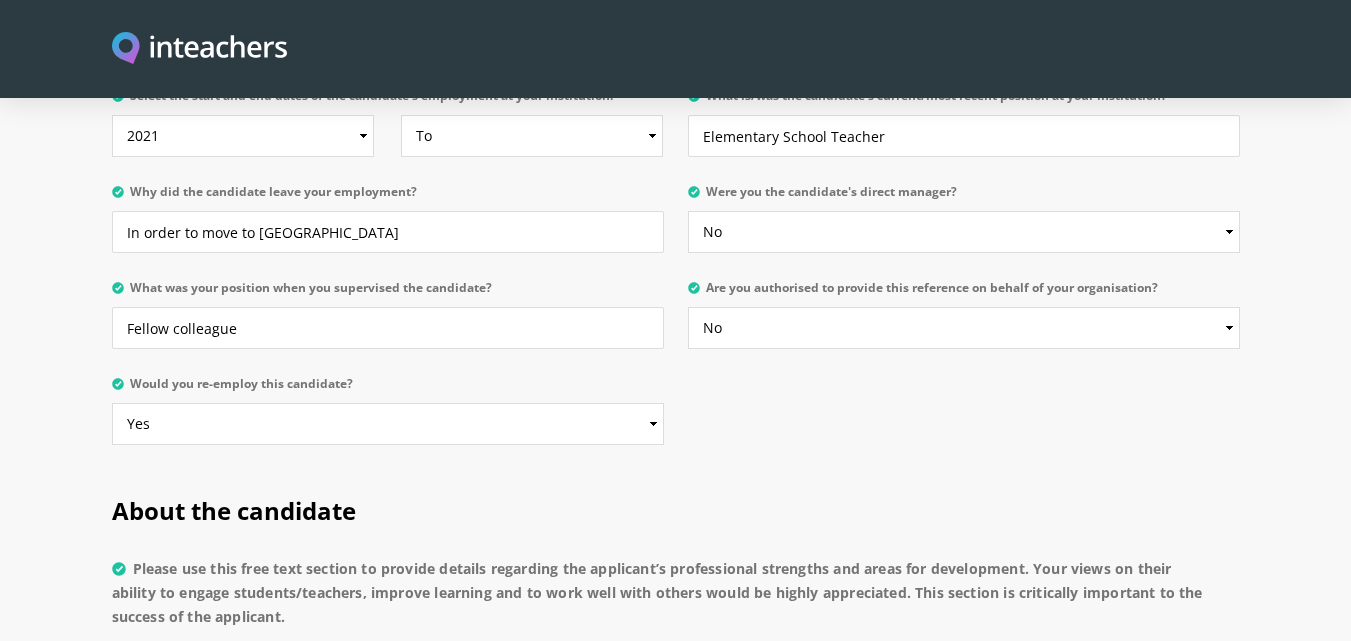 scroll, scrollTop: 1038, scrollLeft: 0, axis: vertical 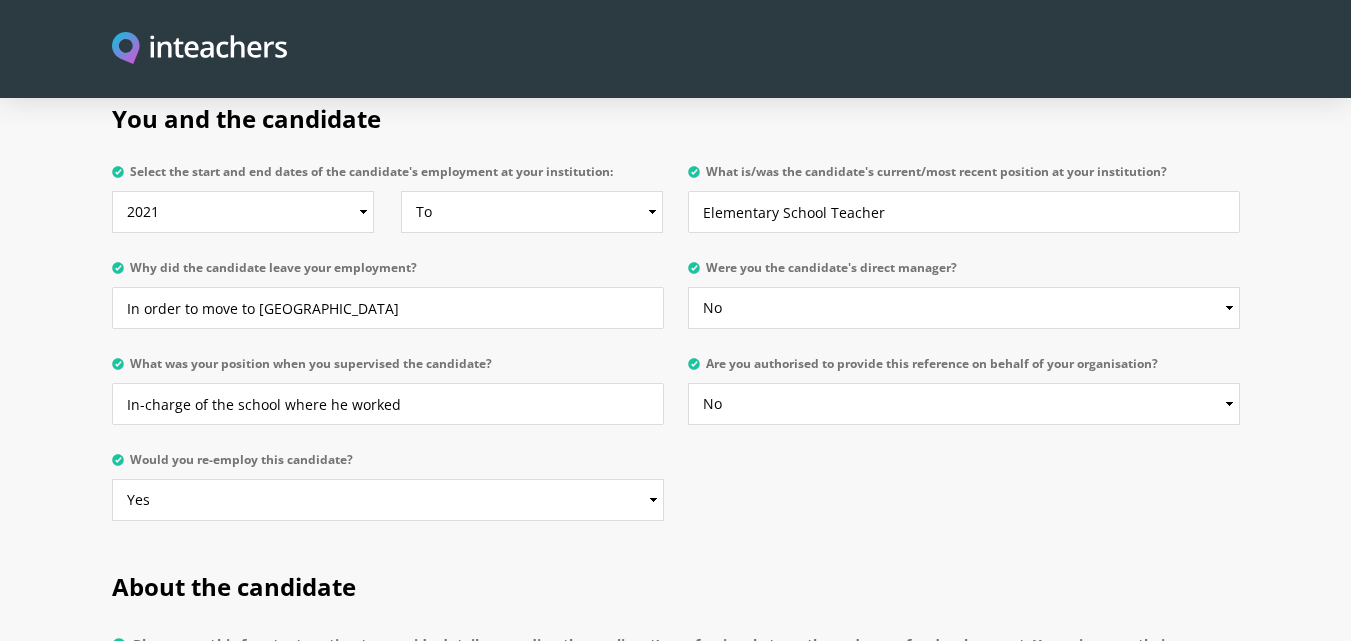 type on "In-charge of the school where he worked" 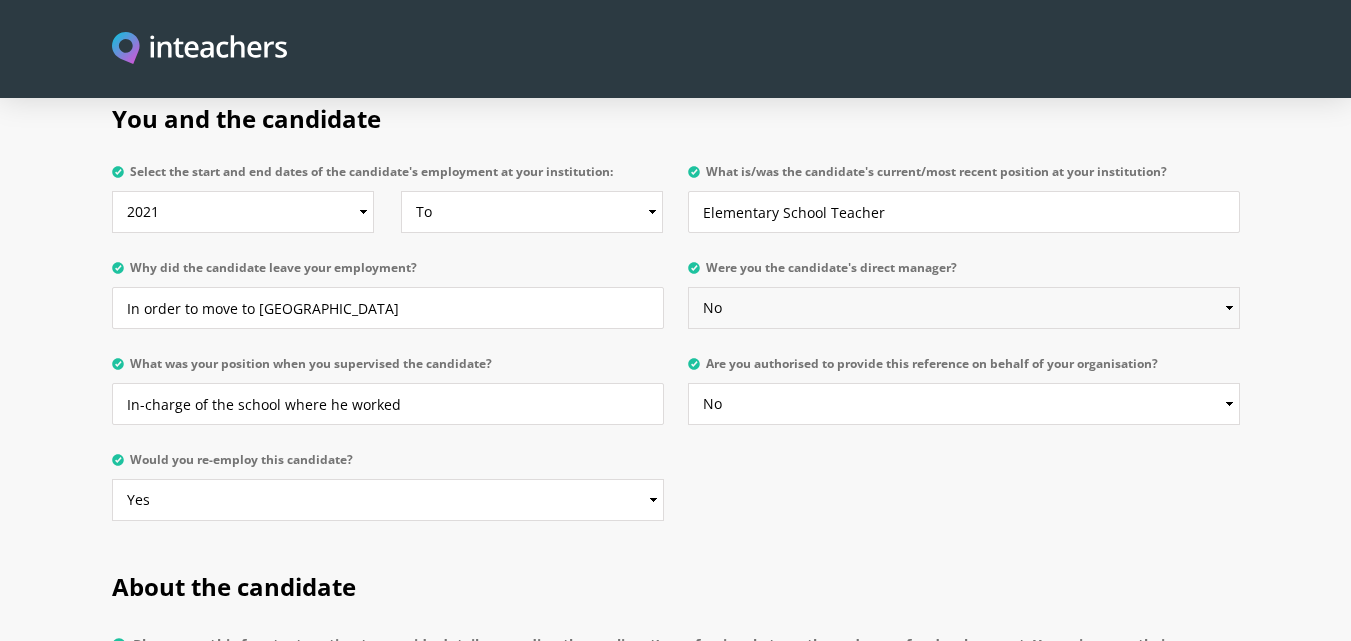 click on "Please select... Yes
No" at bounding box center (964, 308) 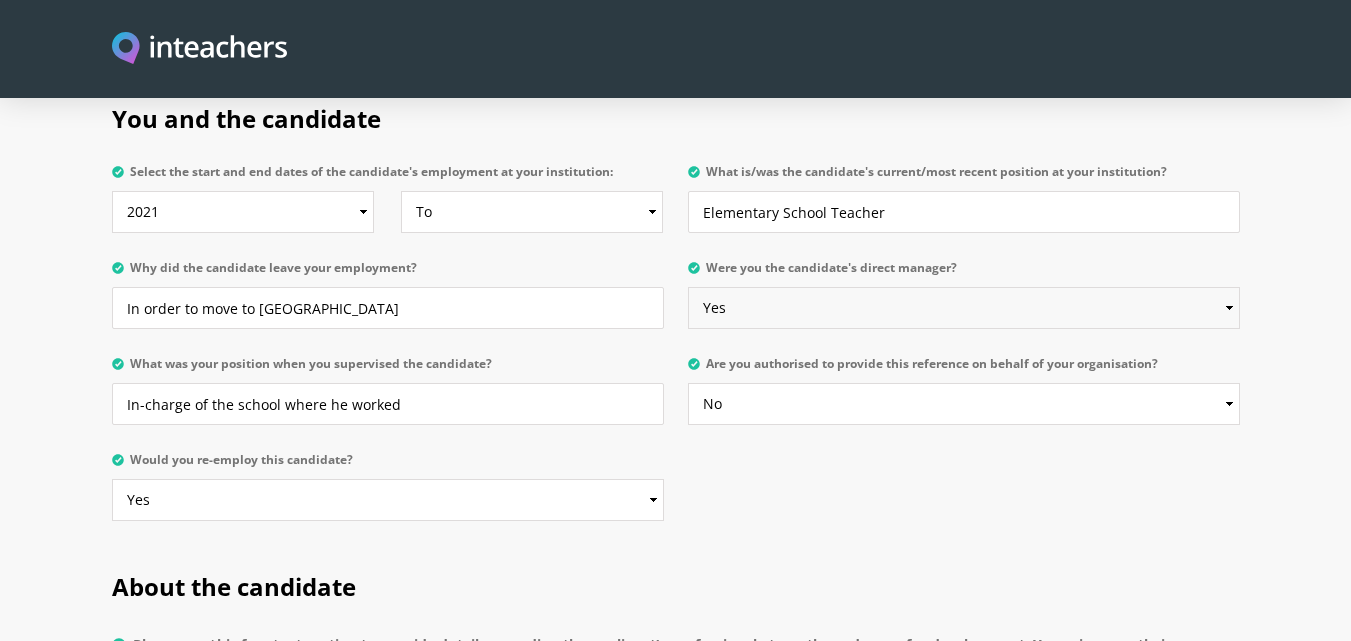 click on "Please select... Yes
No" at bounding box center (964, 308) 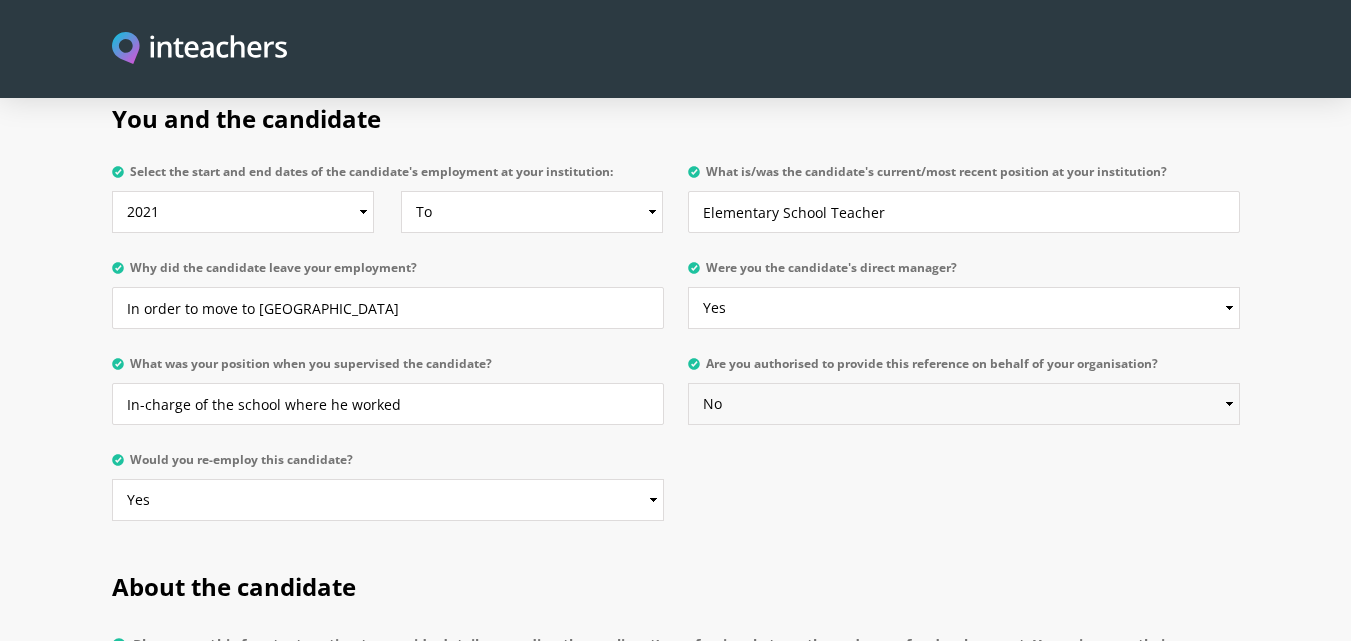 click on "Please select... Yes
No" at bounding box center [964, 404] 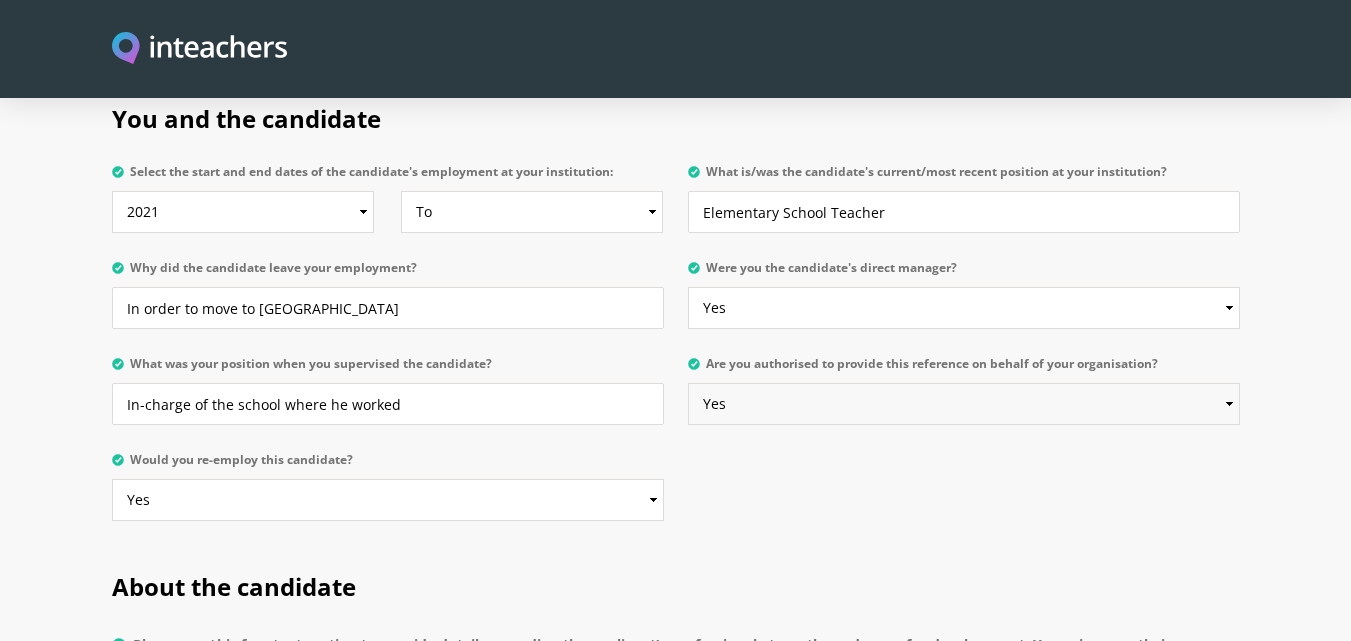click on "Please select... Yes
No" at bounding box center (964, 404) 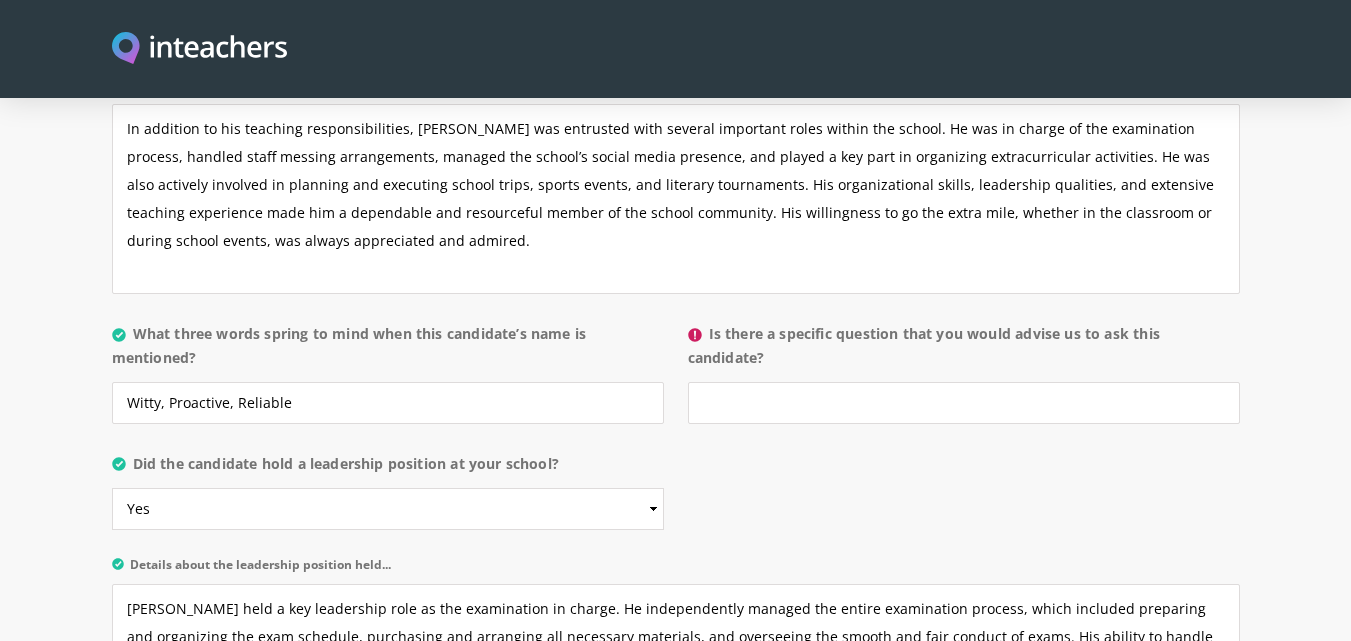 scroll, scrollTop: 1961, scrollLeft: 0, axis: vertical 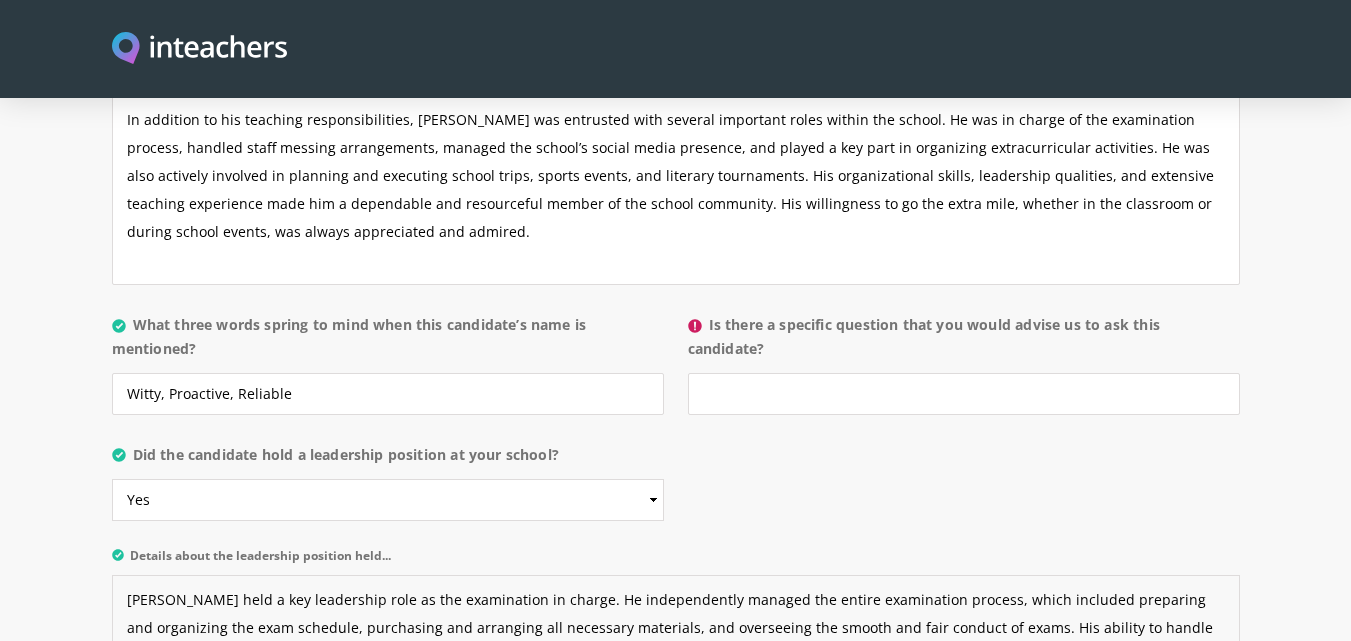 click on "Mr. Zaifullah Minhas held a key leadership role as the examination in charge. He independently managed the entire examination process, which included preparing and organizing the exam schedule, purchasing and arranging all necessary materials, and overseeing the smooth and fair conduct of exams. His ability to handle this responsibility with minimal supervision reflects his strong organizational and leadership skills." at bounding box center (676, 670) 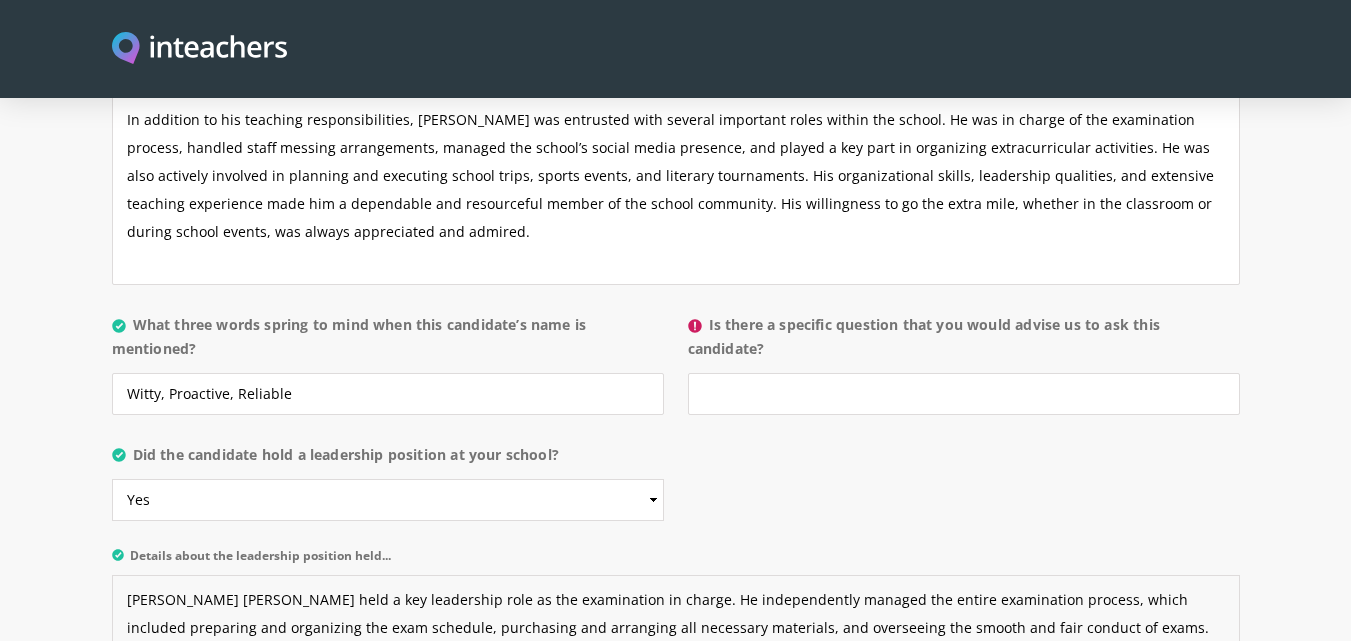 type on "Mr. Zaifullah Mazhar Minhas held a key leadership role as the examination in charge. He independently managed the entire examination process, which included preparing and organizing the exam schedule, purchasing and arranging all necessary materials, and overseeing the smooth and fair conduct of exams. His ability to handle this responsibility with minimal supervision reflects his strong organizational and leadership skills." 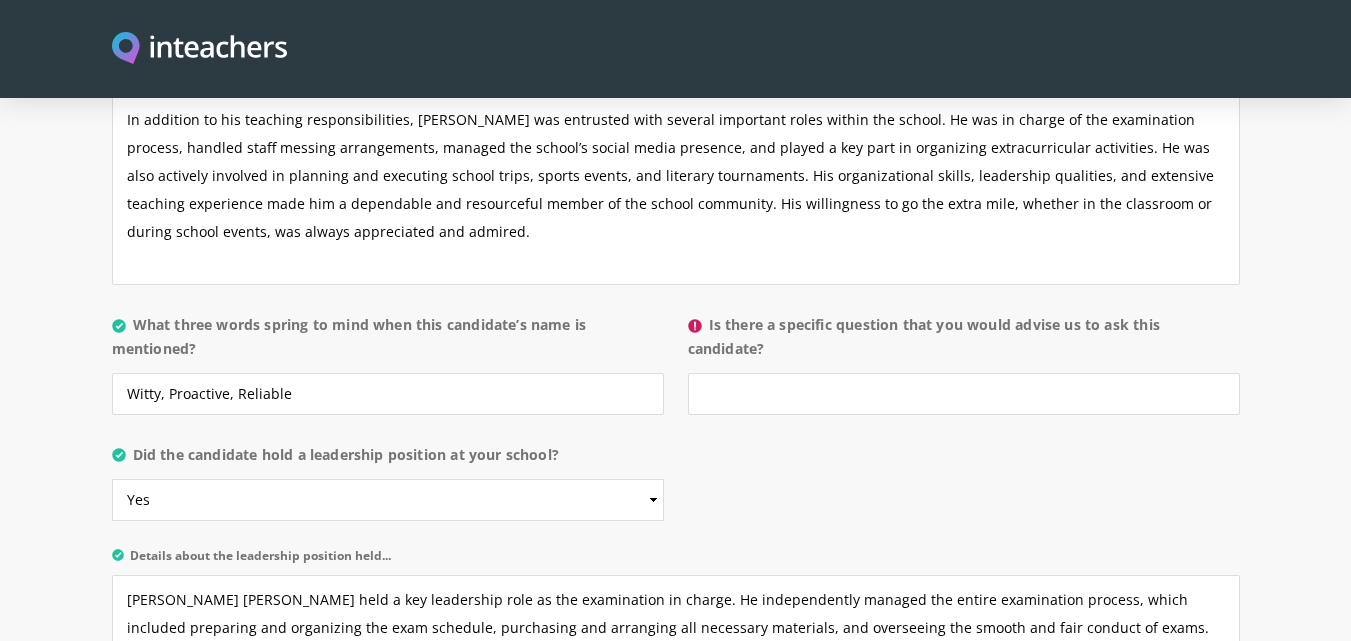 click on "About the candidate
Please use this free text section to provide details regarding the applicant’s professional strengths and areas for development. Your views on their ability to engage students/teachers, improve learning and to work well with others would be highly appreciated. This section is critically important to the success of the applicant.
Please use this section to add any supplementary information, including a summary of the candidate’s responsibilities in your organisation, their willingness to engage in professional development, improve their own learning, participate in community events, and any other relevant information or qualities you feel would be helpful to consider.
What three words spring to mind when this candidate’s name is mentioned?" at bounding box center (675, 201) 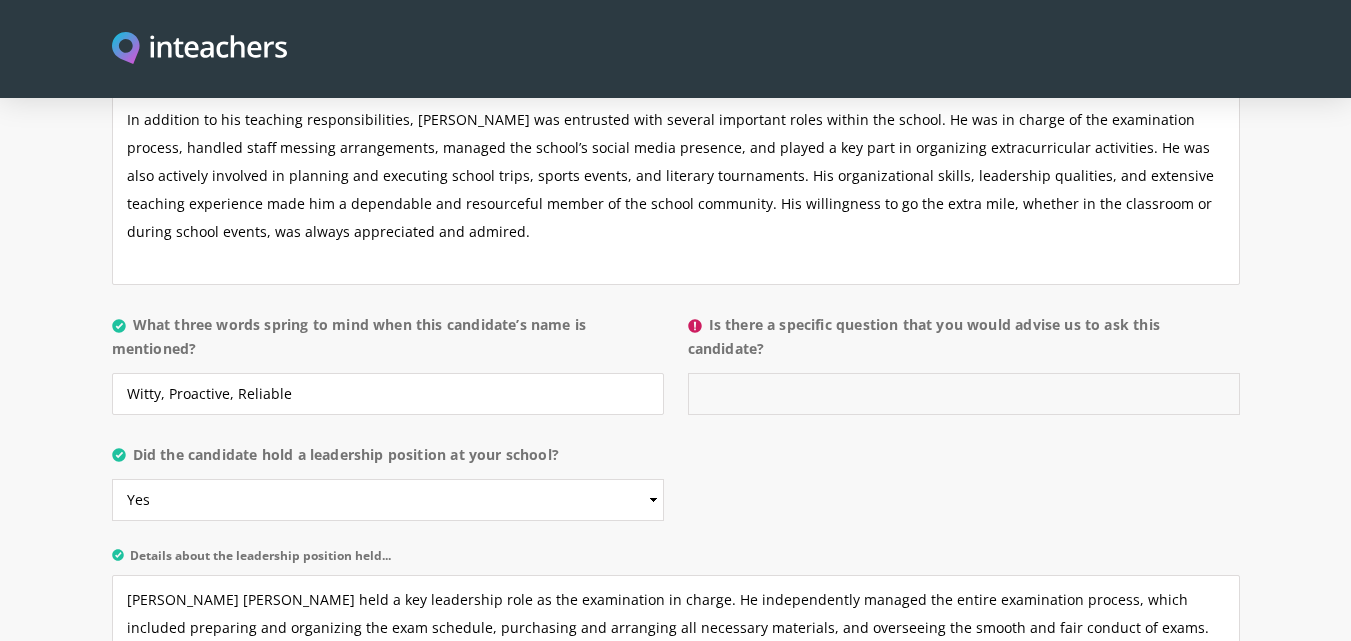 click on "Is there a specific question that you would advise us to ask this candidate?" at bounding box center [964, 394] 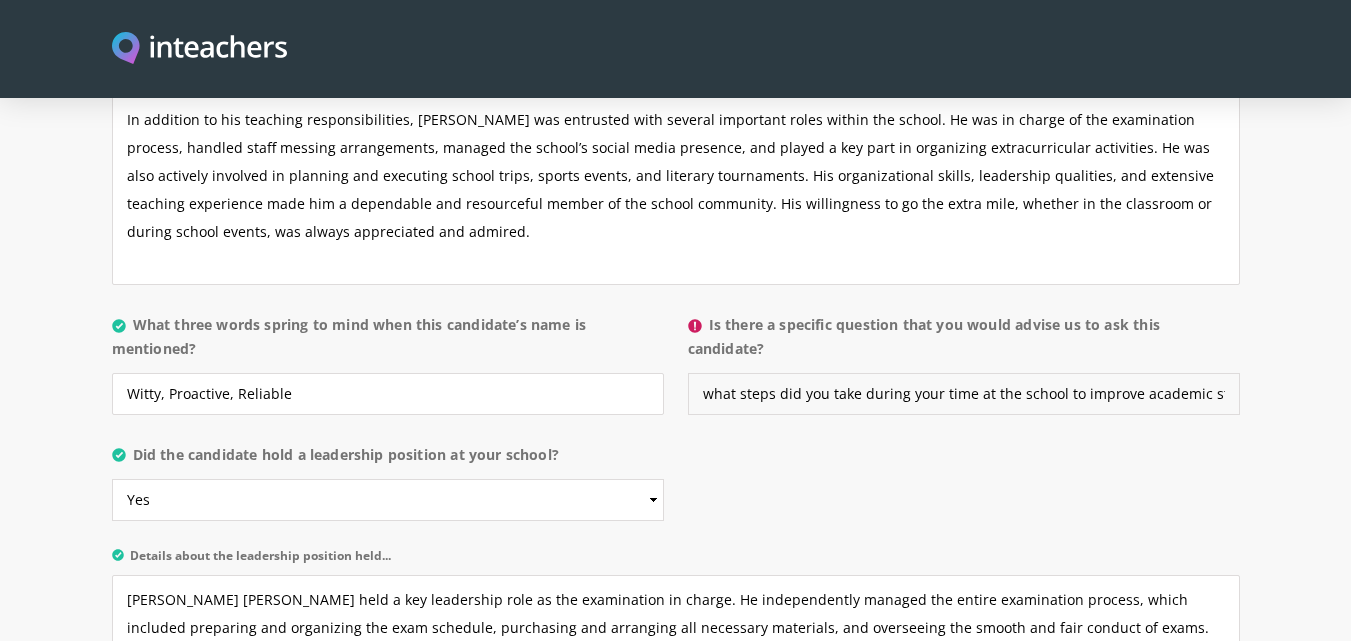 scroll, scrollTop: 0, scrollLeft: 393, axis: horizontal 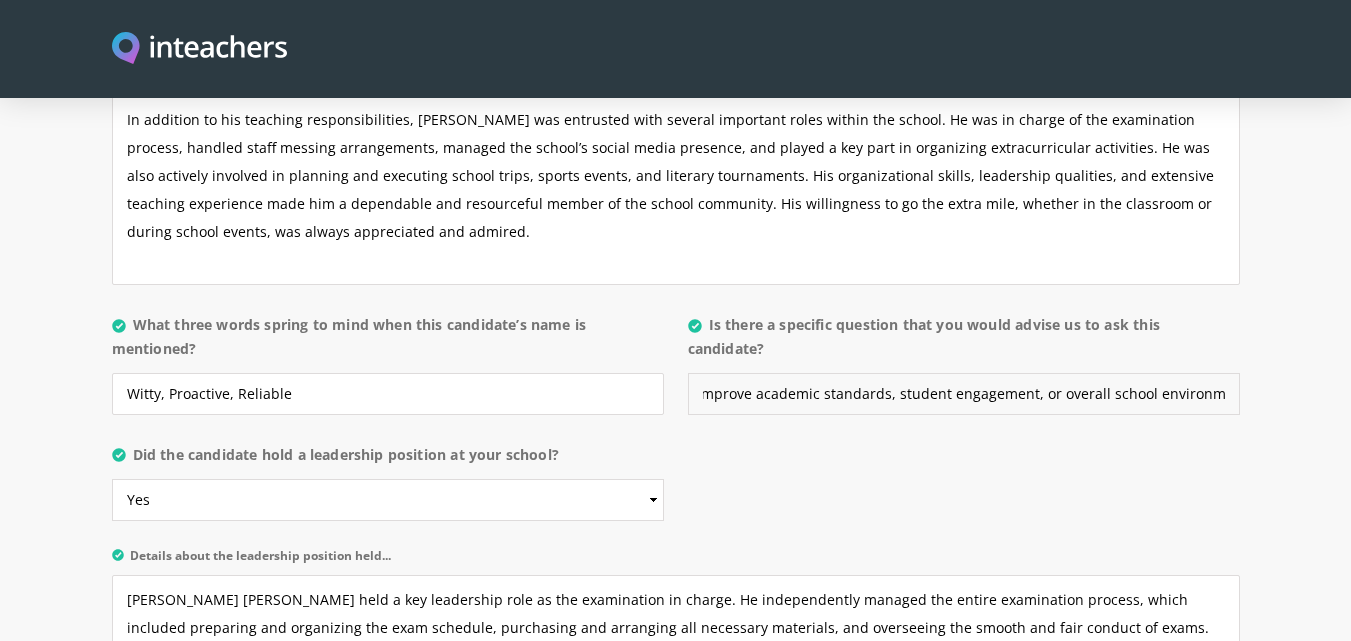 click on "what steps did you take during your time at the school to improve academic standards, student engagement, or overall school environment?" at bounding box center [964, 394] 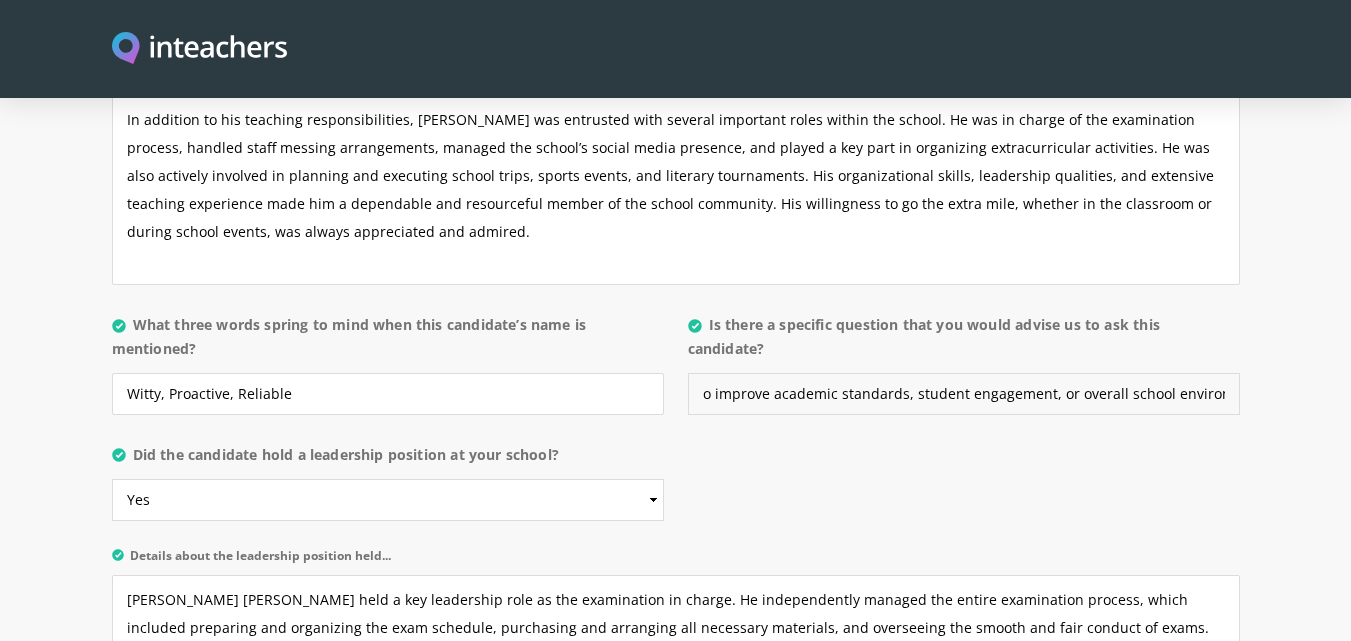 scroll, scrollTop: 0, scrollLeft: 395, axis: horizontal 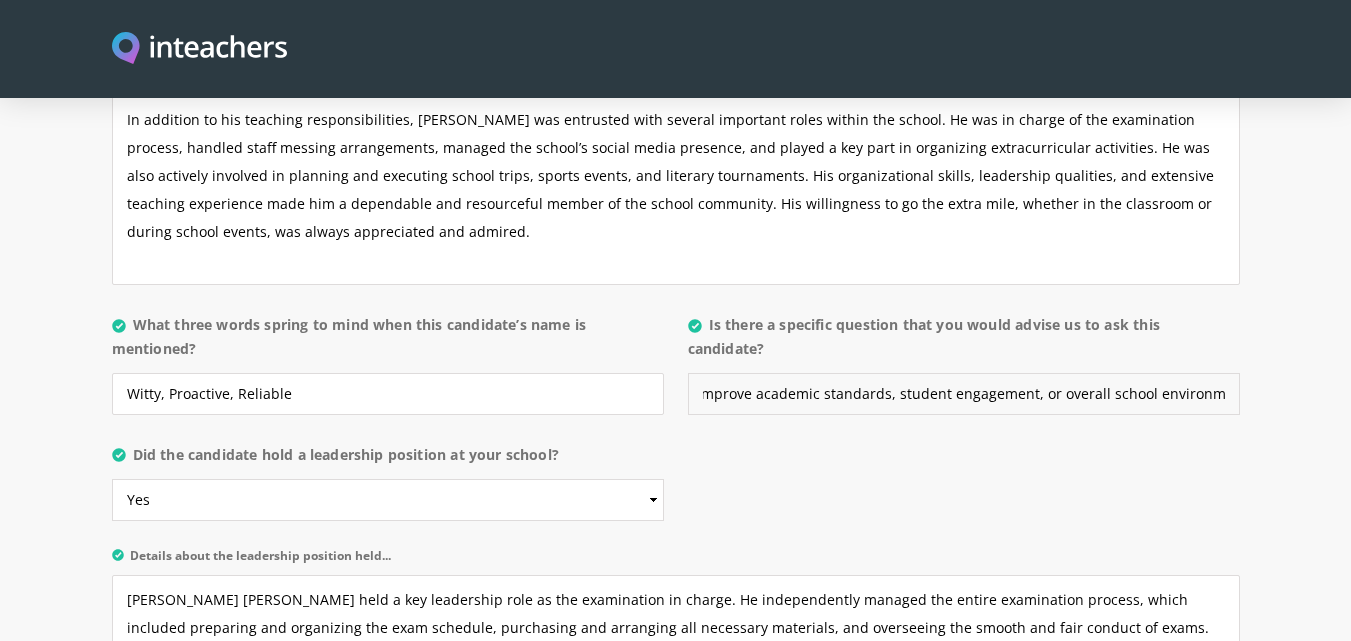 type on "What steps did you take during your time at the school to improve academic standards, student engagement, or overall school environment?" 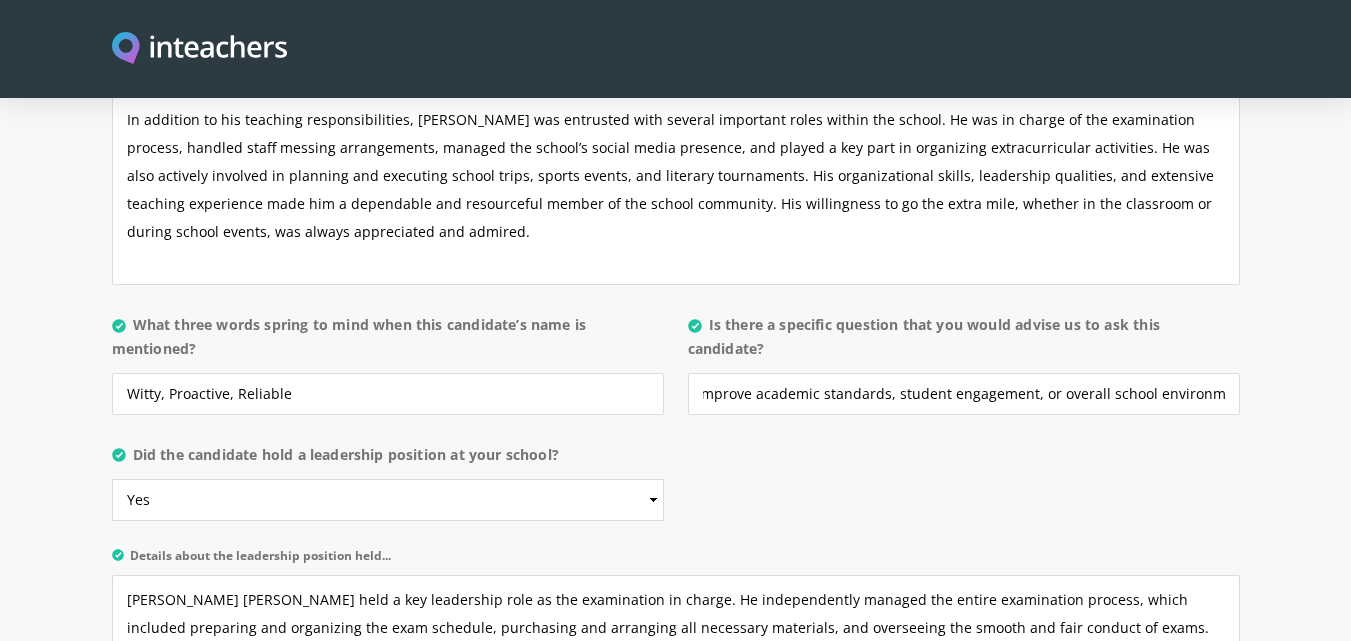 scroll, scrollTop: 0, scrollLeft: 0, axis: both 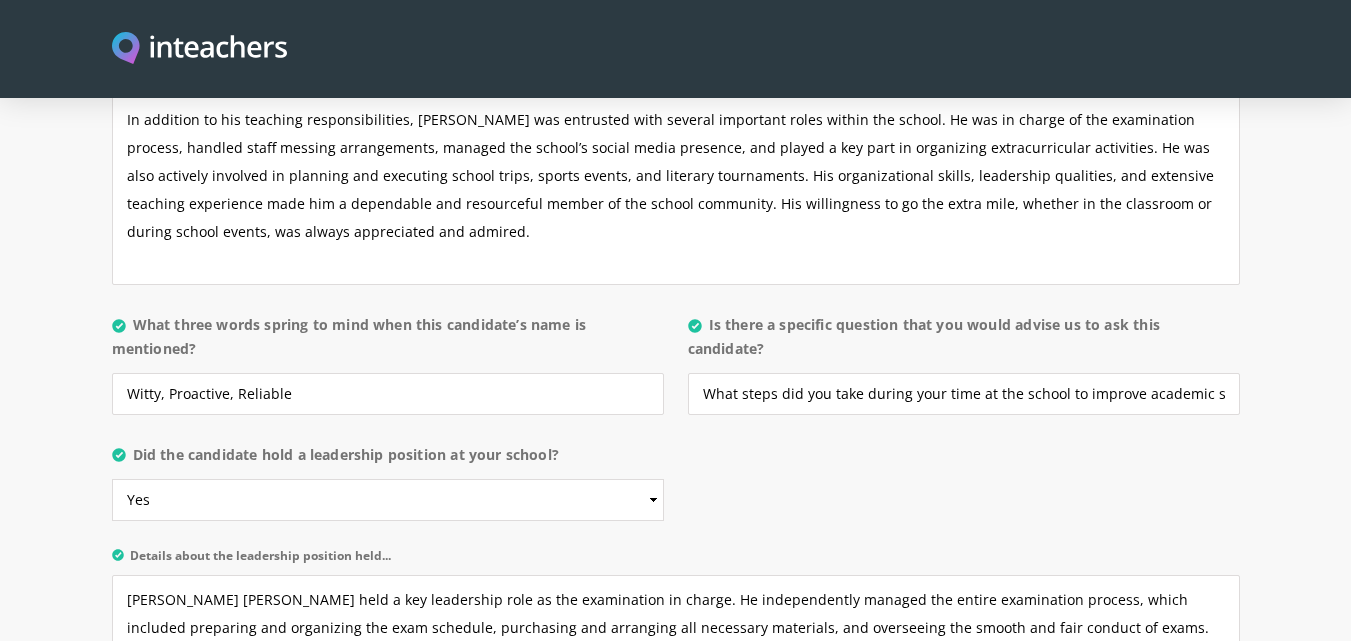 click on "About the candidate
Please use this free text section to provide details regarding the applicant’s professional strengths and areas for development. Your views on their ability to engage students/teachers, improve learning and to work well with others would be highly appreciated. This section is critically important to the success of the applicant.
Please use this section to add any supplementary information, including a summary of the candidate’s responsibilities in your organisation, their willingness to engage in professional development, improve their own learning, participate in community events, and any other relevant information or qualities you feel would be helpful to consider.
What three words spring to mind when this candidate’s name is mentioned?" at bounding box center (676, 201) 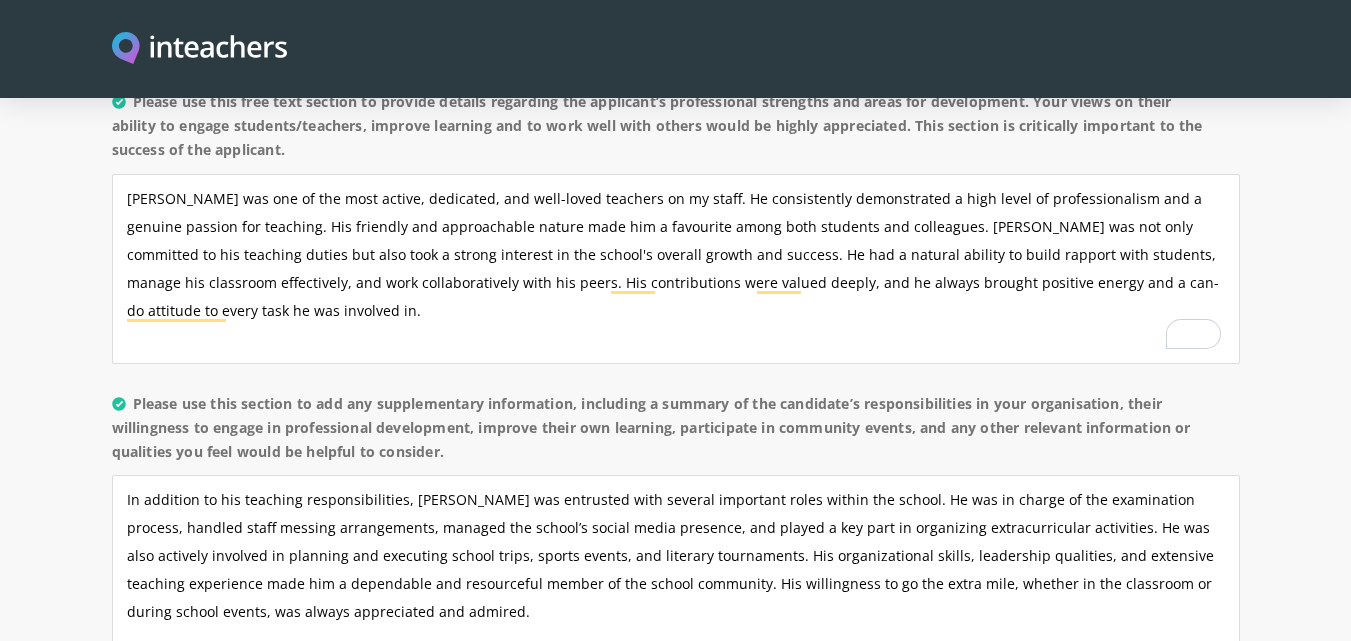 scroll, scrollTop: 1552, scrollLeft: 0, axis: vertical 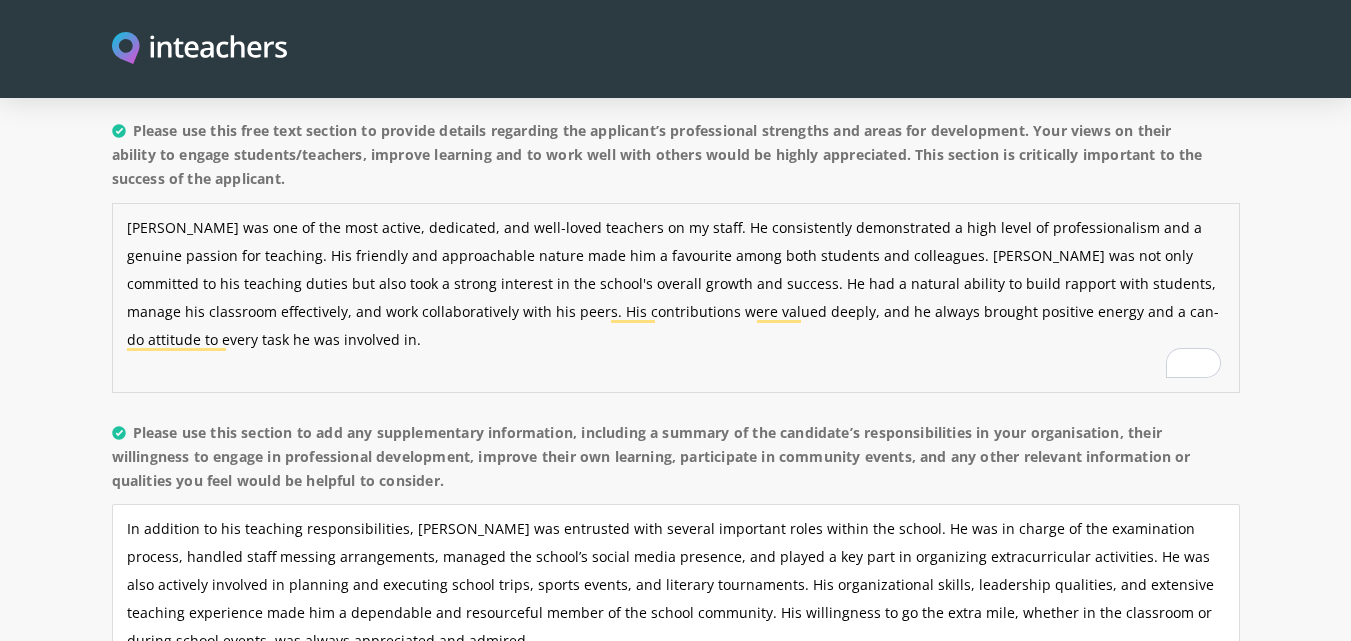 click on "Mr. Zaifullah Minhas was one of the most active, dedicated, and well-loved teachers on my staff. He consistently demonstrated a high level of professionalism and a genuine passion for teaching. His friendly and approachable nature made him a favourite among both students and colleagues. Zaifullah was not only committed to his teaching duties but also took a strong interest in the school's overall growth and success. He had a natural ability to build rapport with students, manage his classroom effectively, and work collaboratively with his peers. His contributions were valued deeply, and he always brought positive energy and a can-do attitude to every task he was involved in." at bounding box center [676, 298] 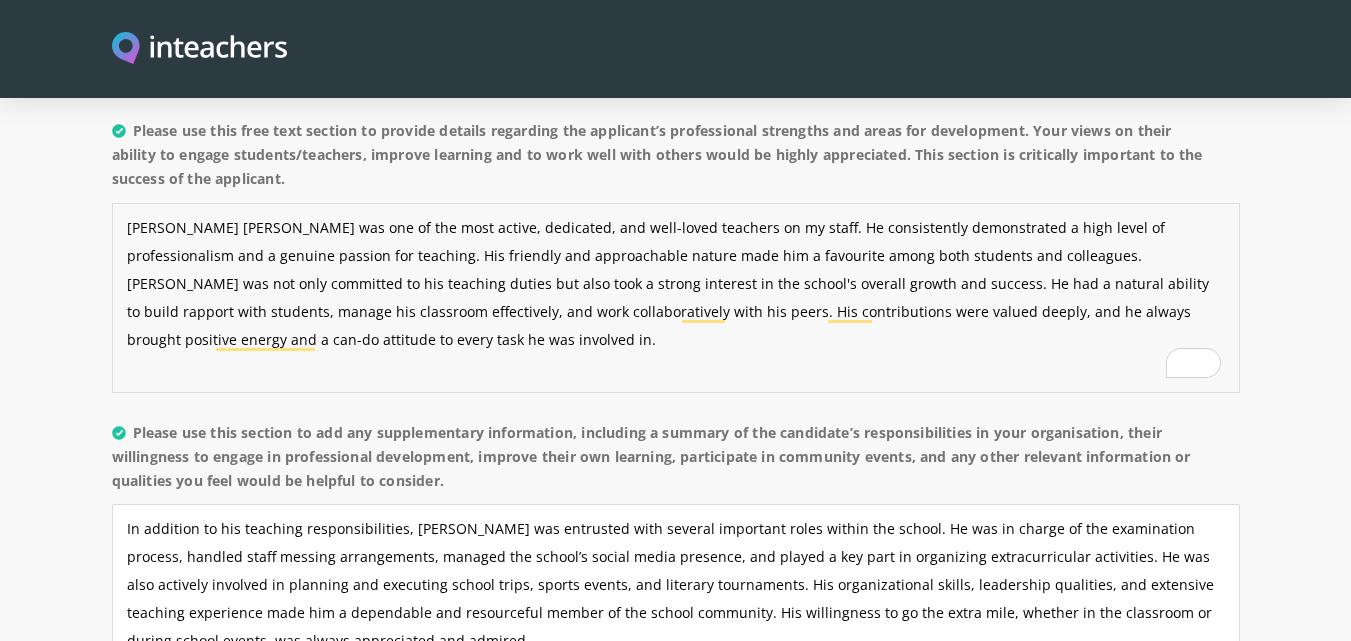 type on "Mr. Zaifullah Mazhar Minhas was one of the most active, dedicated, and well-loved teachers on my staff. He consistently demonstrated a high level of professionalism and a genuine passion for teaching. His friendly and approachable nature made him a favourite among both students and colleagues. Zaifullah was not only committed to his teaching duties but also took a strong interest in the school's overall growth and success. He had a natural ability to build rapport with students, manage his classroom effectively, and work collaboratively with his peers. His contributions were valued deeply, and he always brought positive energy and a can-do attitude to every task he was involved in." 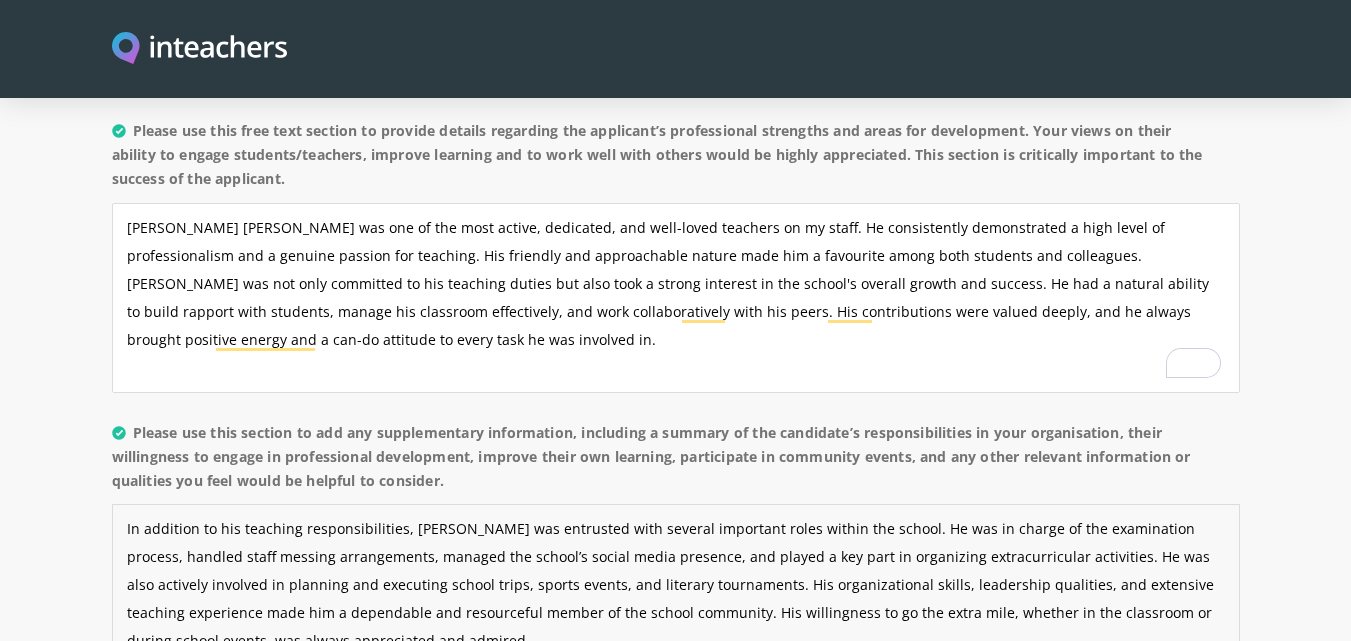 click on "In addition to his teaching responsibilities, Mr. Zaifullah Minhas was entrusted with several important roles within the school. He was in charge of the examination process, handled staff messing arrangements, managed the school’s social media presence, and played a key part in organizing extracurricular activities. He was also actively involved in planning and executing school trips, sports events, and literary tournaments. His organizational skills, leadership qualities, and extensive teaching experience made him a dependable and resourceful member of the school community. His willingness to go the extra mile, whether in the classroom or during school events, was always appreciated and admired." at bounding box center (676, 599) 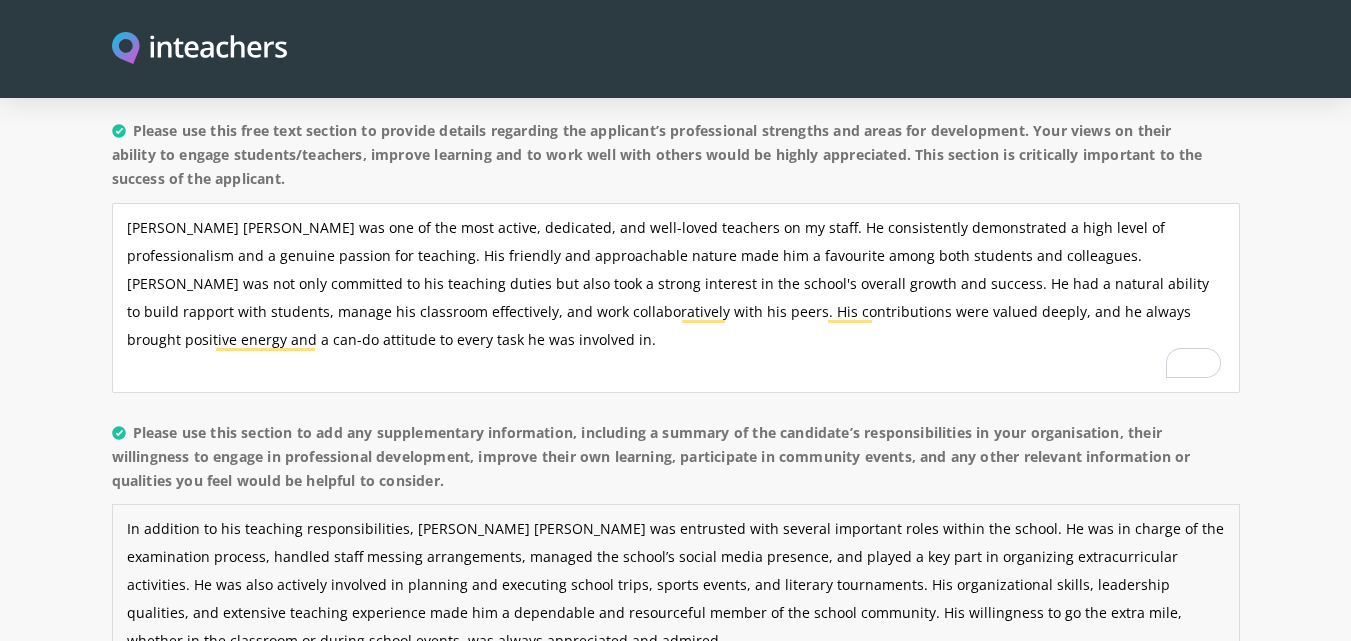 type on "In addition to his teaching responsibilities, Mr. Zaifullah Mazhar Minhas was entrusted with several important roles within the school. He was in charge of the examination process, handled staff messing arrangements, managed the school’s social media presence, and played a key part in organizing extracurricular activities. He was also actively involved in planning and executing school trips, sports events, and literary tournaments. His organizational skills, leadership qualities, and extensive teaching experience made him a dependable and resourceful member of the school community. His willingness to go the extra mile, whether in the classroom or during school events, was always appreciated and admired." 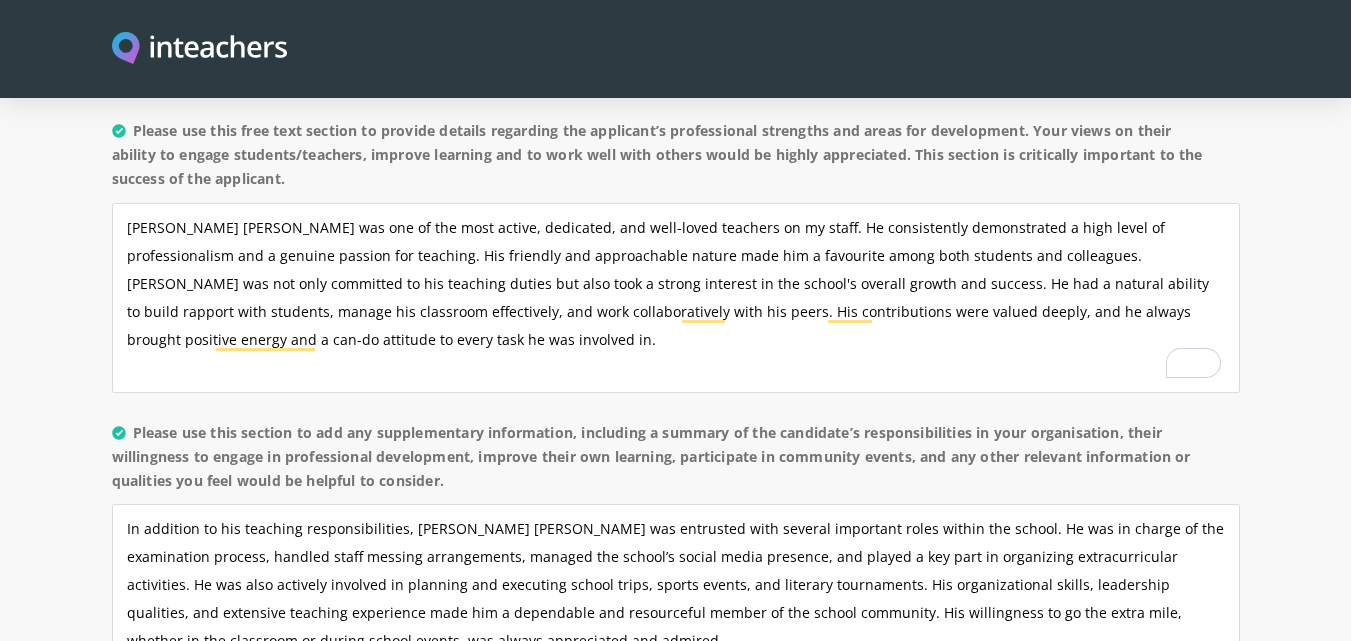click on "About the candidate
Please use this free text section to provide details regarding the applicant’s professional strengths and areas for development. Your views on their ability to engage students/teachers, improve learning and to work well with others would be highly appreciated. This section is critically important to the success of the applicant.
Please use this section to add any supplementary information, including a summary of the candidate’s responsibilities in your organisation, their willingness to engage in professional development, improve their own learning, participate in community events, and any other relevant information or qualities you feel would be helpful to consider.
What three words spring to mind when this candidate’s name is mentioned?" at bounding box center (675, 610) 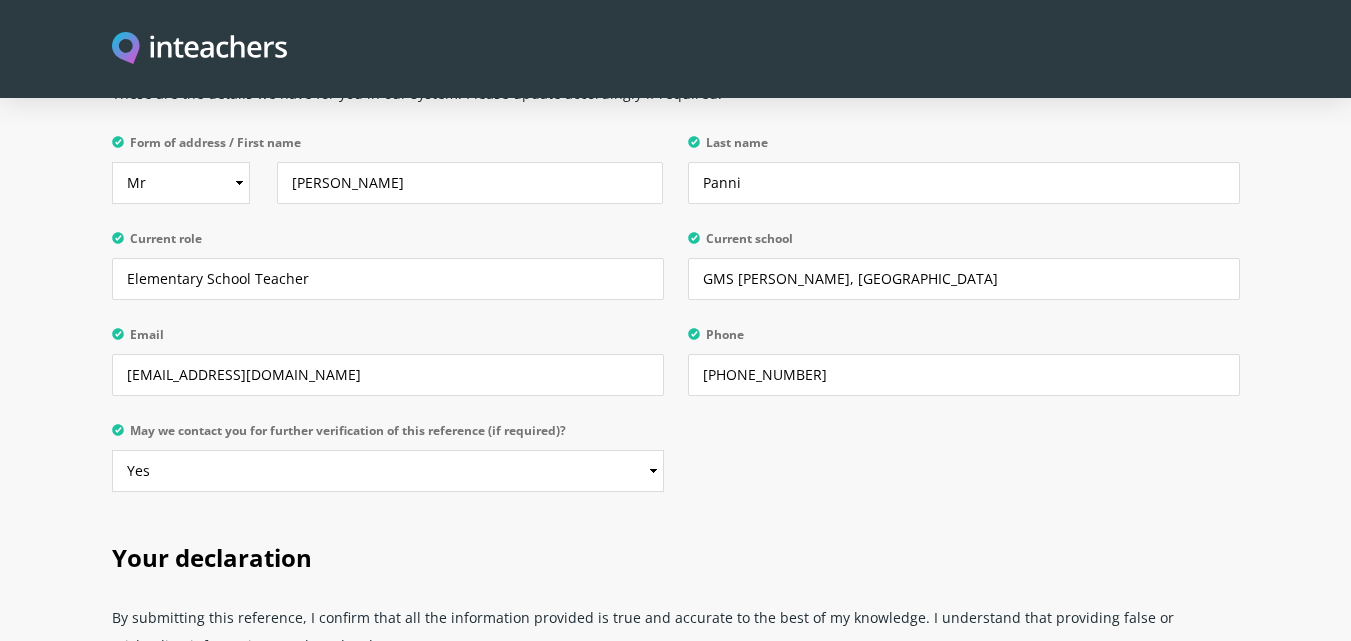 scroll, scrollTop: 4721, scrollLeft: 0, axis: vertical 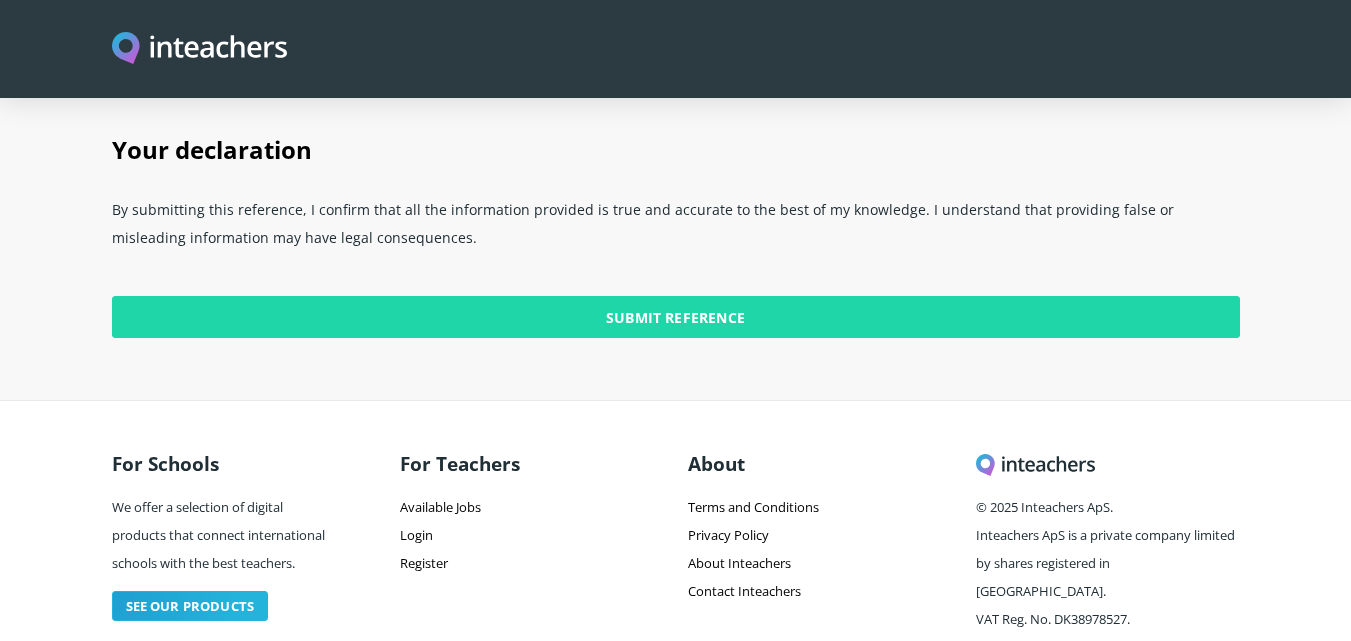 click on "Submit Reference" at bounding box center [676, 317] 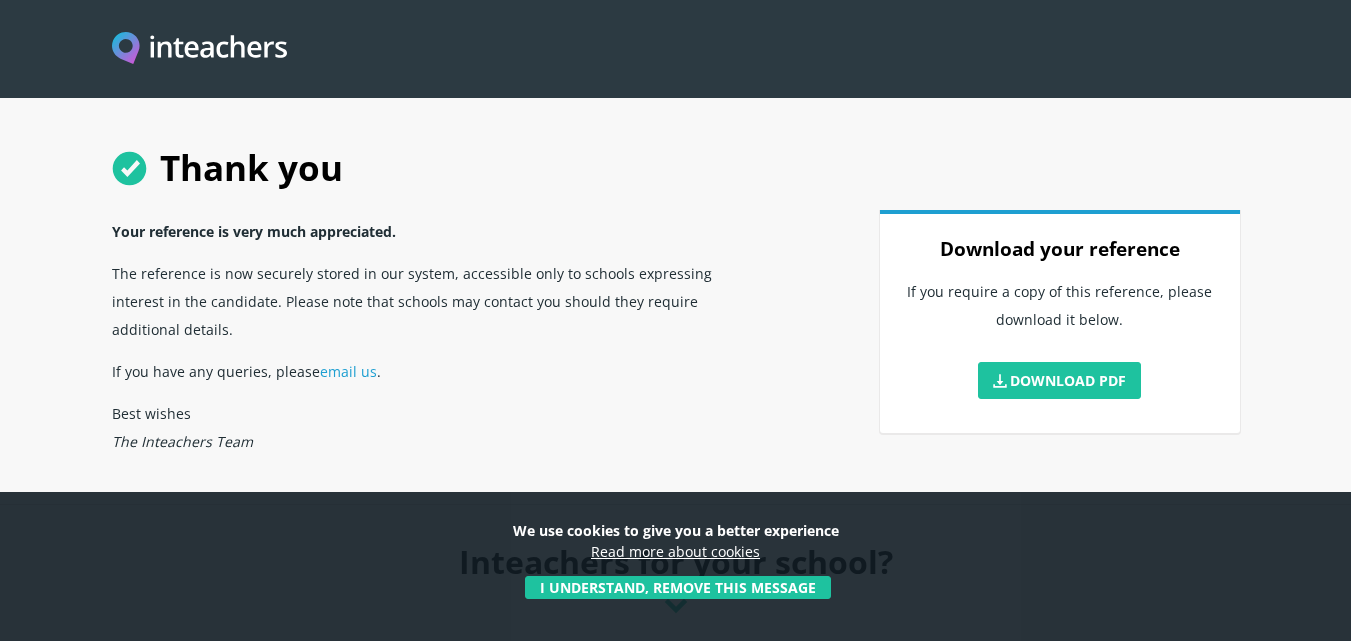 scroll, scrollTop: 0, scrollLeft: 0, axis: both 